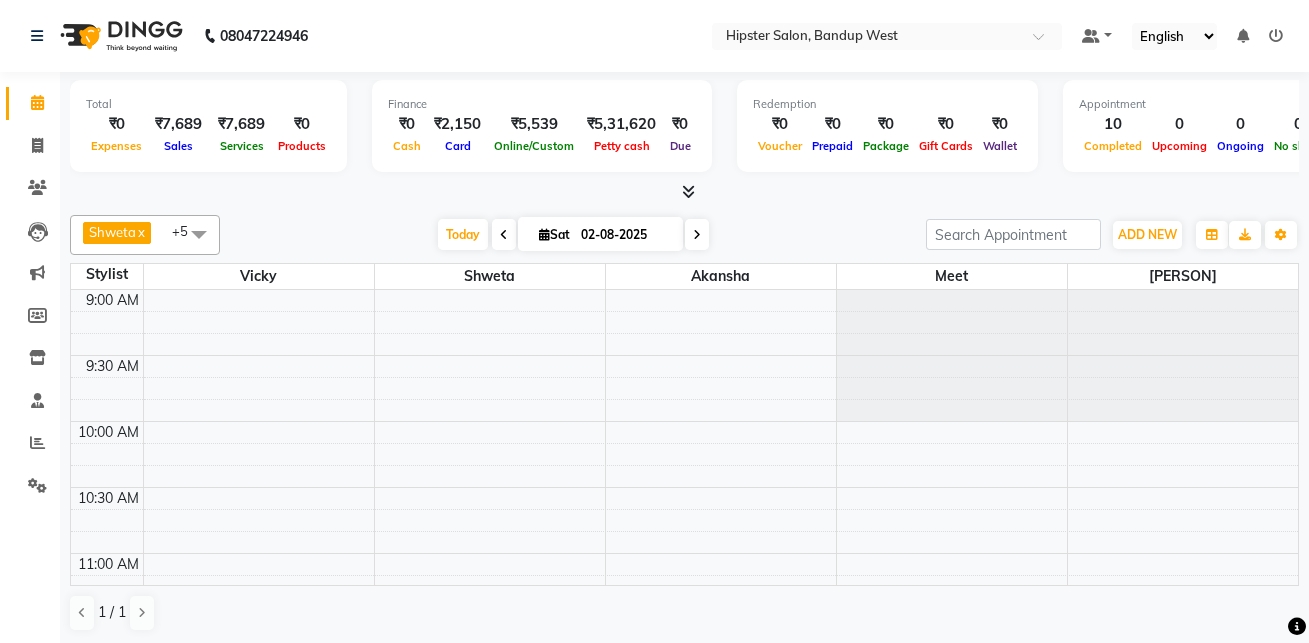 scroll, scrollTop: 0, scrollLeft: 0, axis: both 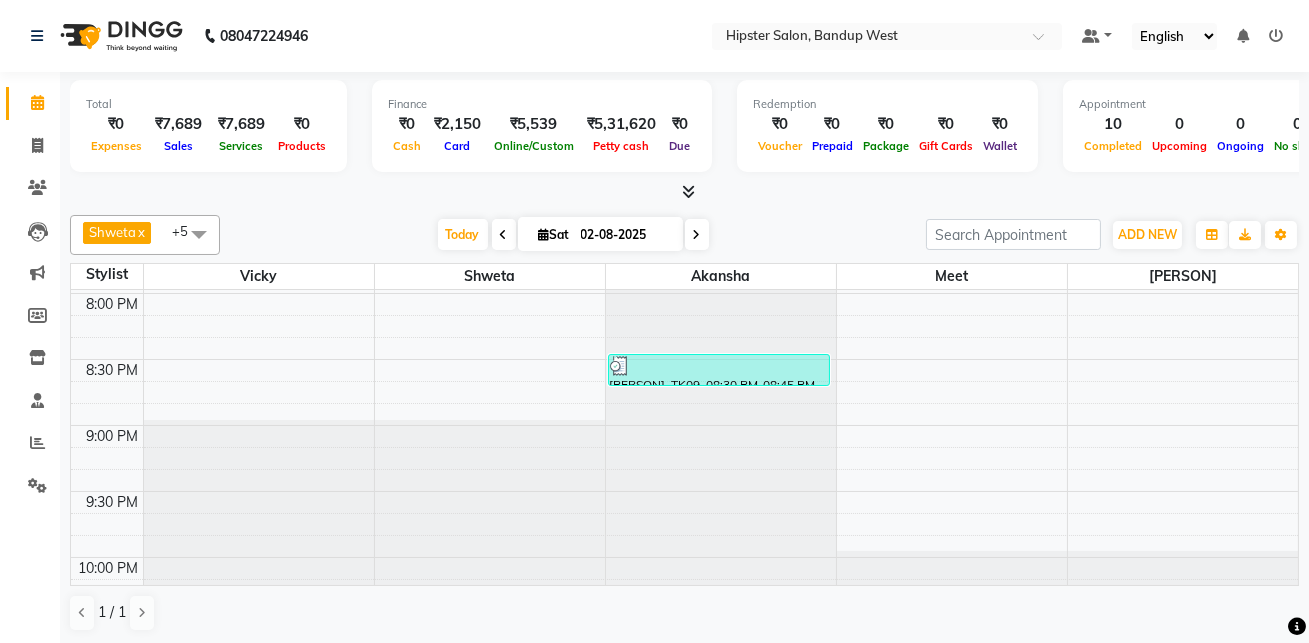 click at bounding box center (697, 235) 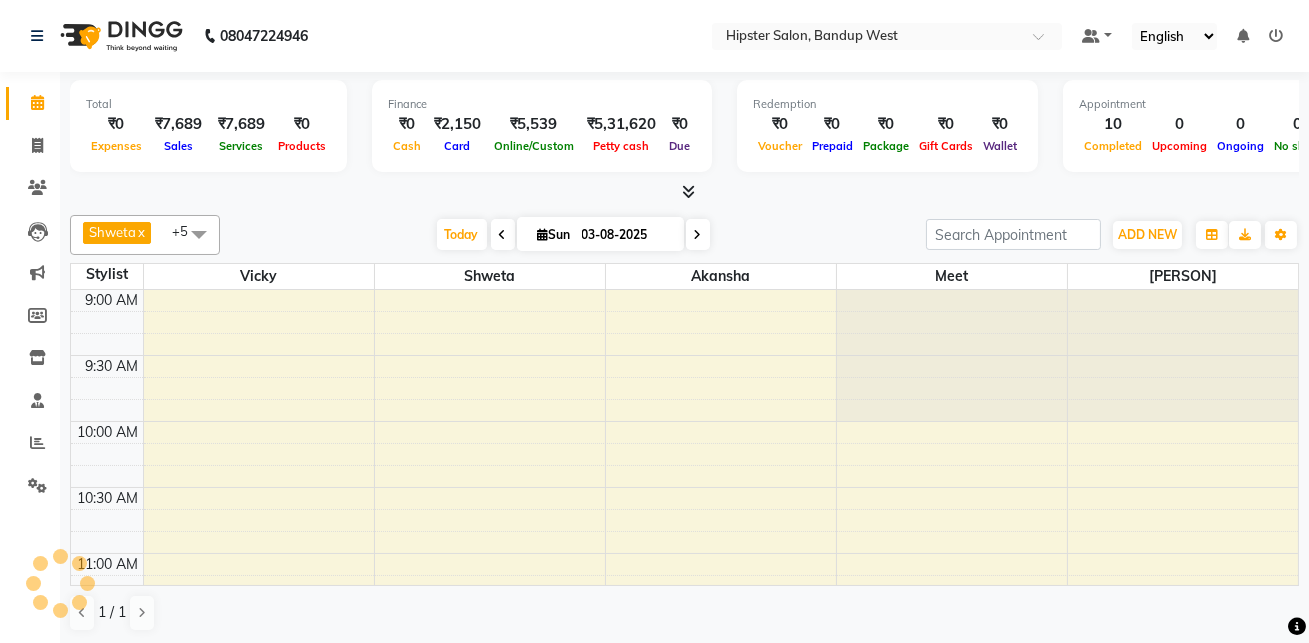 scroll, scrollTop: 263, scrollLeft: 0, axis: vertical 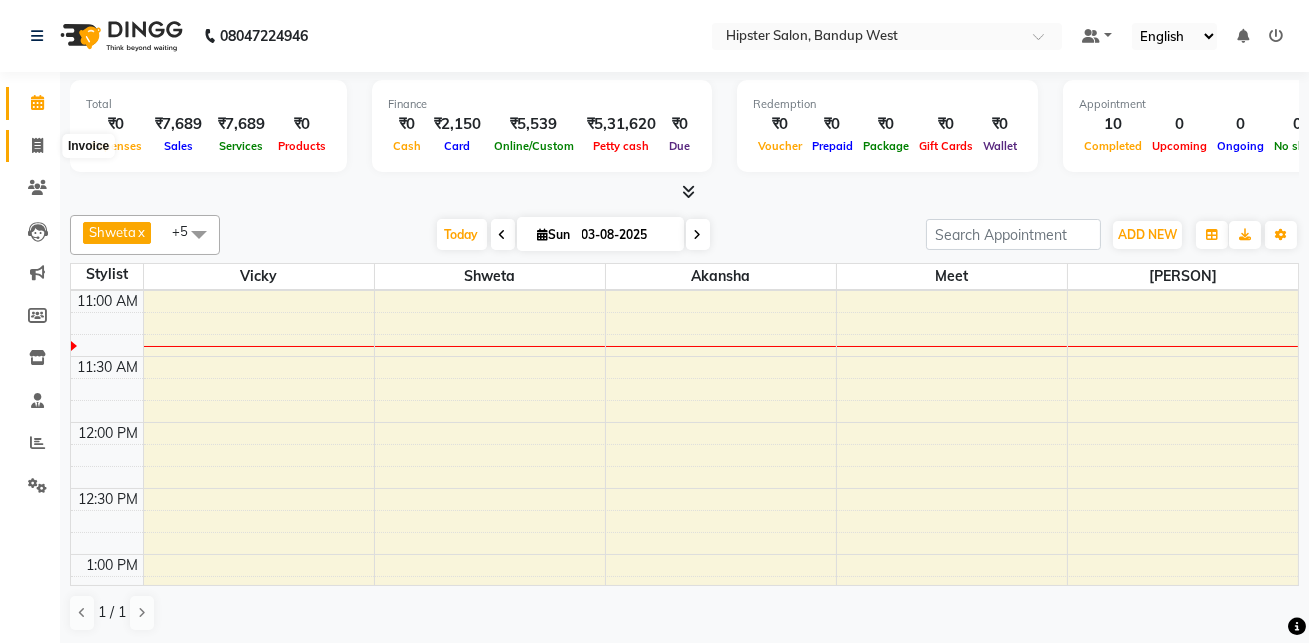 click 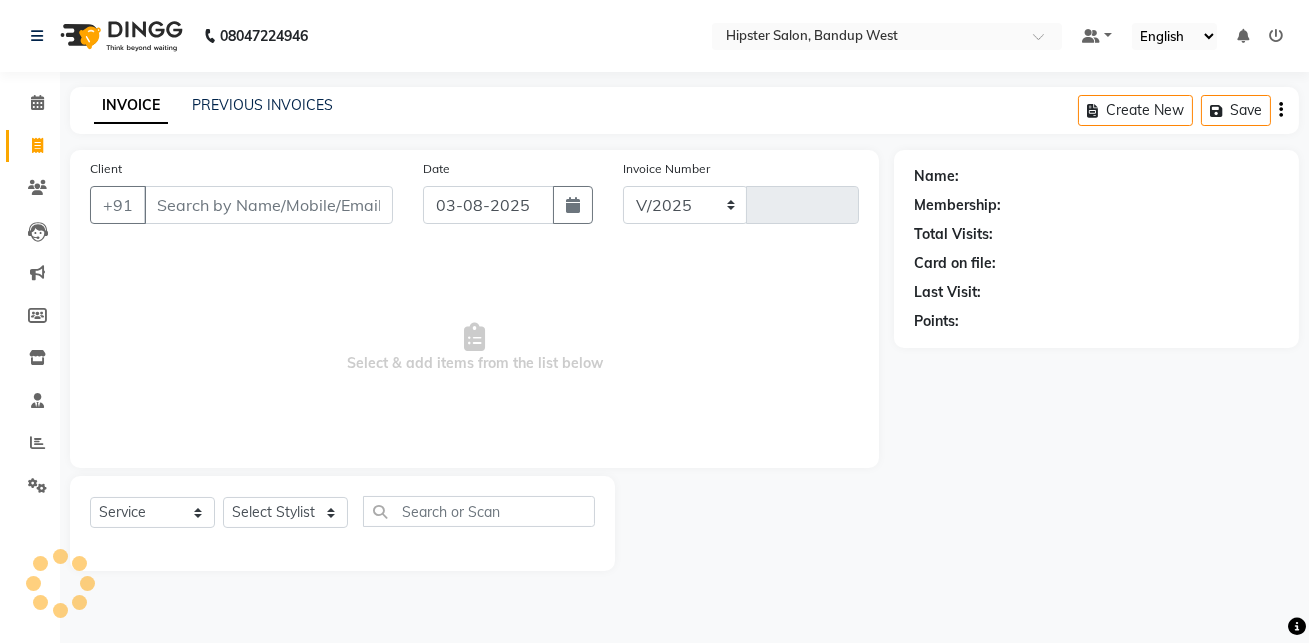 select on "6746" 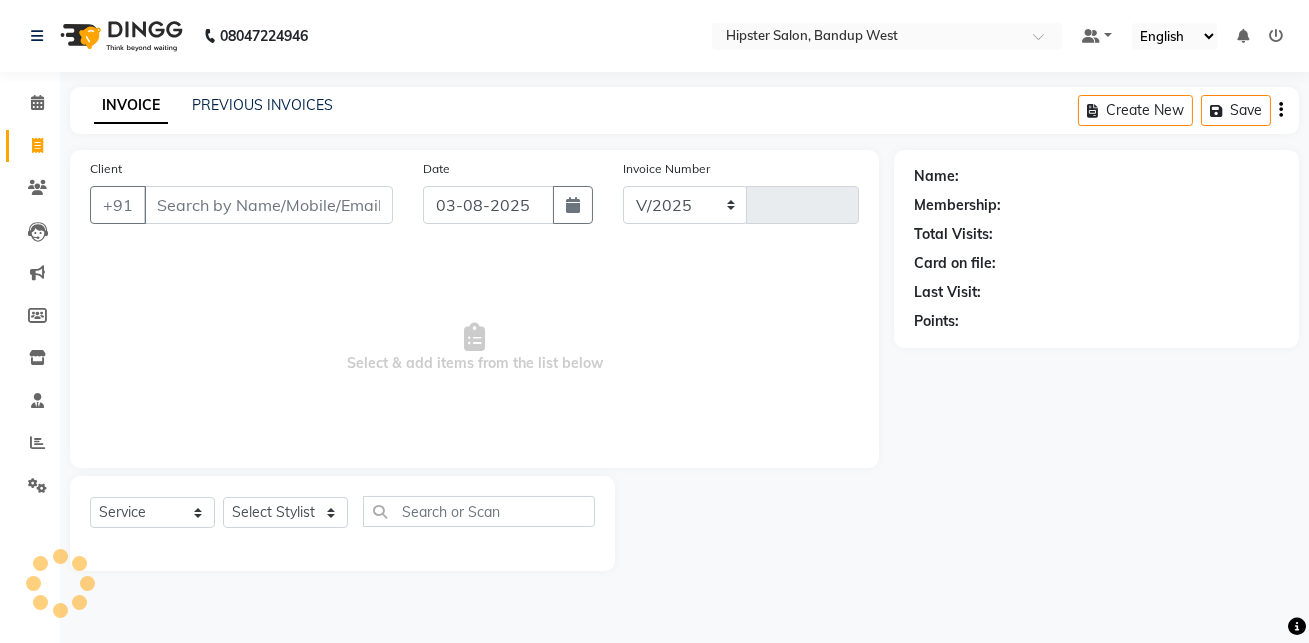type on "0944" 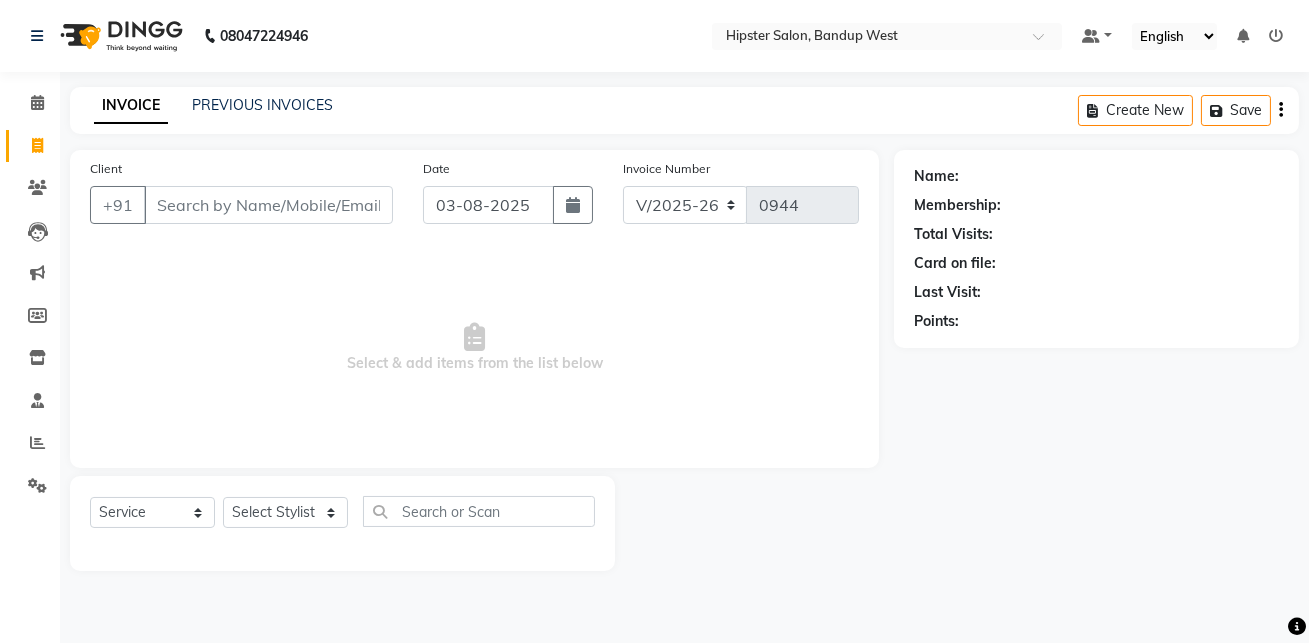 click on "Client" at bounding box center (268, 205) 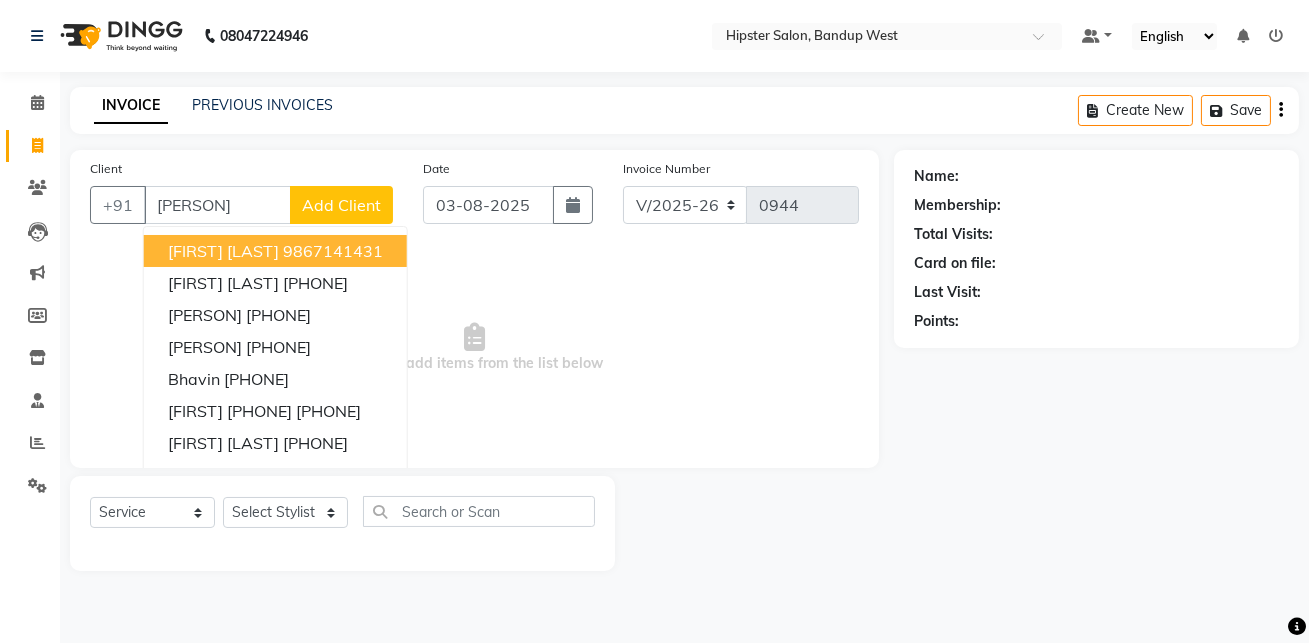 click on "[FIRST] [LAST]" at bounding box center [223, 251] 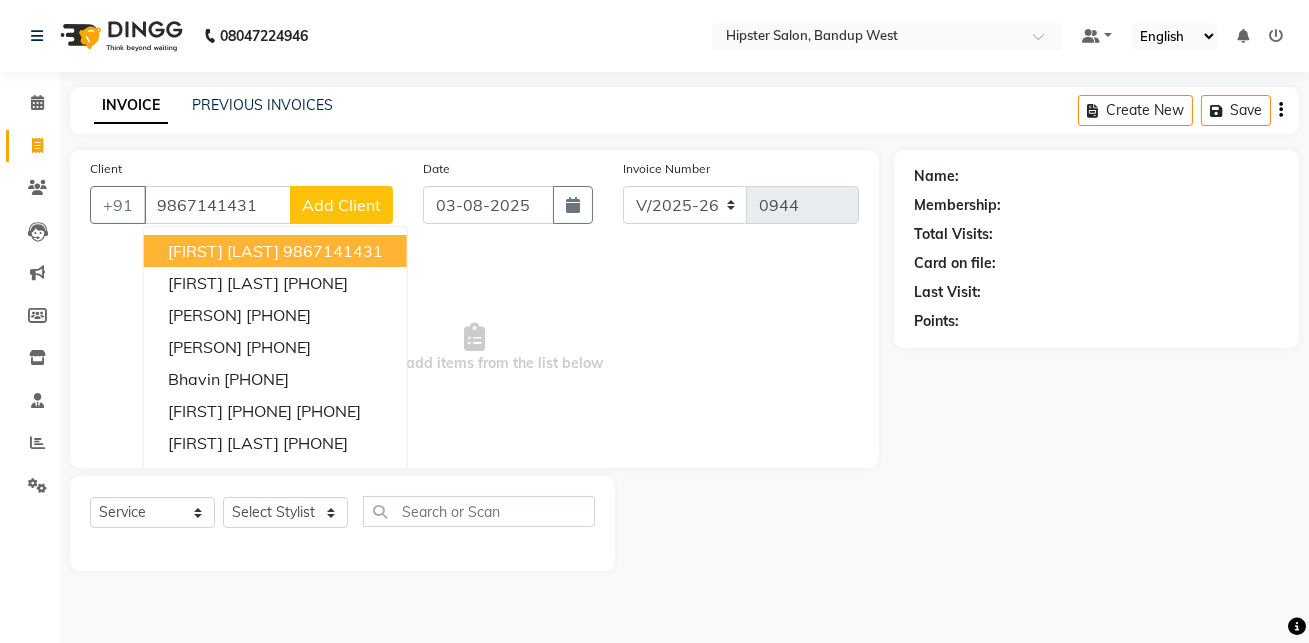 type on "9867141431" 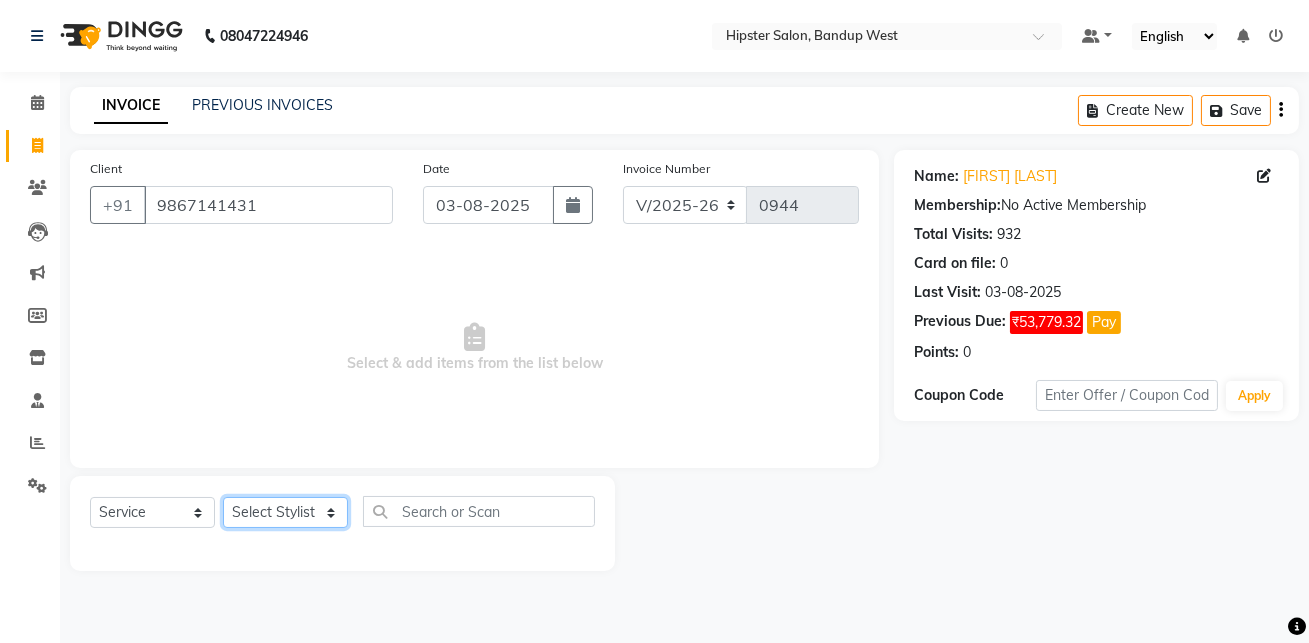 click on "Select Stylist [PERSON] [PERSON] [PERSON] [PERSON] [PERSON] [PERSON] [PERSON] [PERSON] [PERSON] [PERSON] [PERSON] [PERSON] [PERSON] [PERSON] [PERSON] [PERSON] [PERSON] [PERSON] [PERSON] [PERSON]" 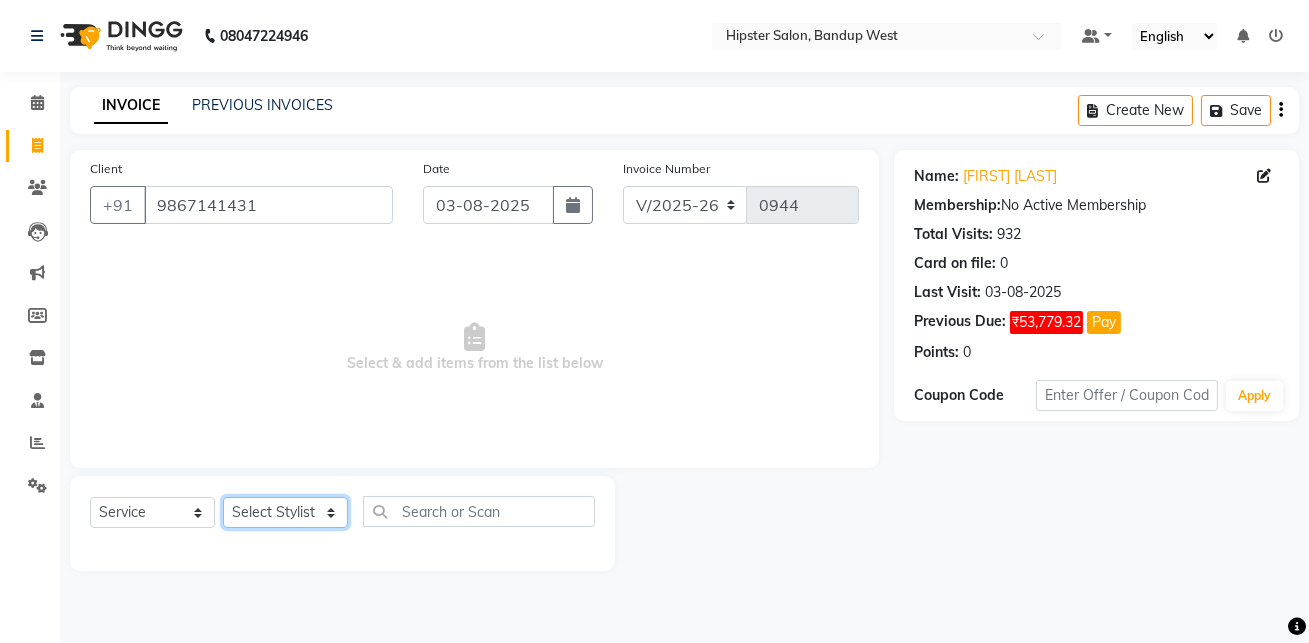 select on "53140" 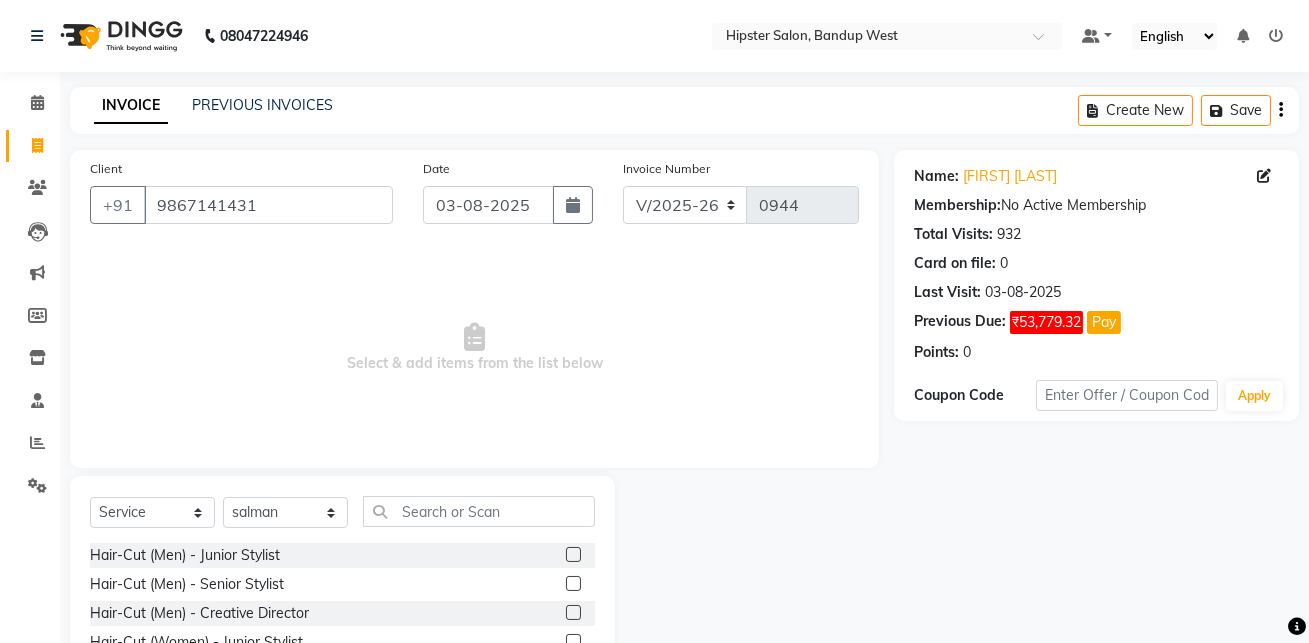click 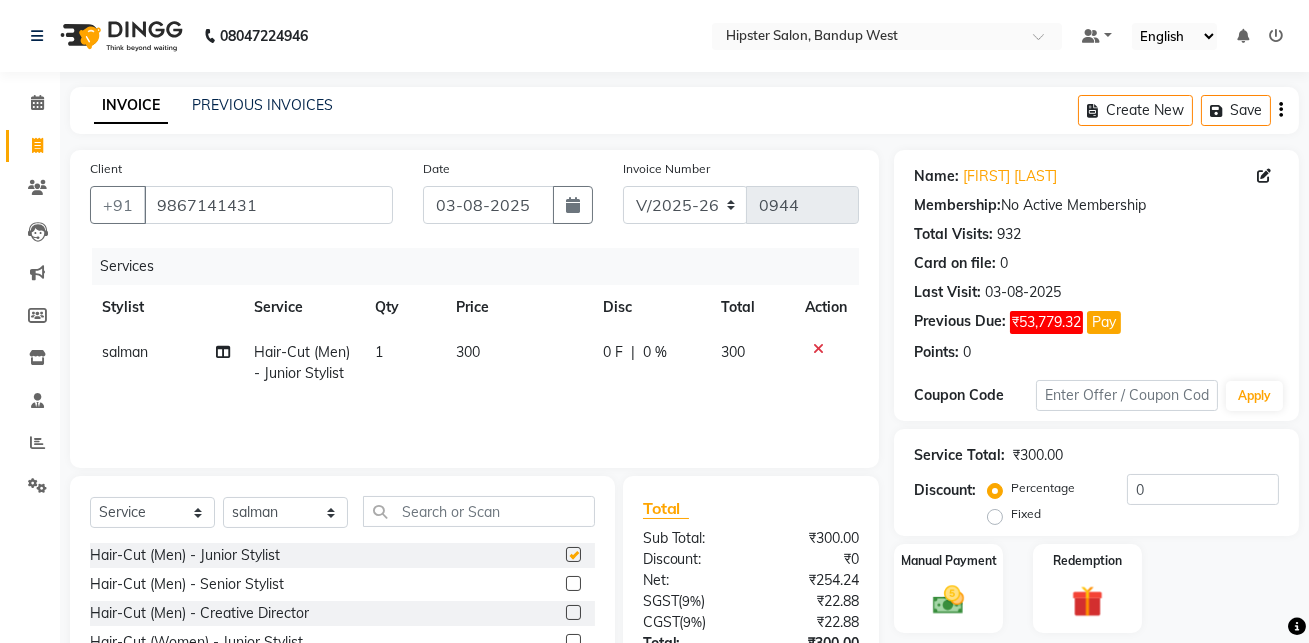 checkbox on "false" 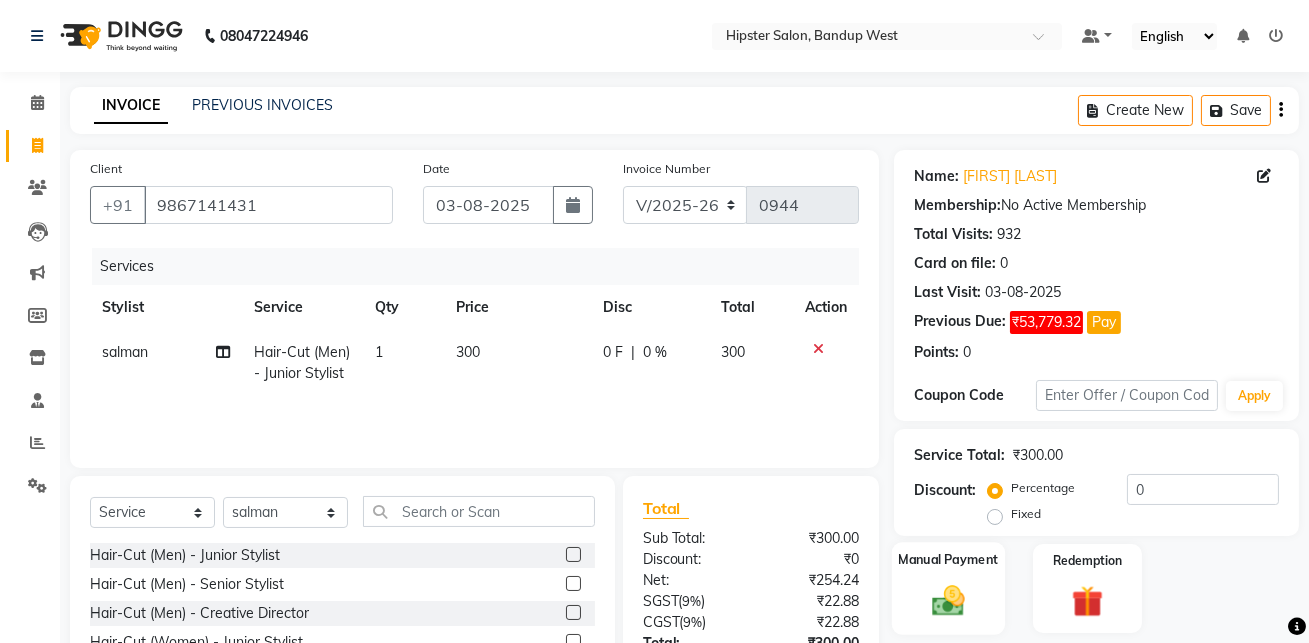 scroll, scrollTop: 140, scrollLeft: 0, axis: vertical 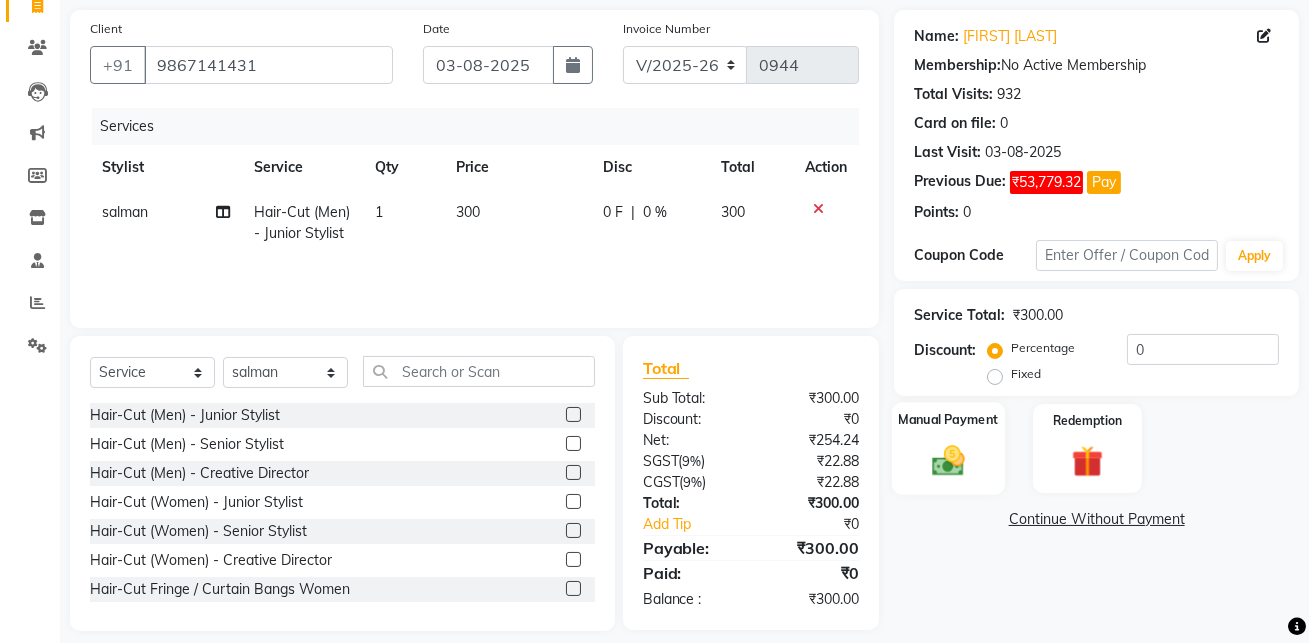 click 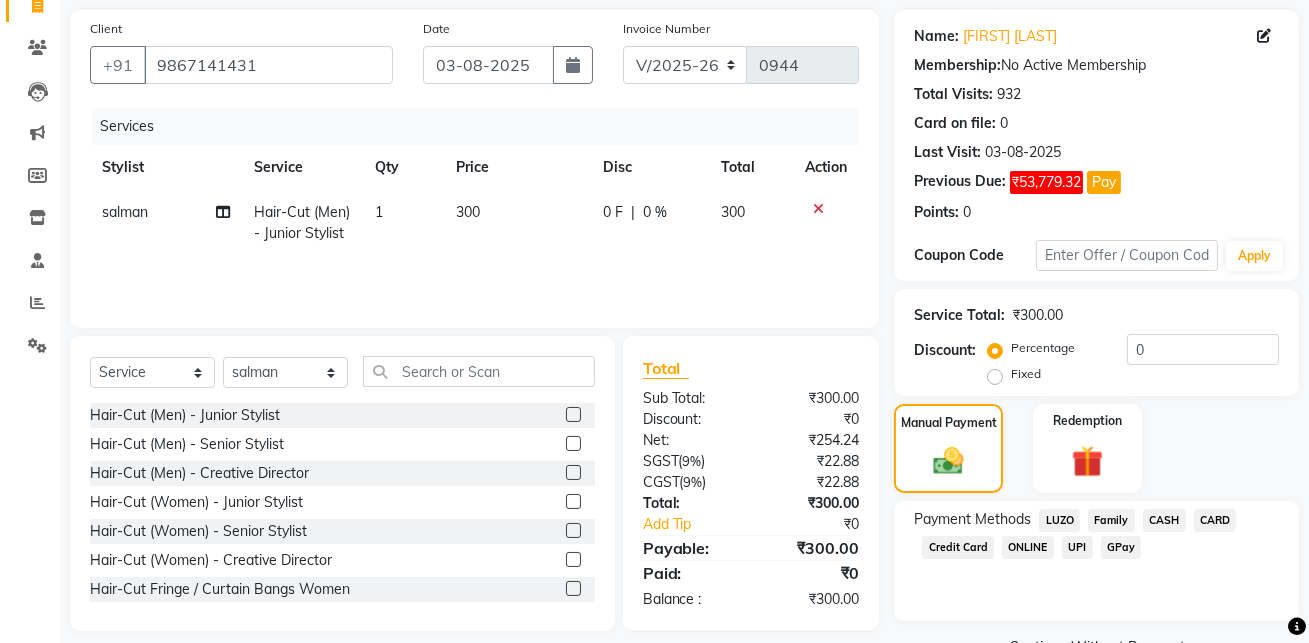 click on "GPay" 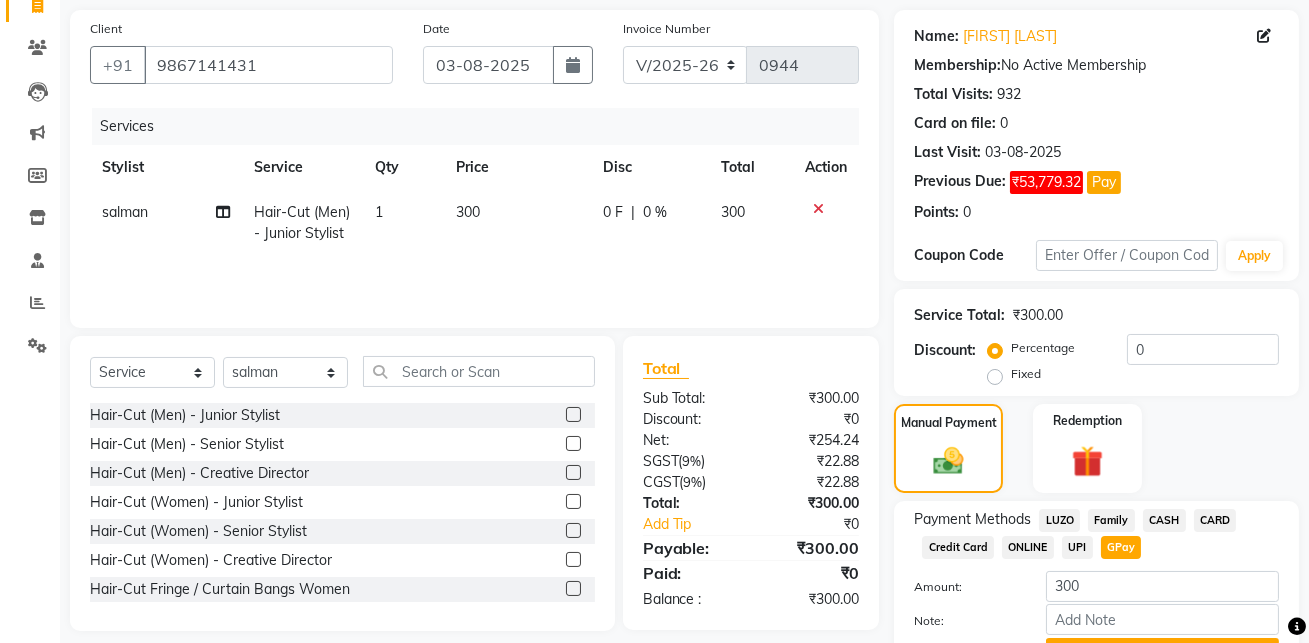 scroll, scrollTop: 245, scrollLeft: 0, axis: vertical 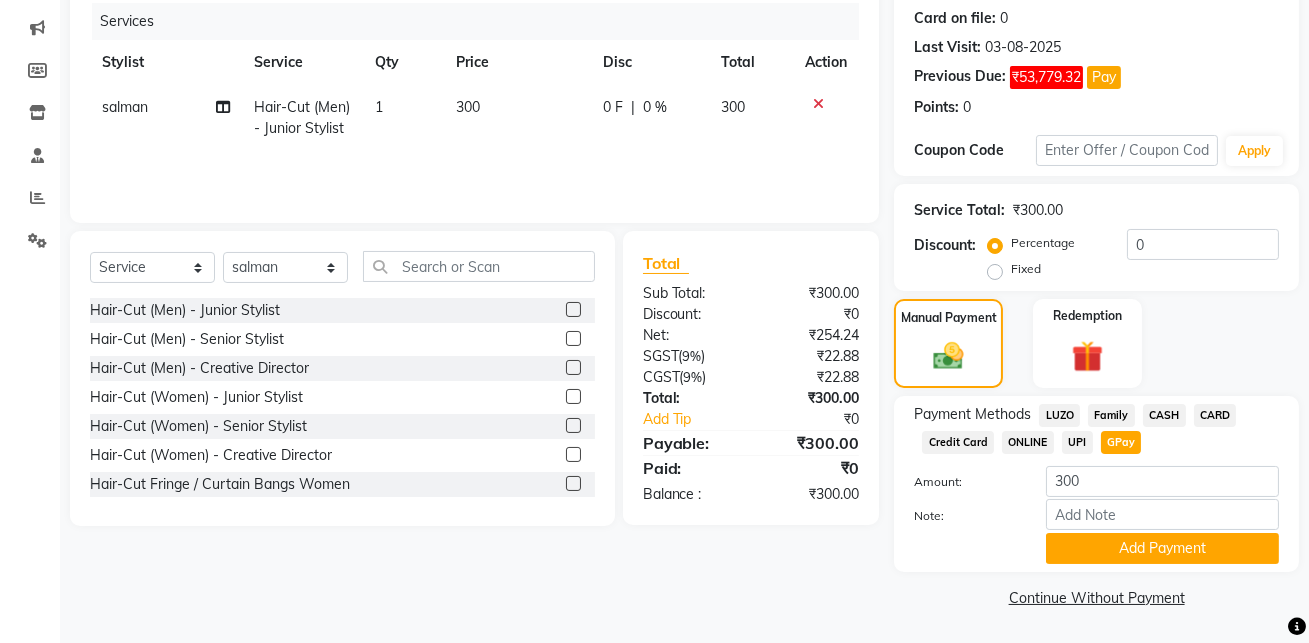 click on "Add Payment" 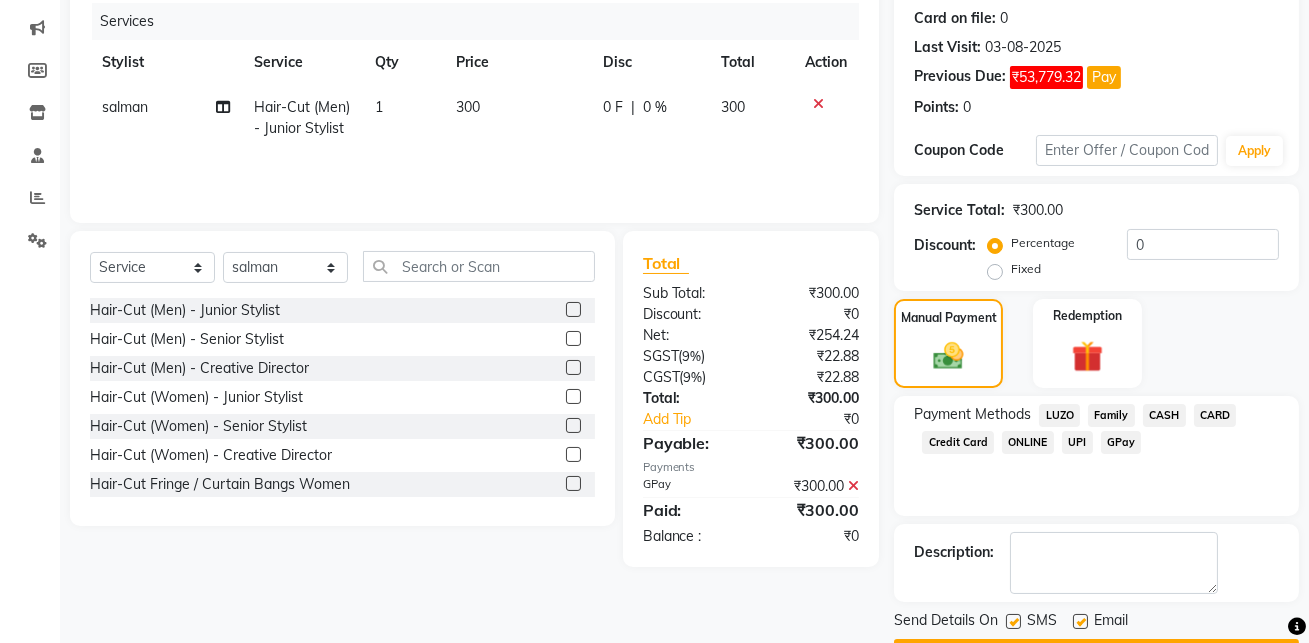 scroll, scrollTop: 301, scrollLeft: 0, axis: vertical 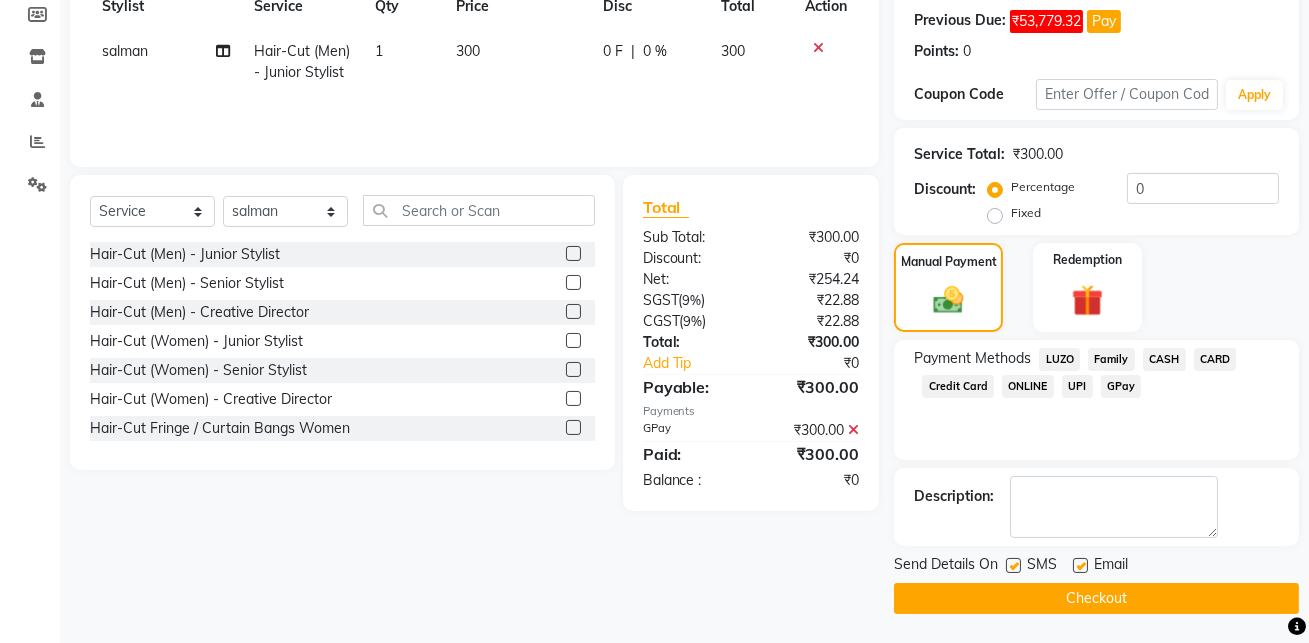 click on "Checkout" 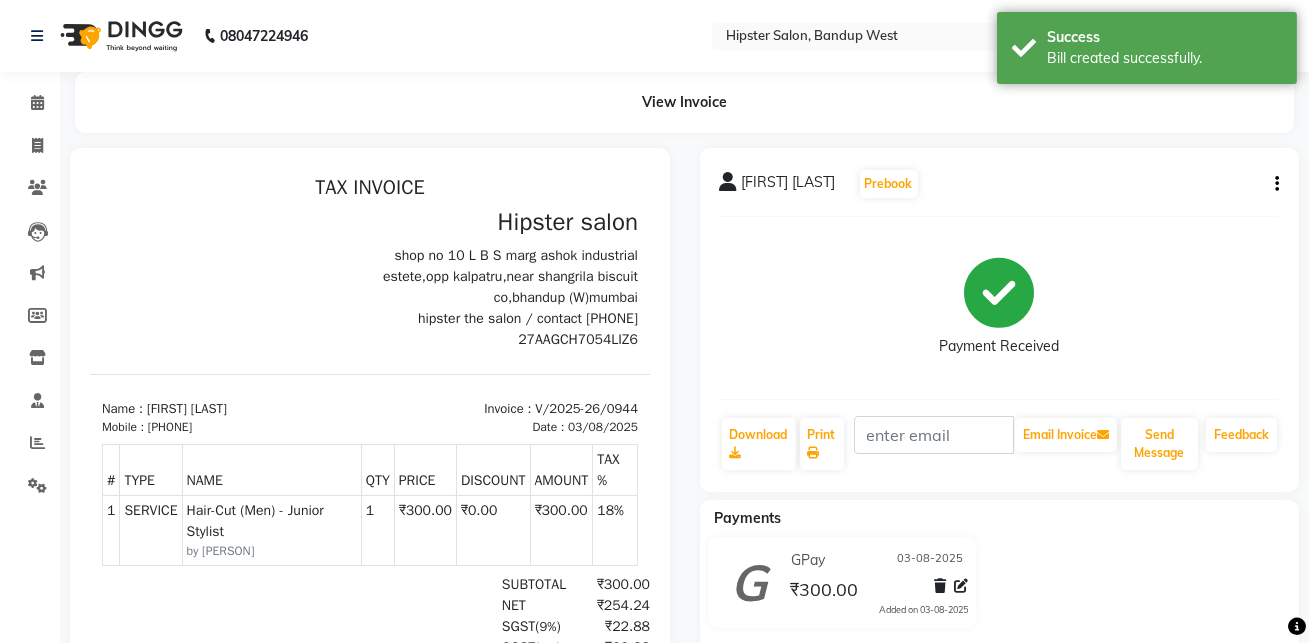 scroll, scrollTop: 15, scrollLeft: 0, axis: vertical 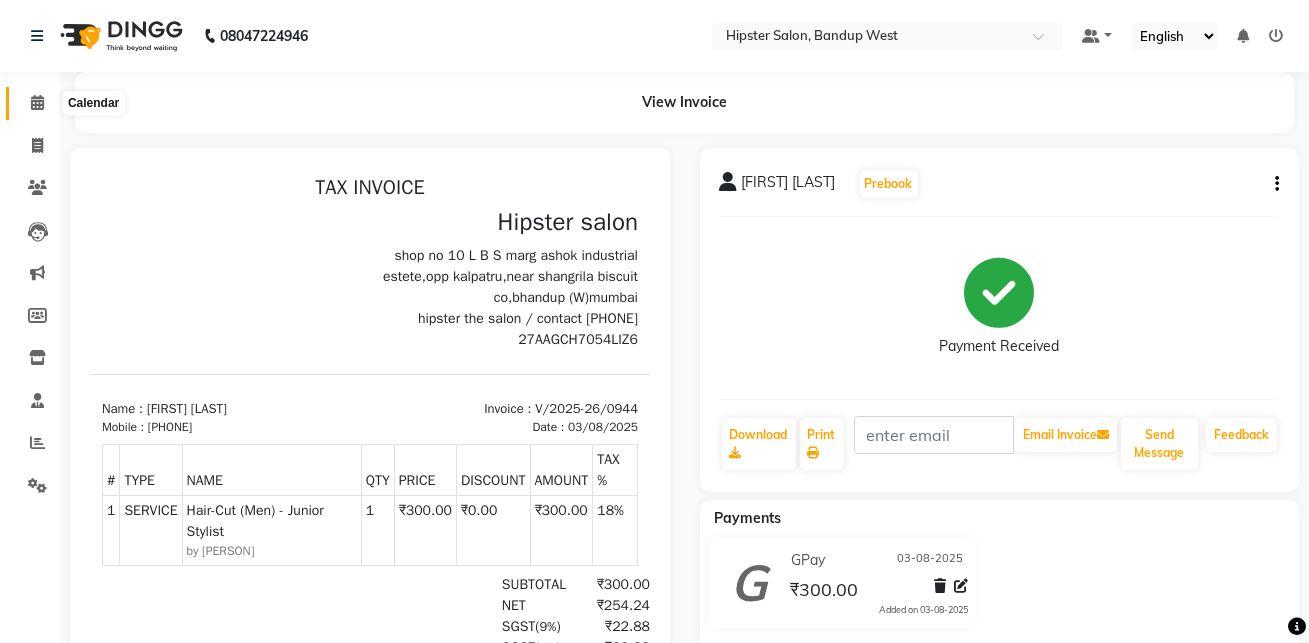 click 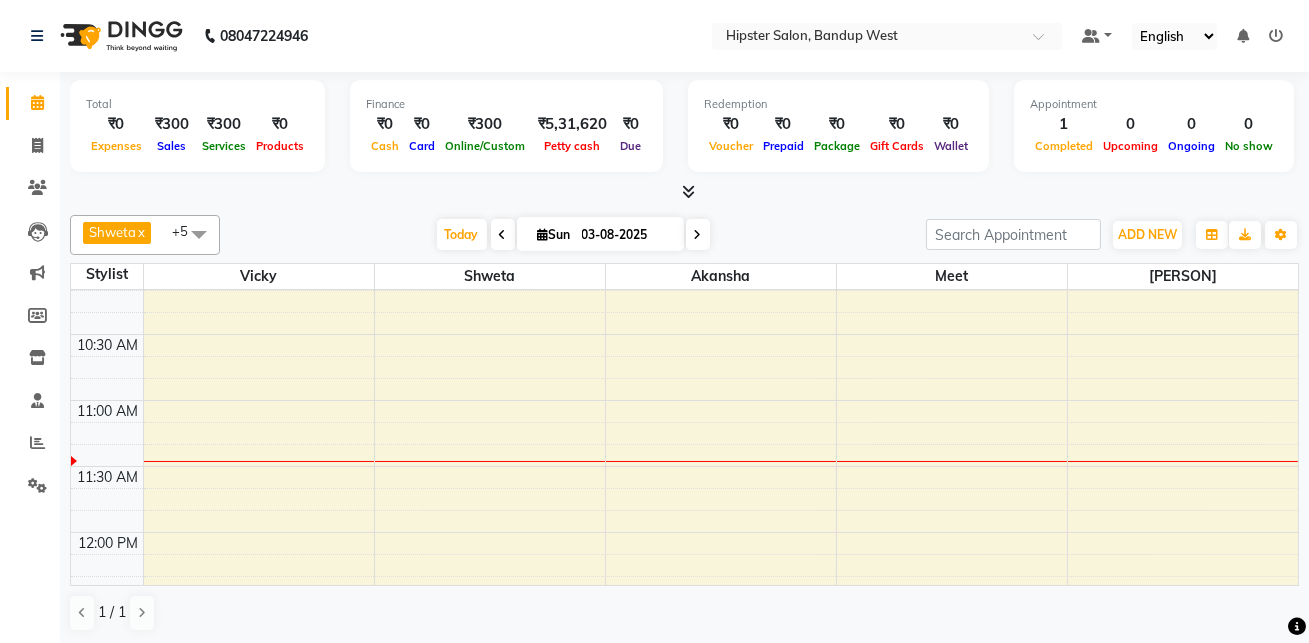 scroll, scrollTop: 191, scrollLeft: 0, axis: vertical 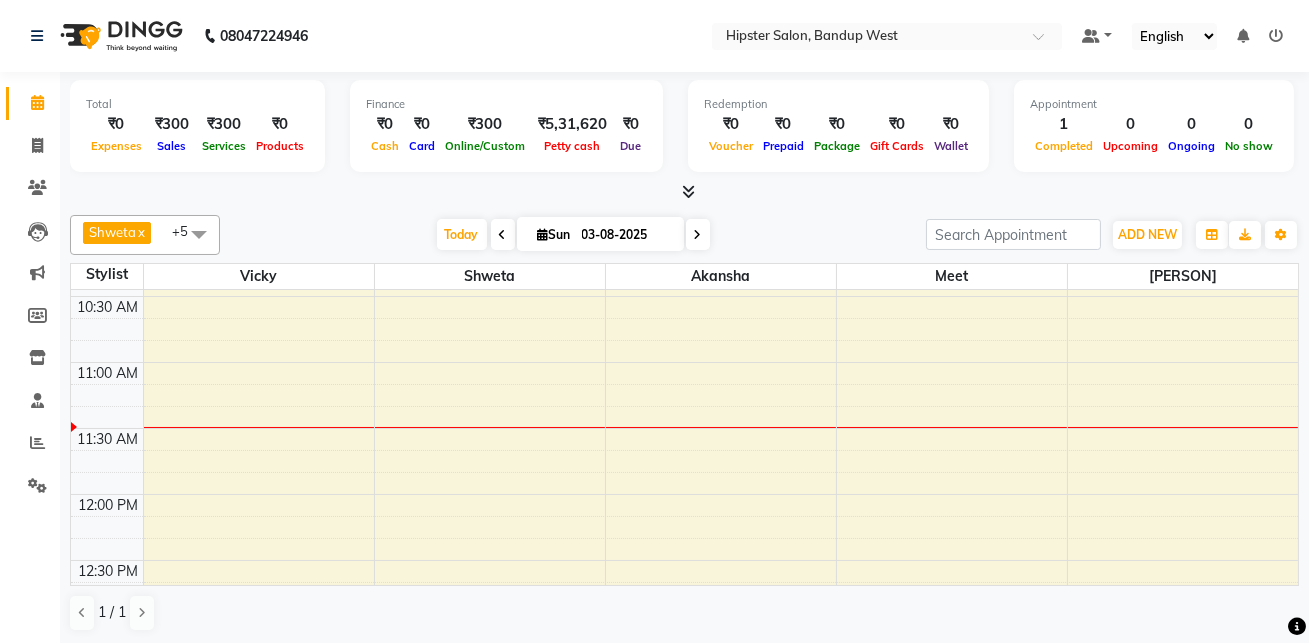 click on "9:00 AM 9:30 AM 10:00 AM 10:30 AM 11:00 AM 11:30 AM 12:00 PM 12:30 PM 1:00 PM 1:30 PM 2:00 PM 2:30 PM 3:00 PM 3:30 PM 4:00 PM 4:30 PM 5:00 PM 5:30 PM 6:00 PM 6:30 PM 7:00 PM 7:30 PM 8:00 PM 8:30 PM 9:00 PM 9:30 PM 10:00 PM 10:30 PM 11:00 PM 11:30 PM" at bounding box center [684, 1088] 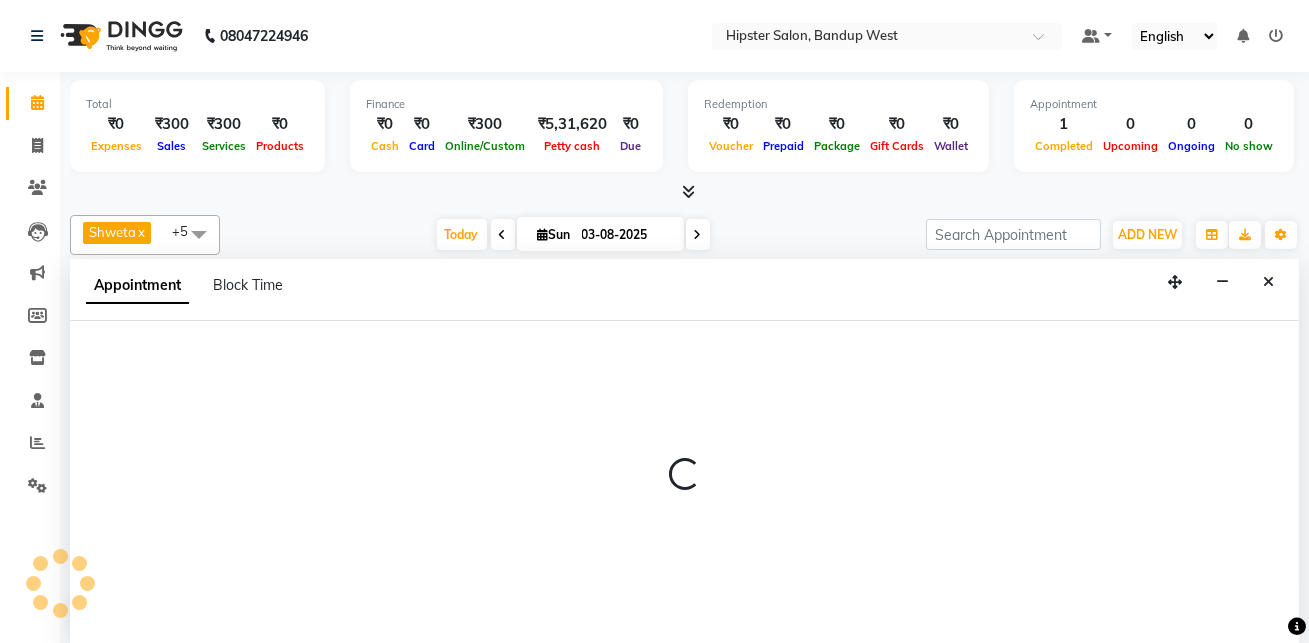 scroll, scrollTop: 0, scrollLeft: 0, axis: both 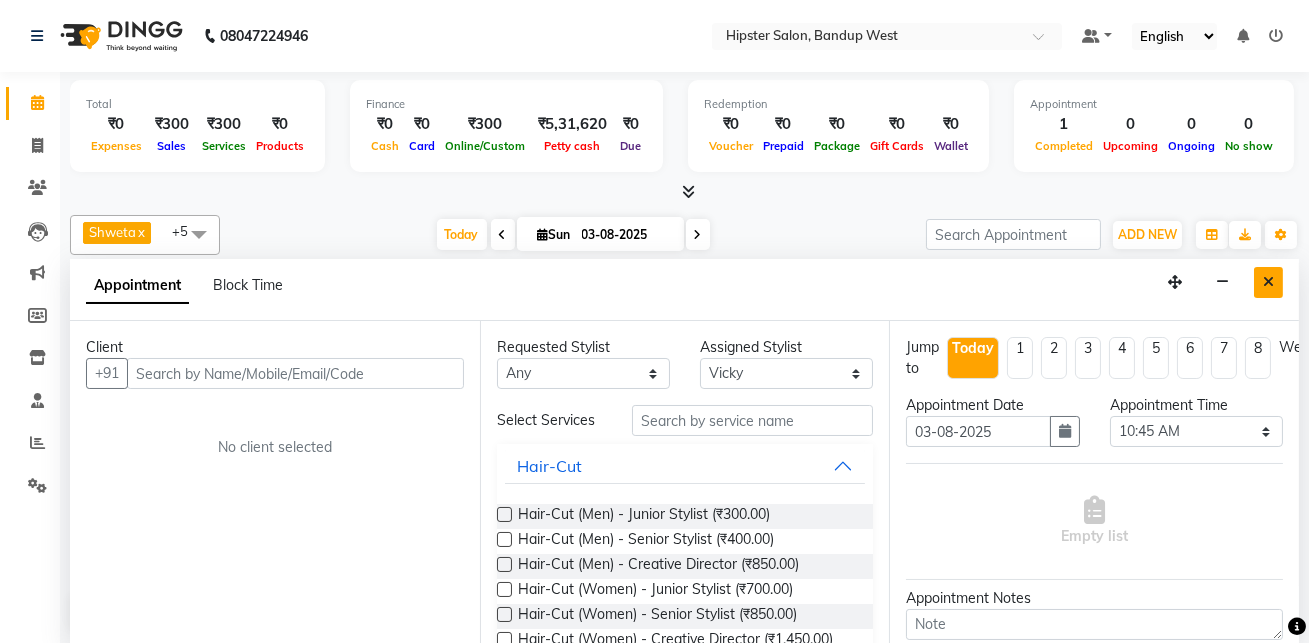 click at bounding box center (1268, 282) 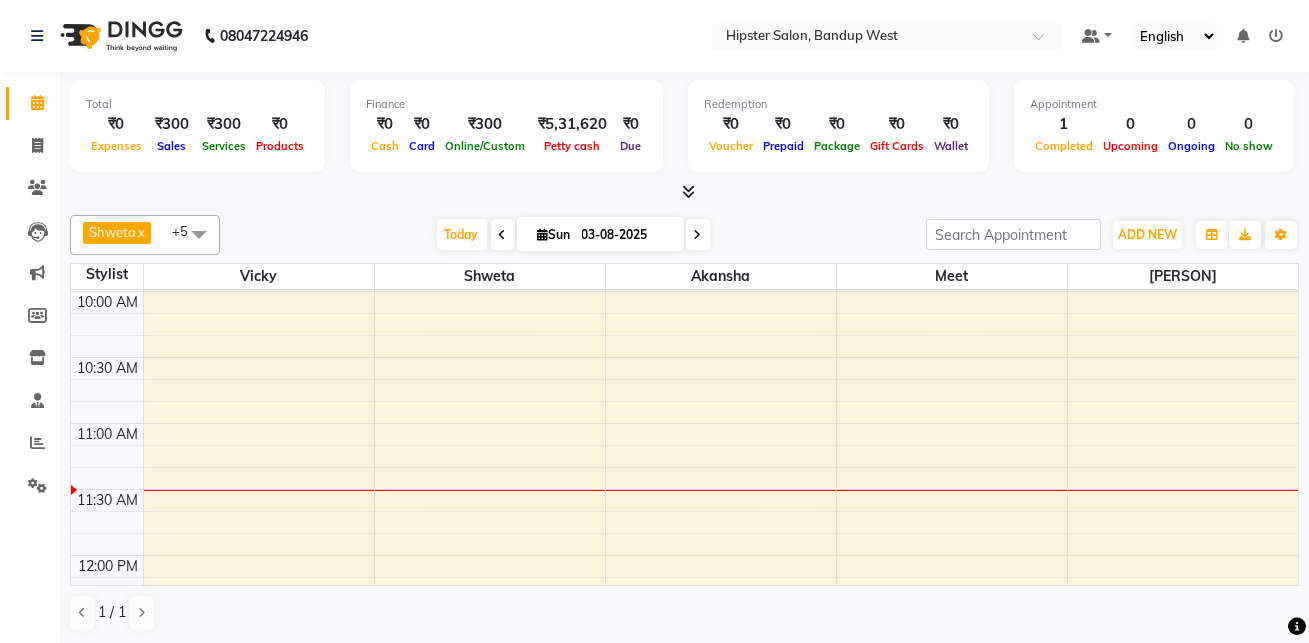 scroll, scrollTop: 130, scrollLeft: 0, axis: vertical 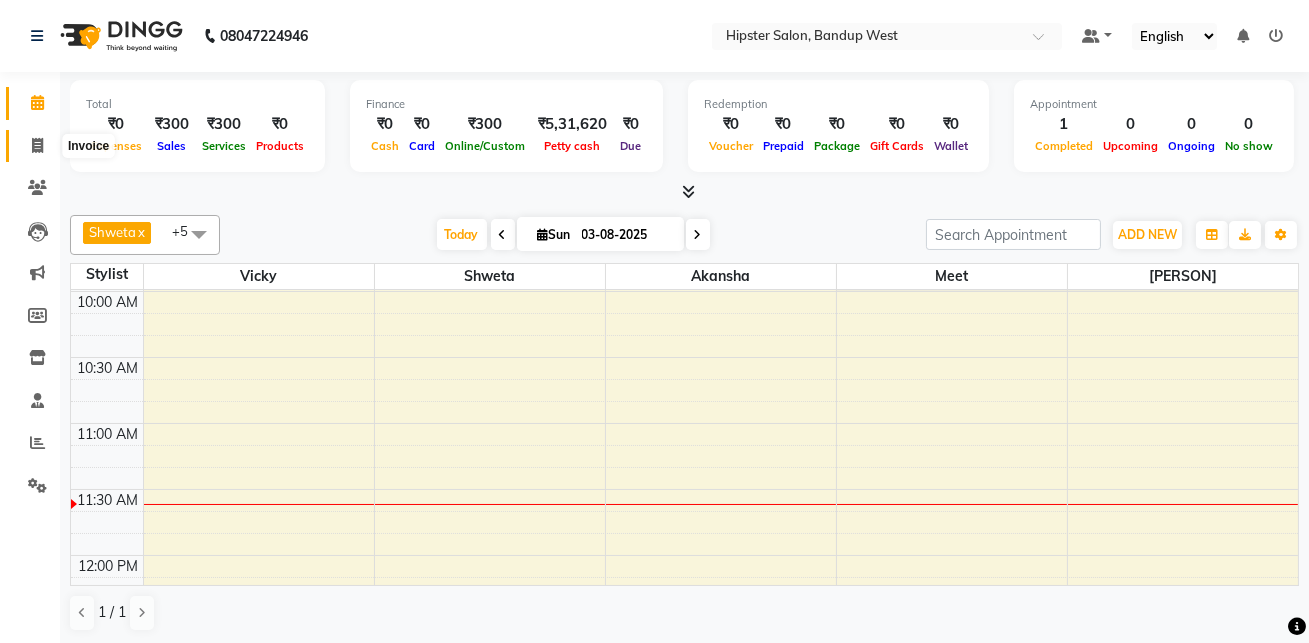 click 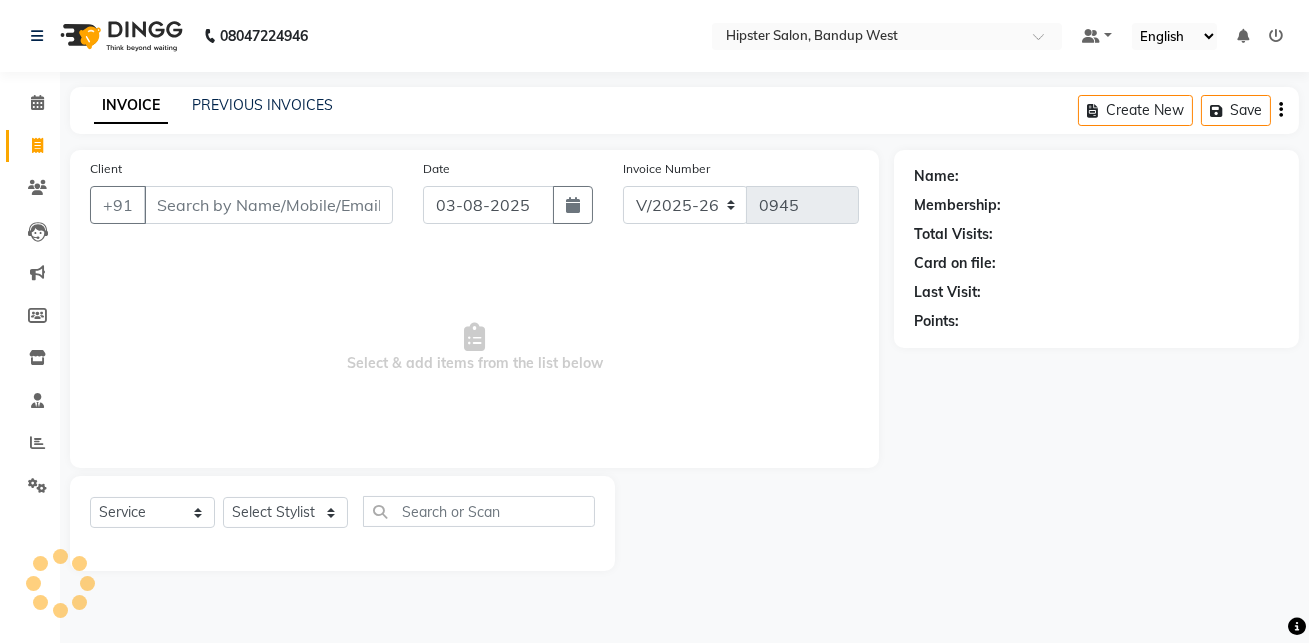 scroll, scrollTop: 0, scrollLeft: 0, axis: both 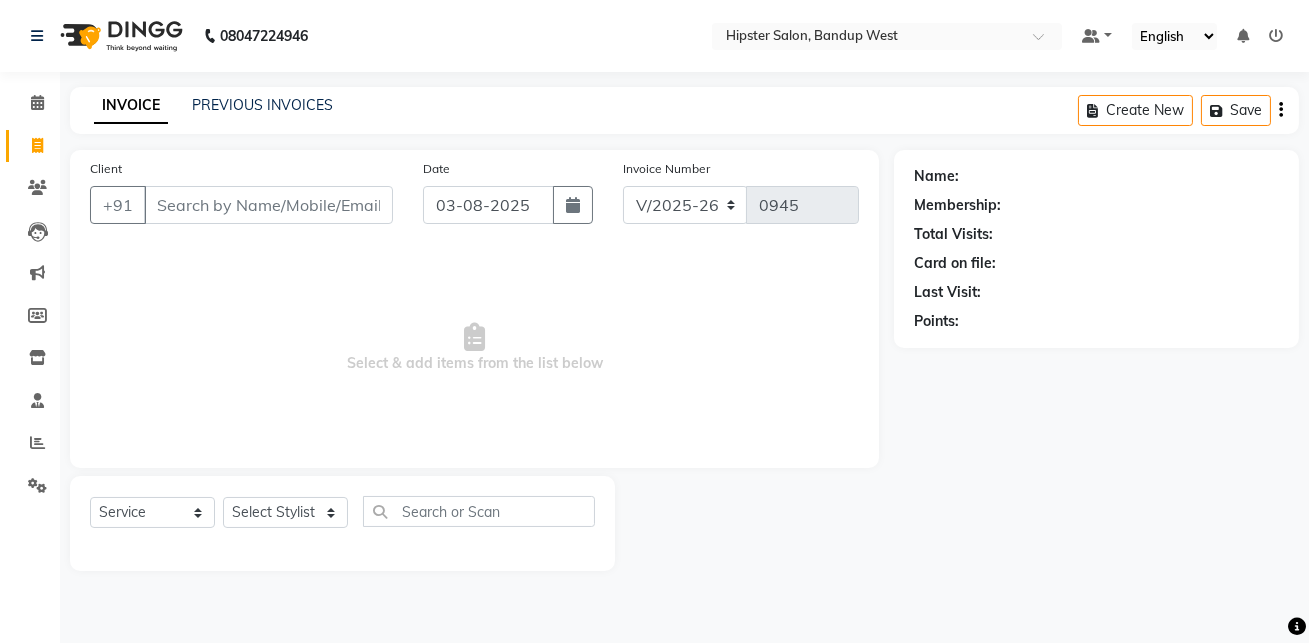 click on "Client" at bounding box center [268, 205] 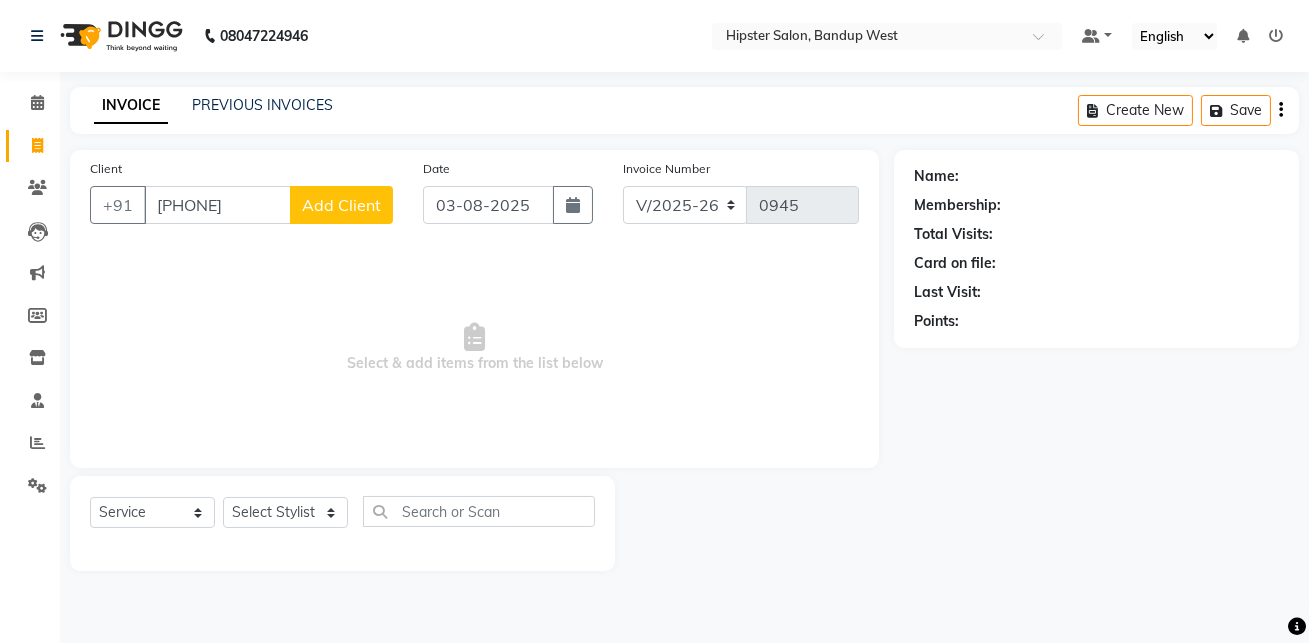 click on "[PHONE]" at bounding box center [217, 205] 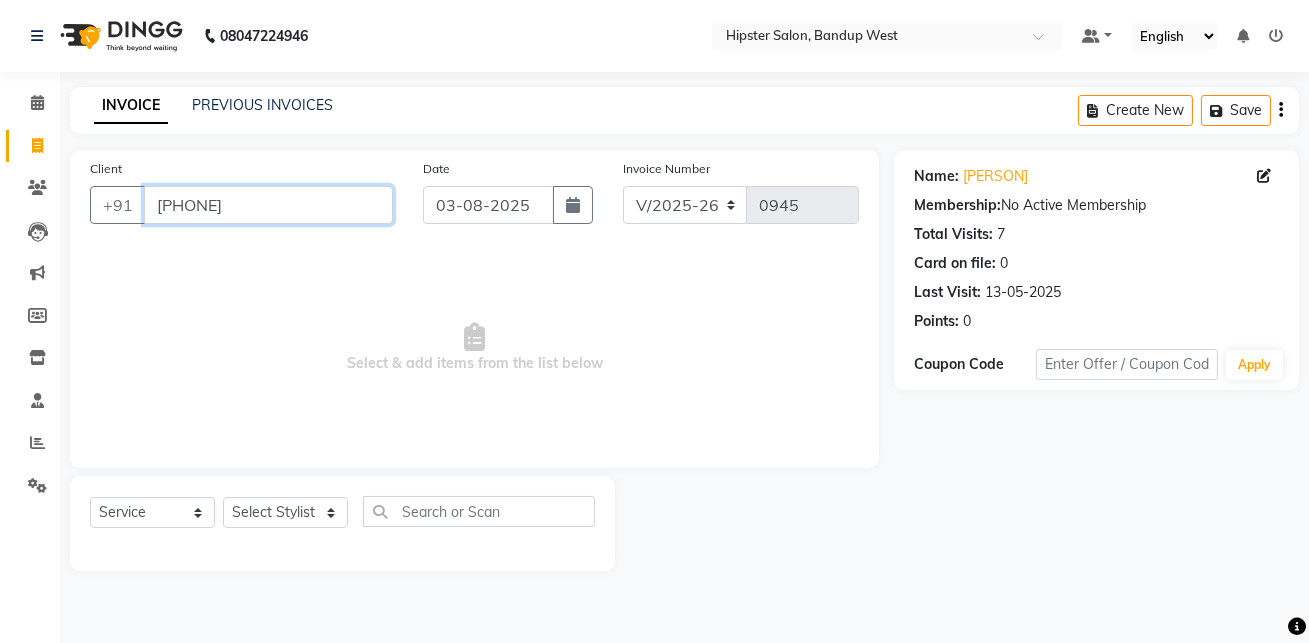 click on "[PHONE]" at bounding box center (268, 205) 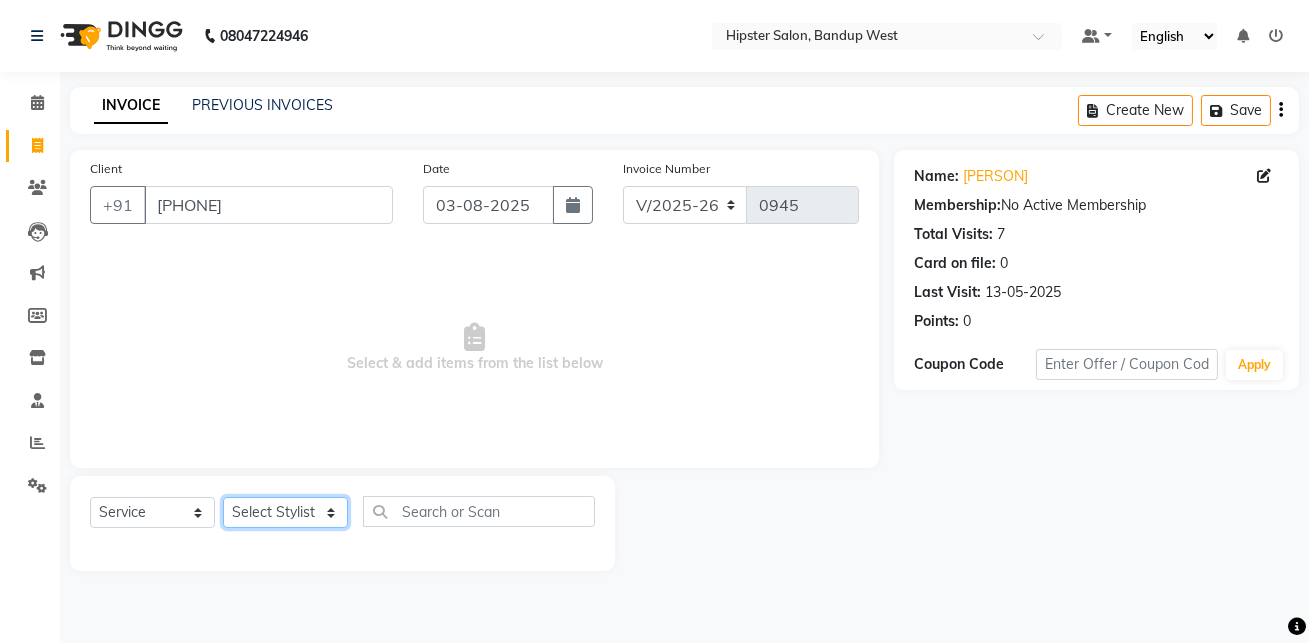 click on "Select Stylist [PERSON] [PERSON] [PERSON] [PERSON] [PERSON] [PERSON] [PERSON] [PERSON] [PERSON] [PERSON] [PERSON] [PERSON] [PERSON] [PERSON] [PERSON] [PERSON] [PERSON] [PERSON] [PERSON] [PERSON]" 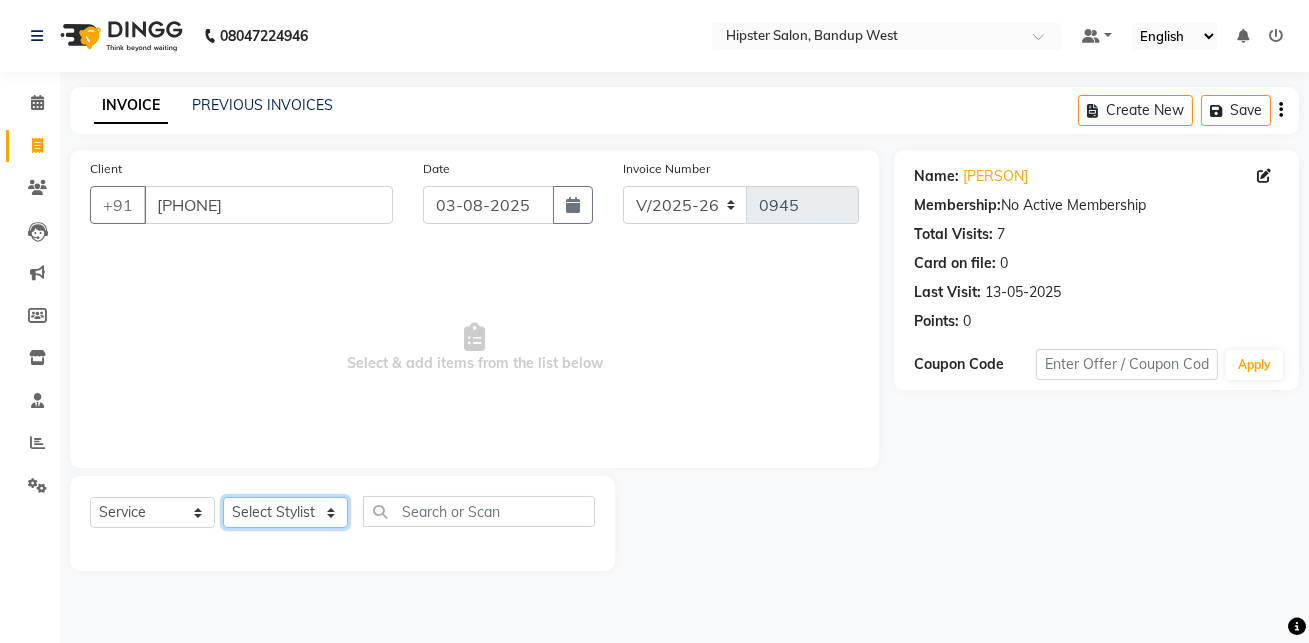 select on "53140" 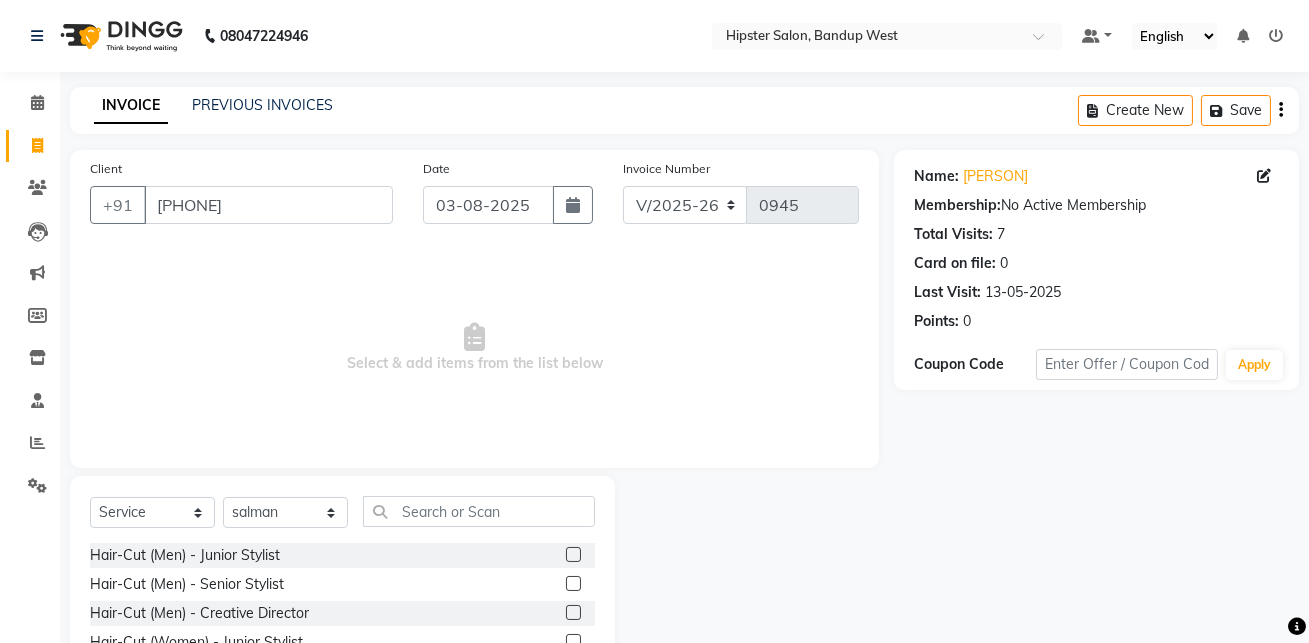 click 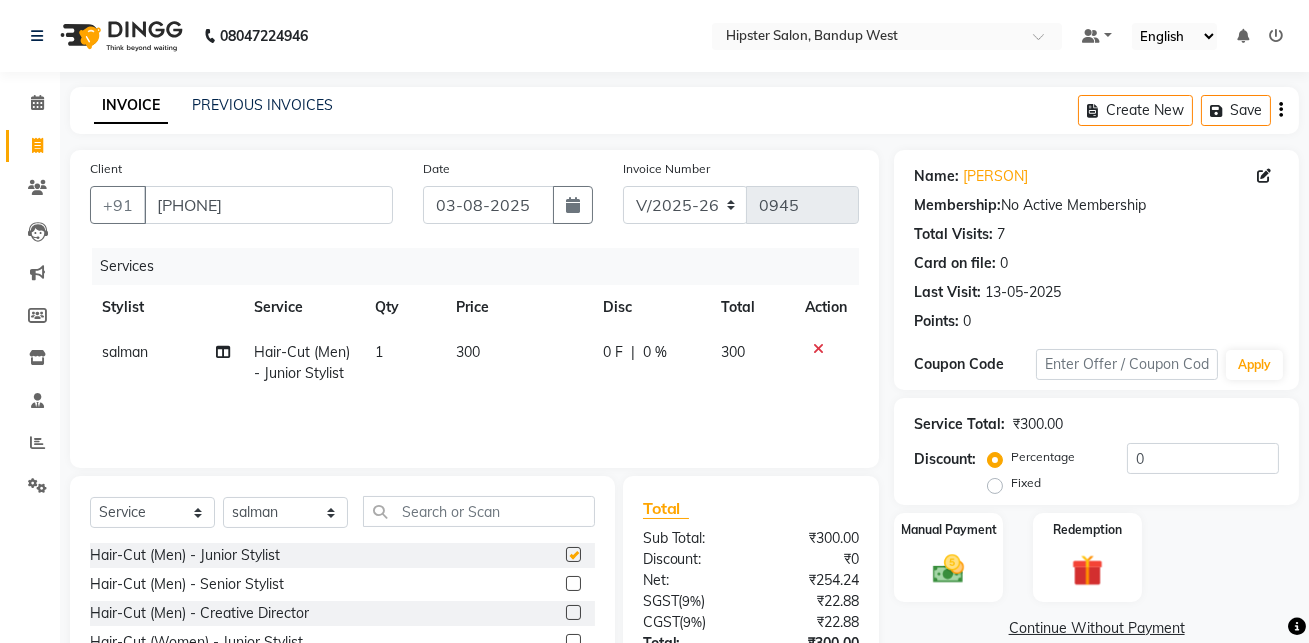 checkbox on "false" 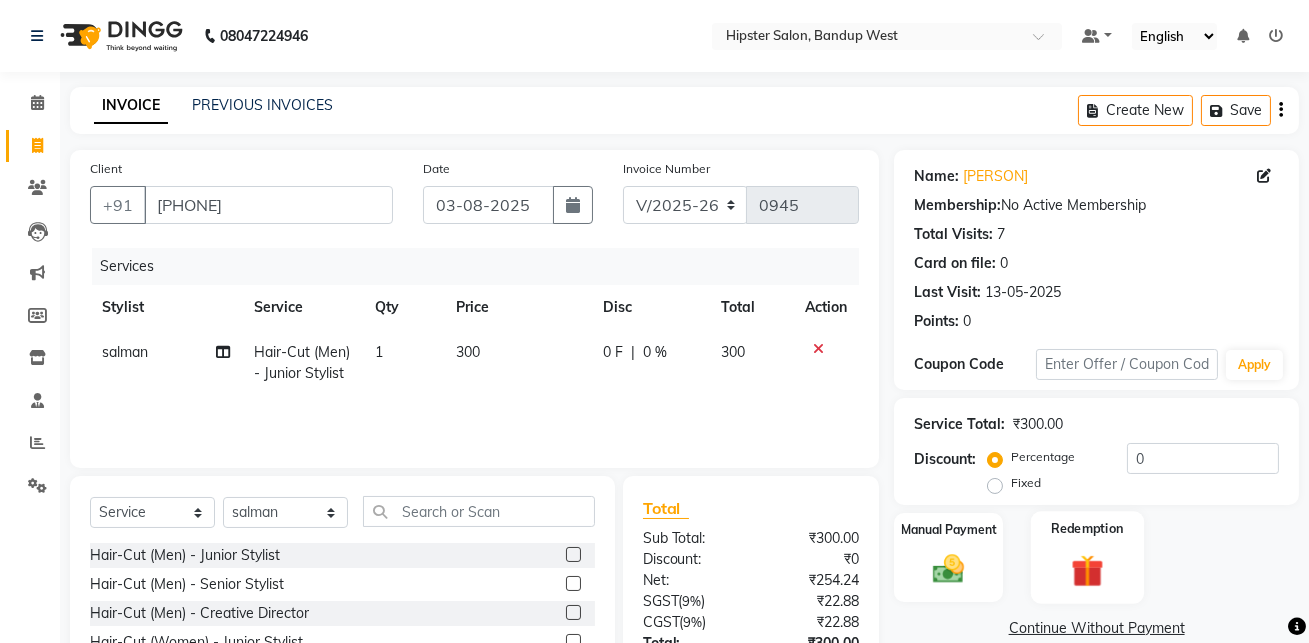 scroll, scrollTop: 159, scrollLeft: 0, axis: vertical 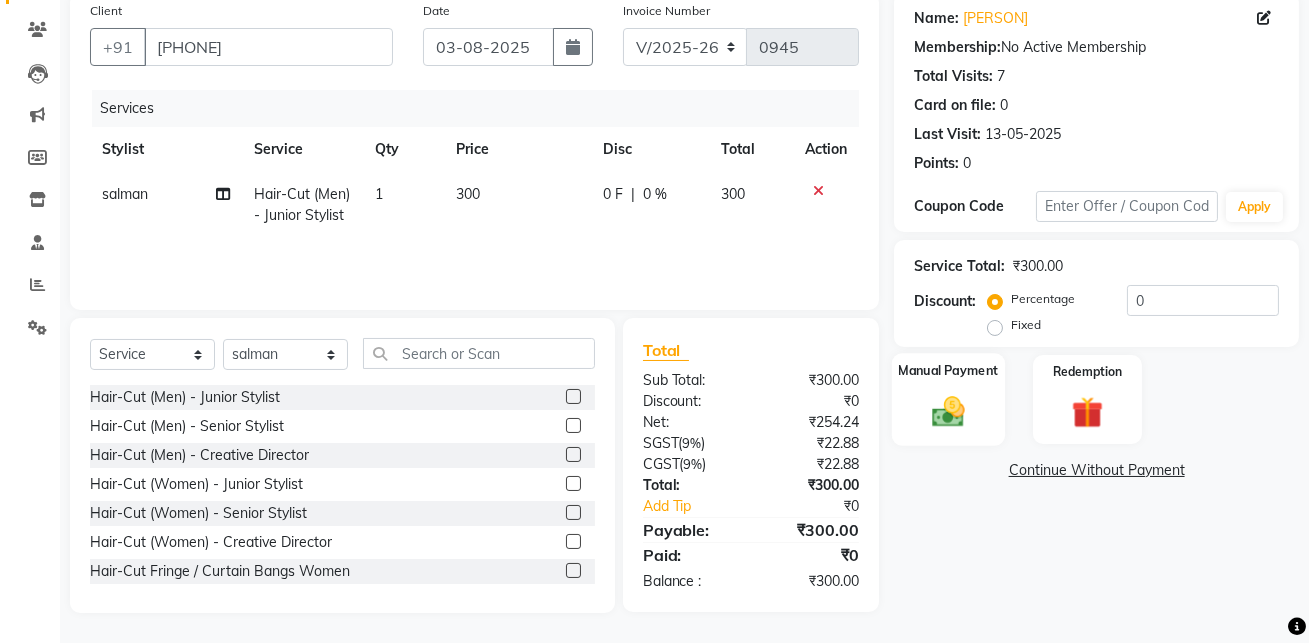 click 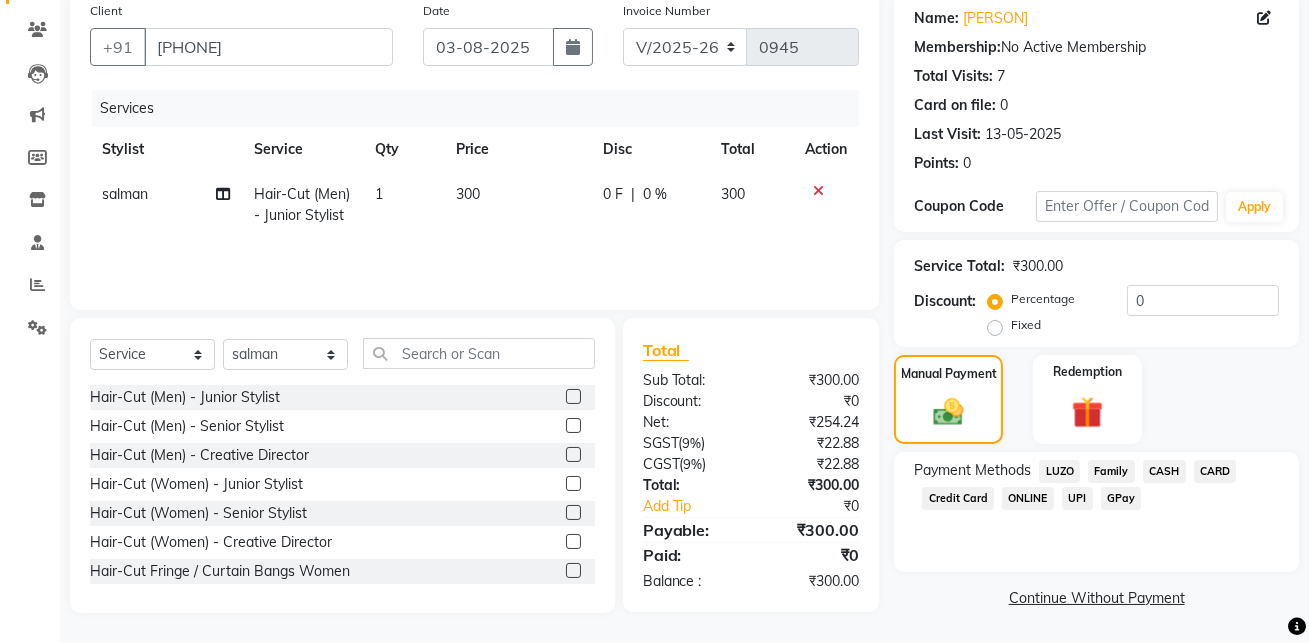 click on "GPay" 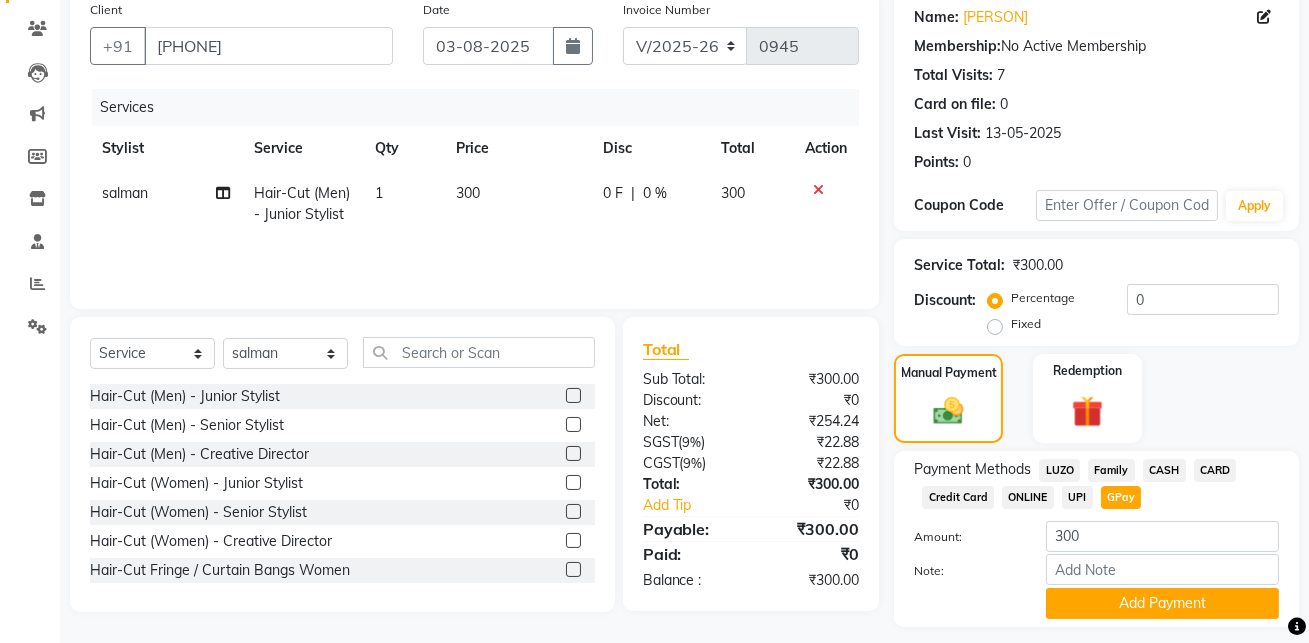 click on "CASH" 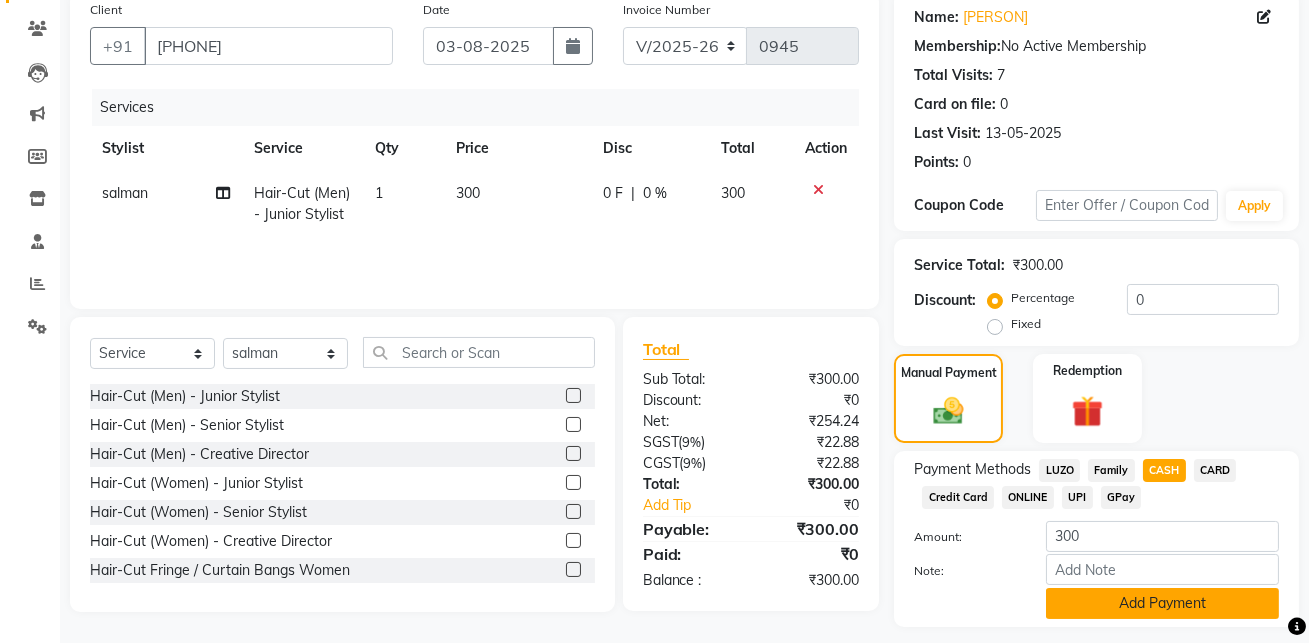 click on "Add Payment" 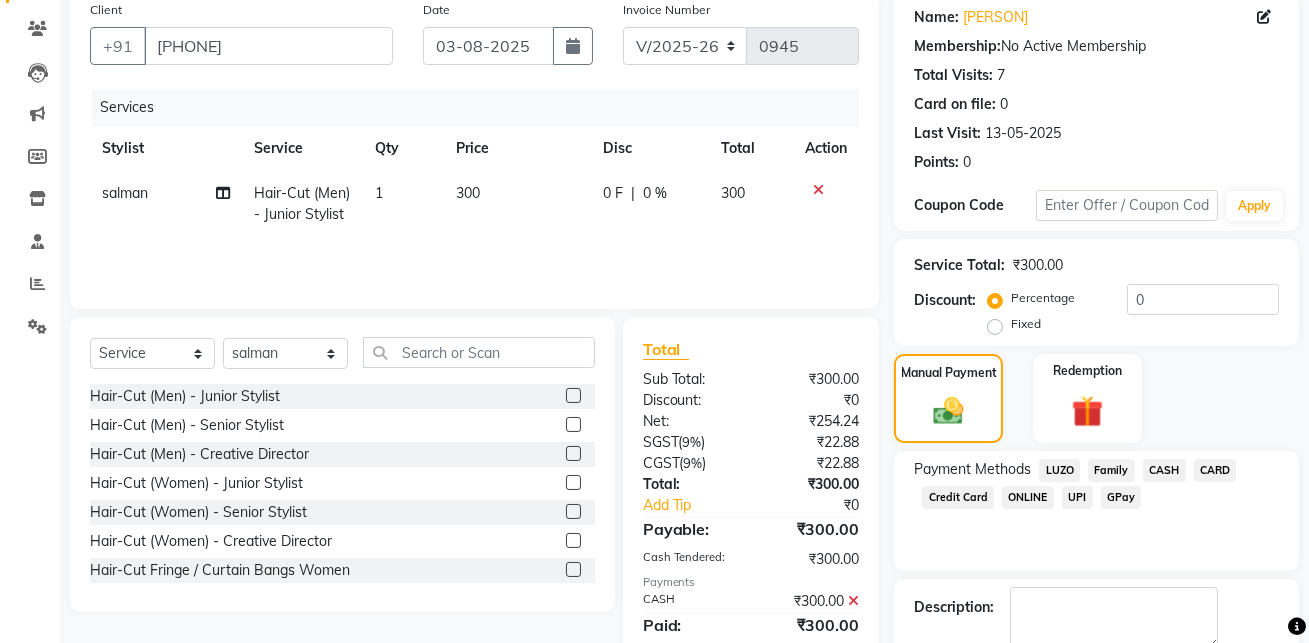 scroll, scrollTop: 270, scrollLeft: 0, axis: vertical 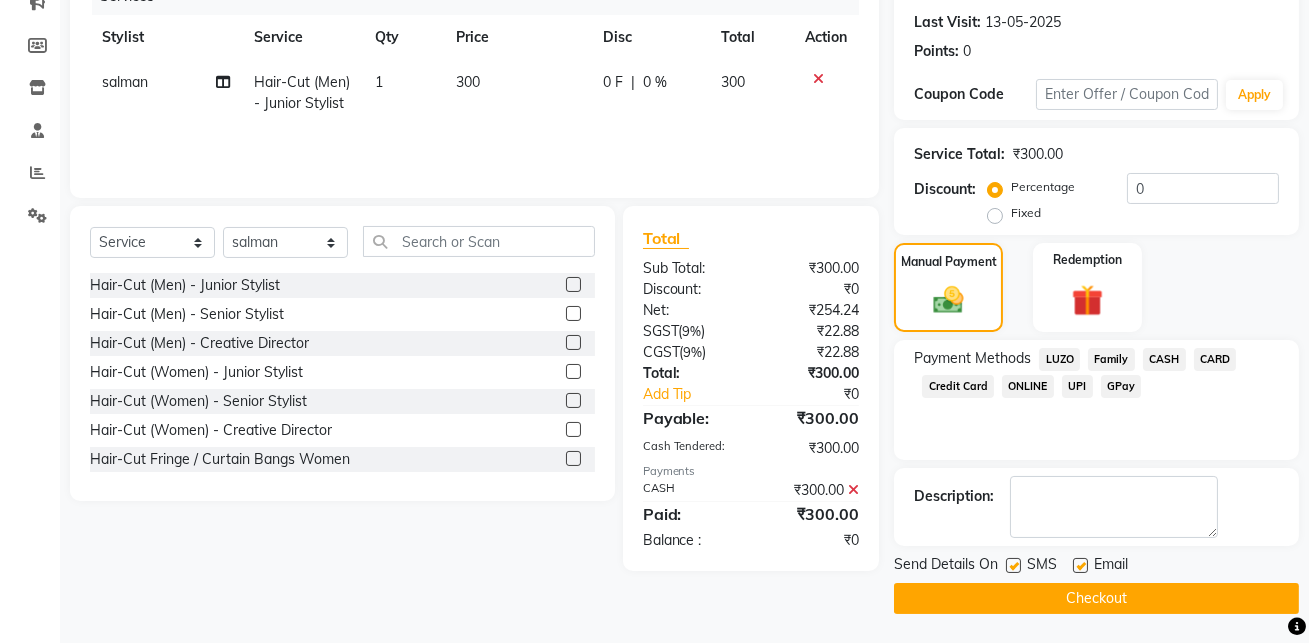 click on "Checkout" 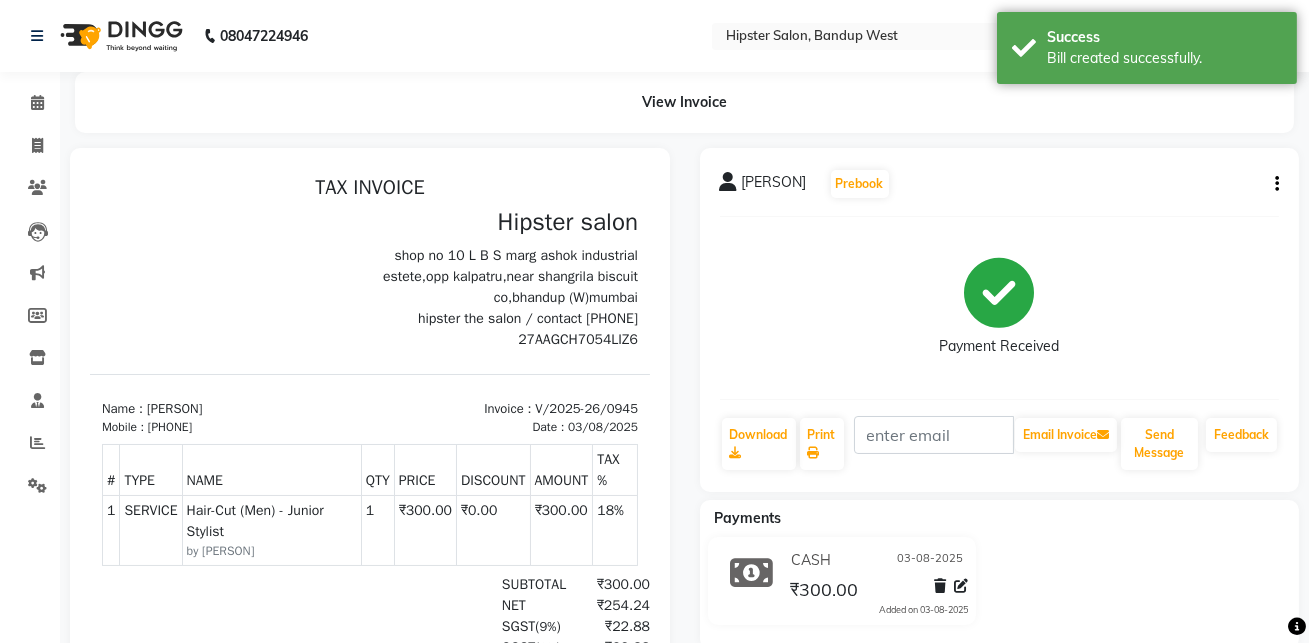 scroll, scrollTop: 0, scrollLeft: 0, axis: both 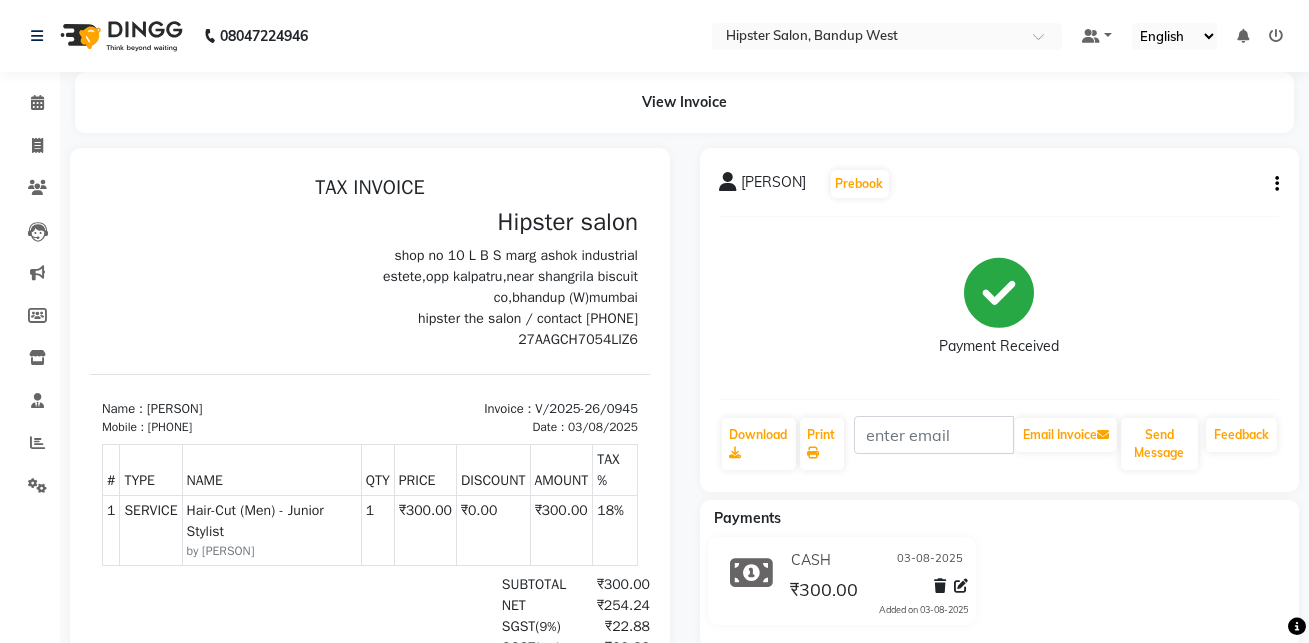 click on "CASH 03-08-2025 ₹300.00  Added on 03-08-2025" 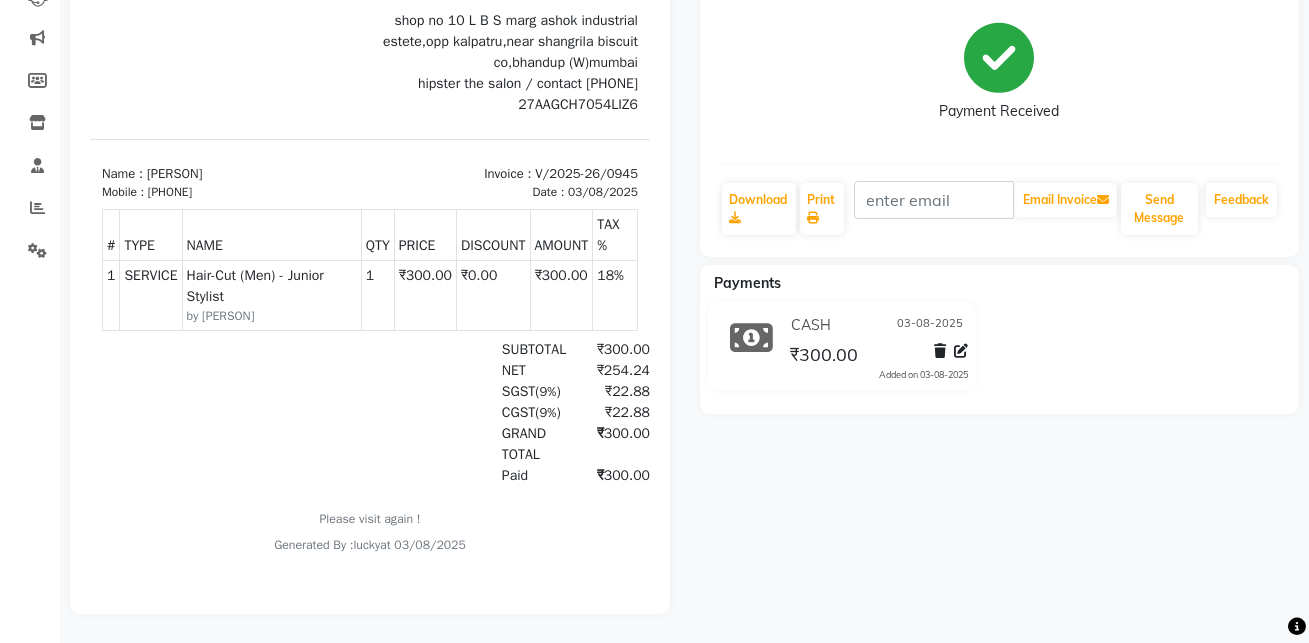 scroll, scrollTop: 0, scrollLeft: 0, axis: both 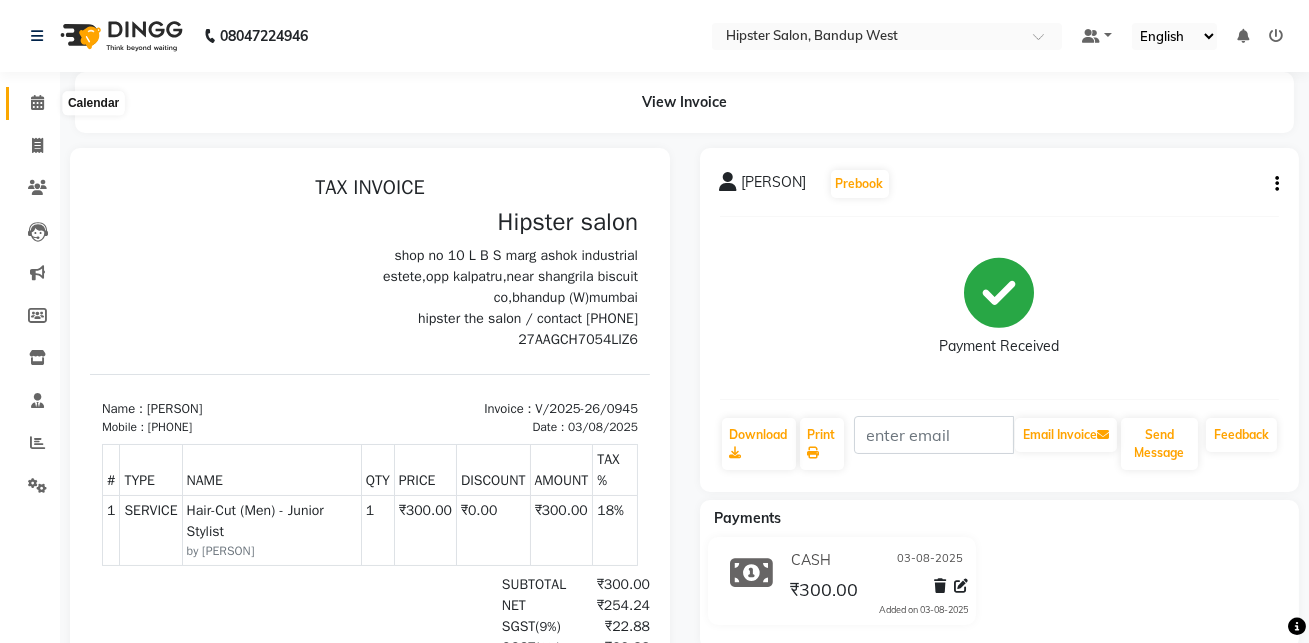 click 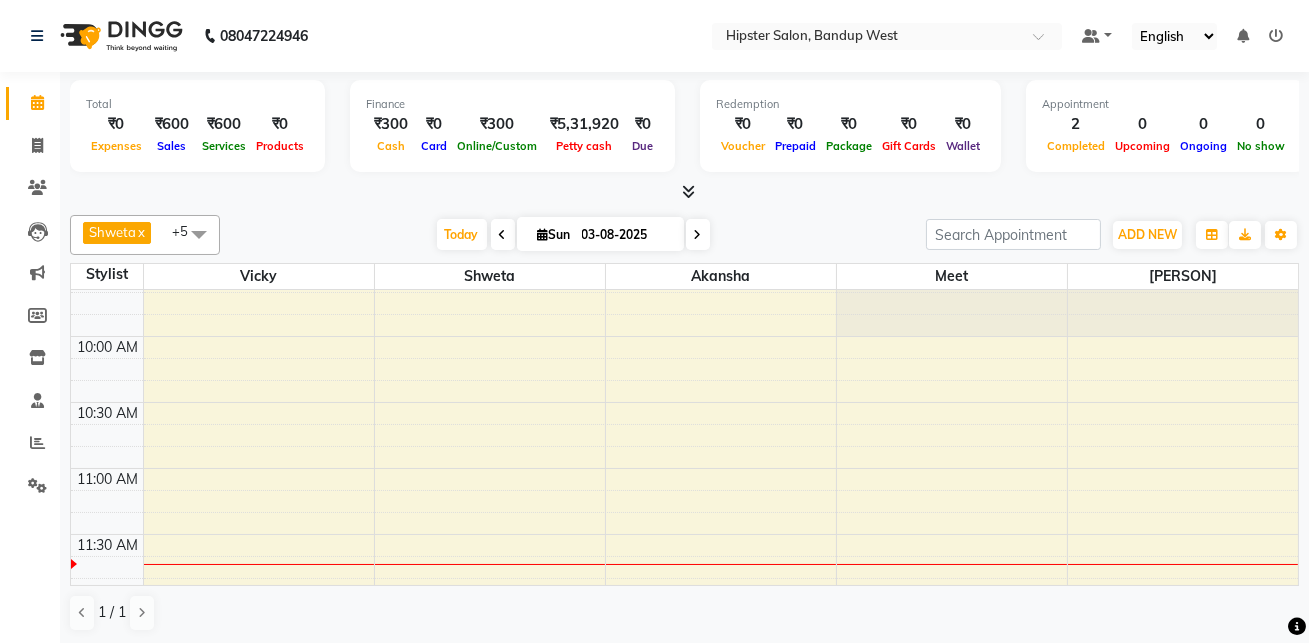 scroll, scrollTop: 93, scrollLeft: 0, axis: vertical 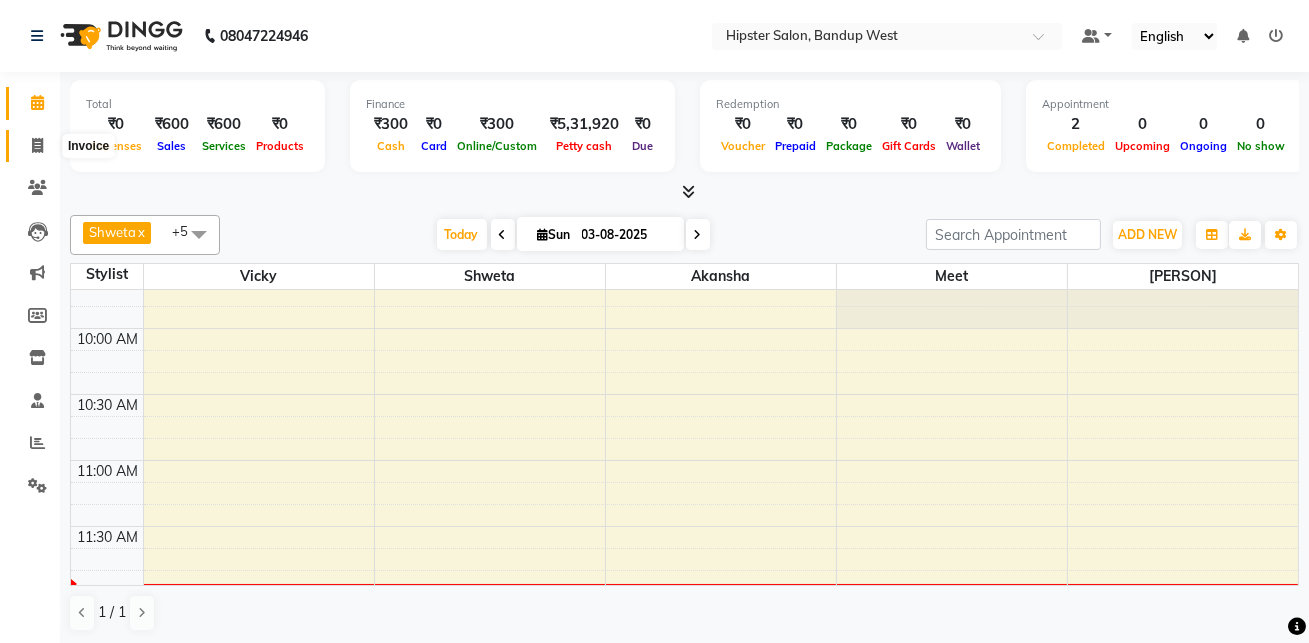 click 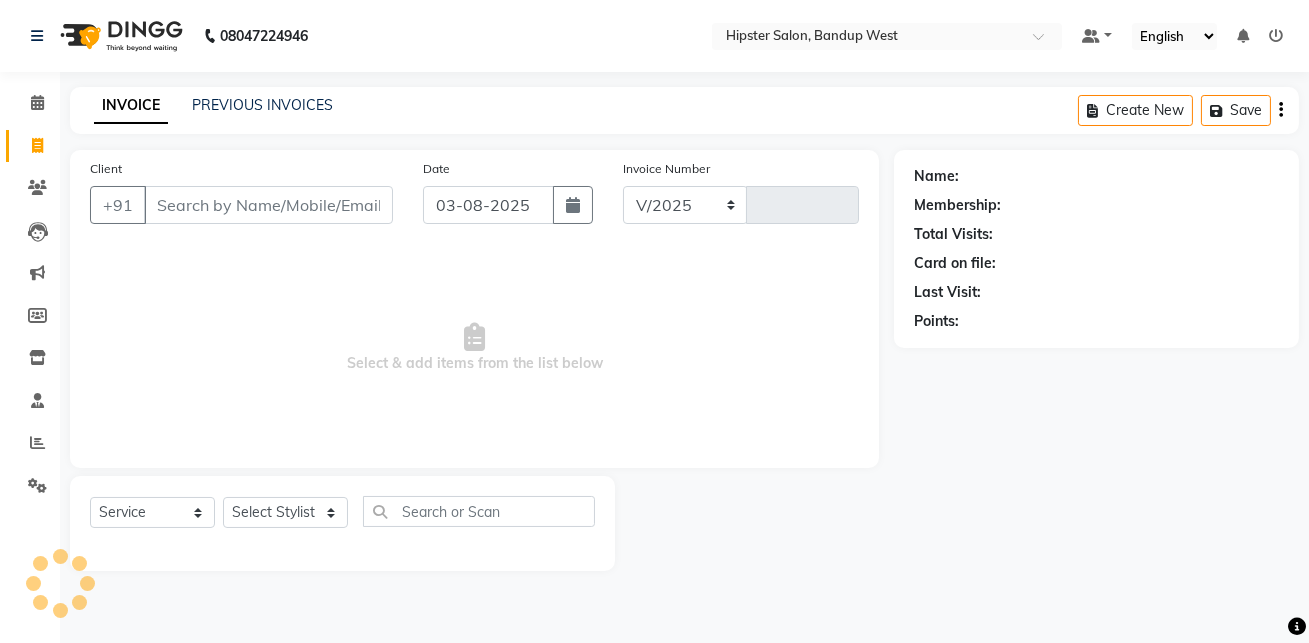 select on "6746" 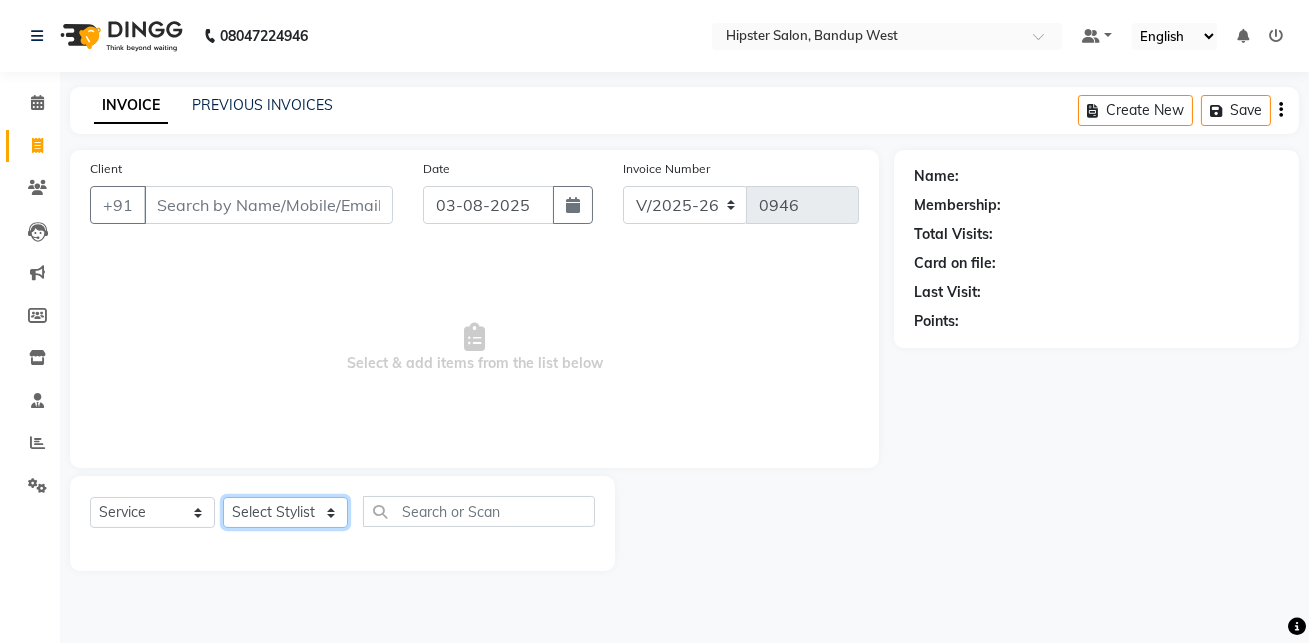 click on "Select Stylist" 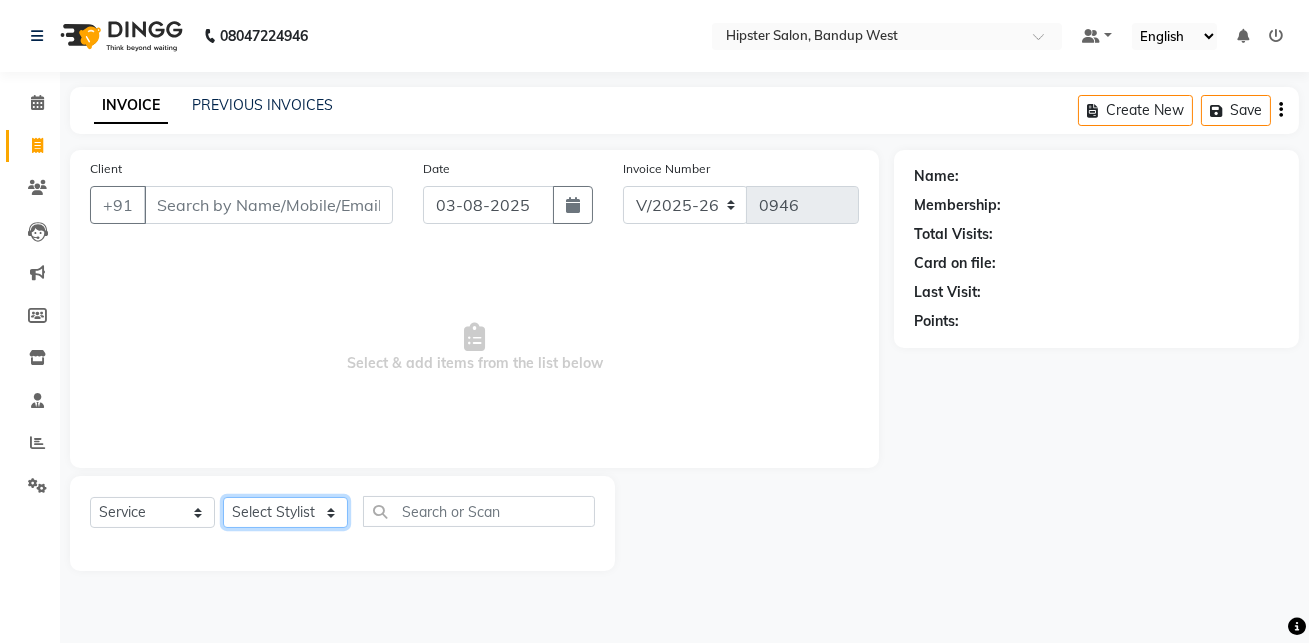 select on "52835" 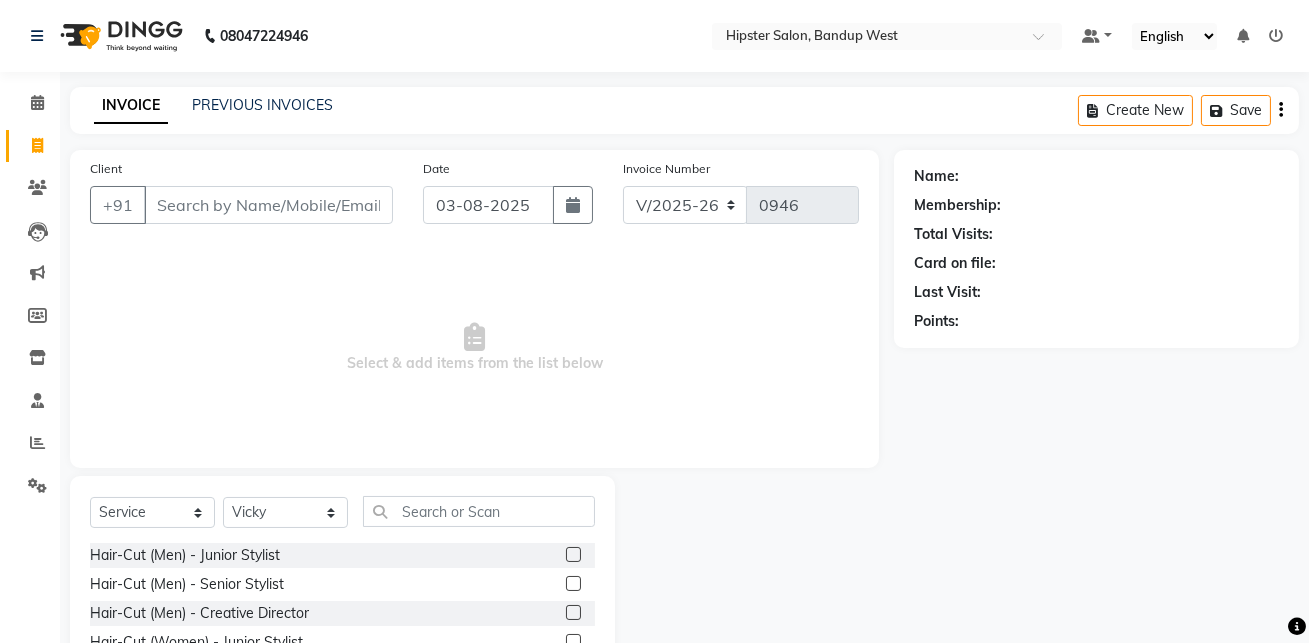 click 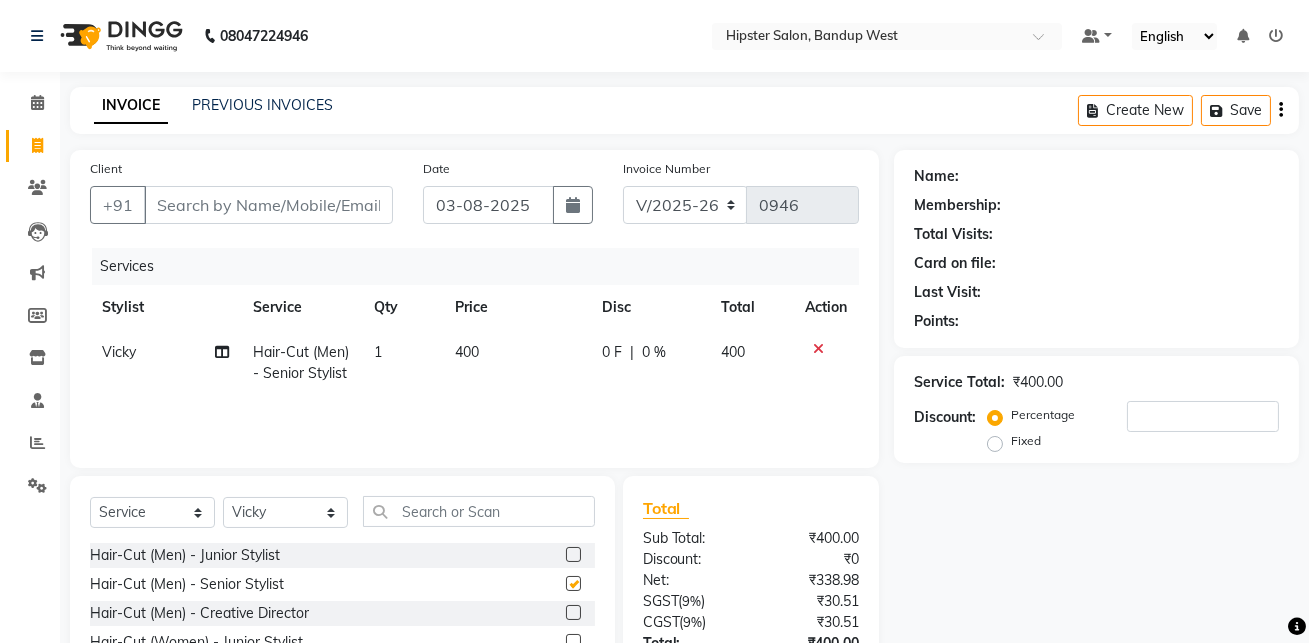 checkbox on "false" 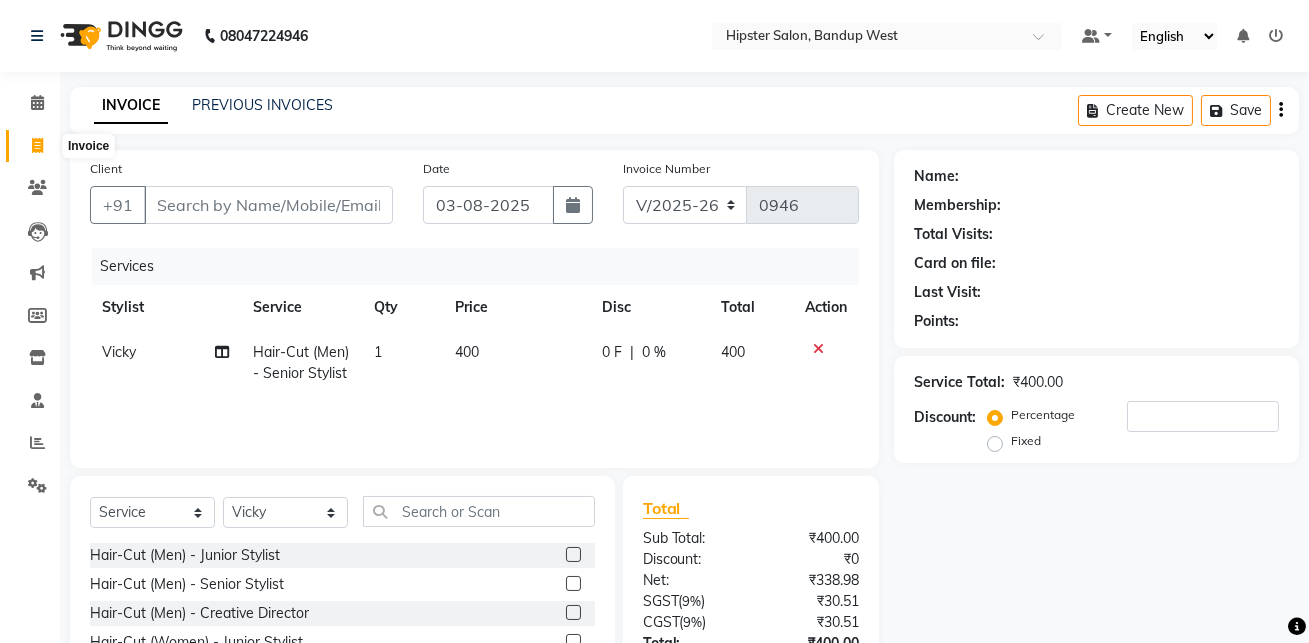 click 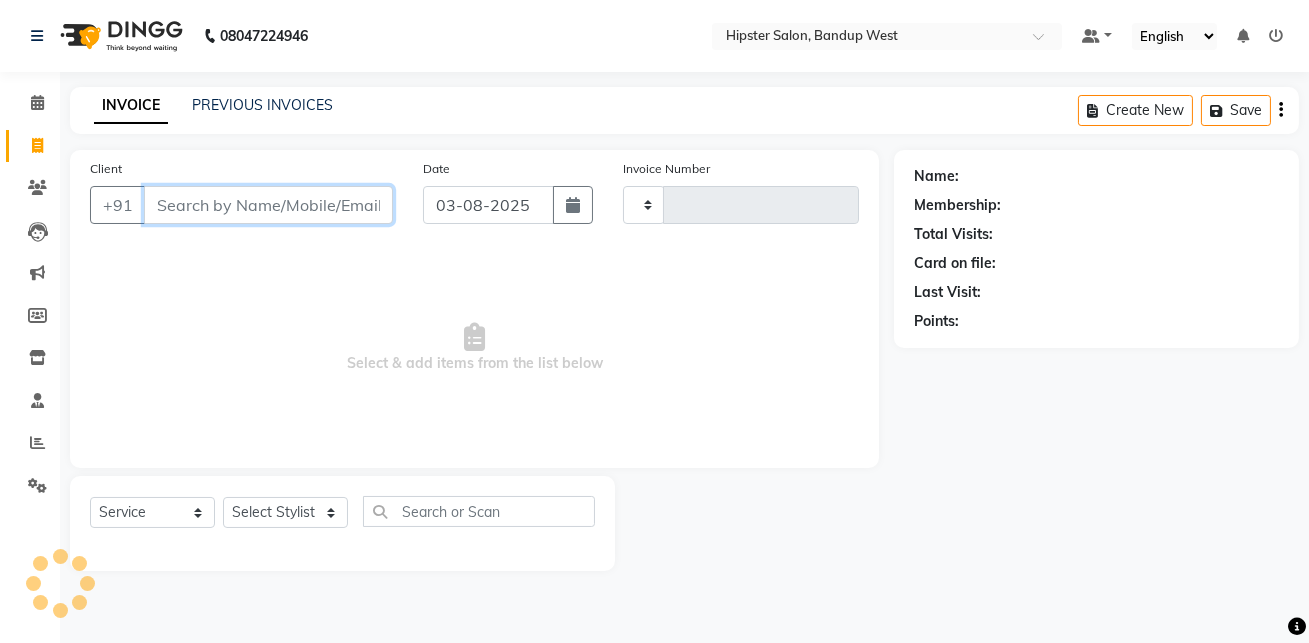 type on "0946" 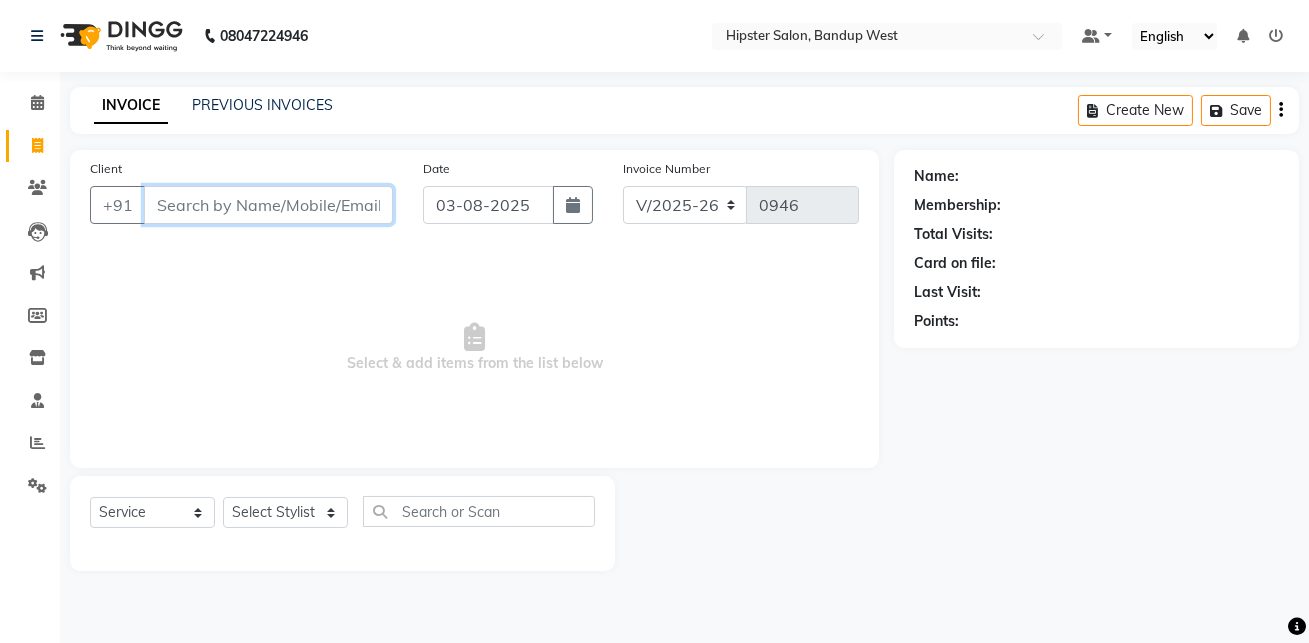 click on "Client" at bounding box center (268, 205) 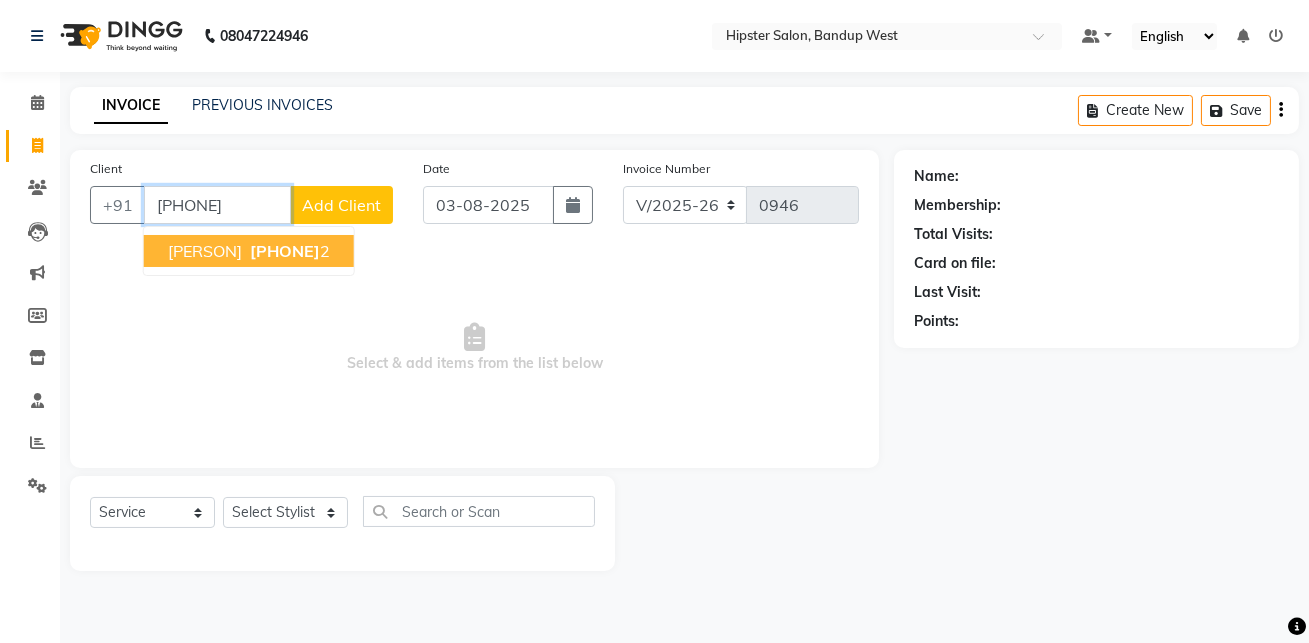 type on "[PHONE]" 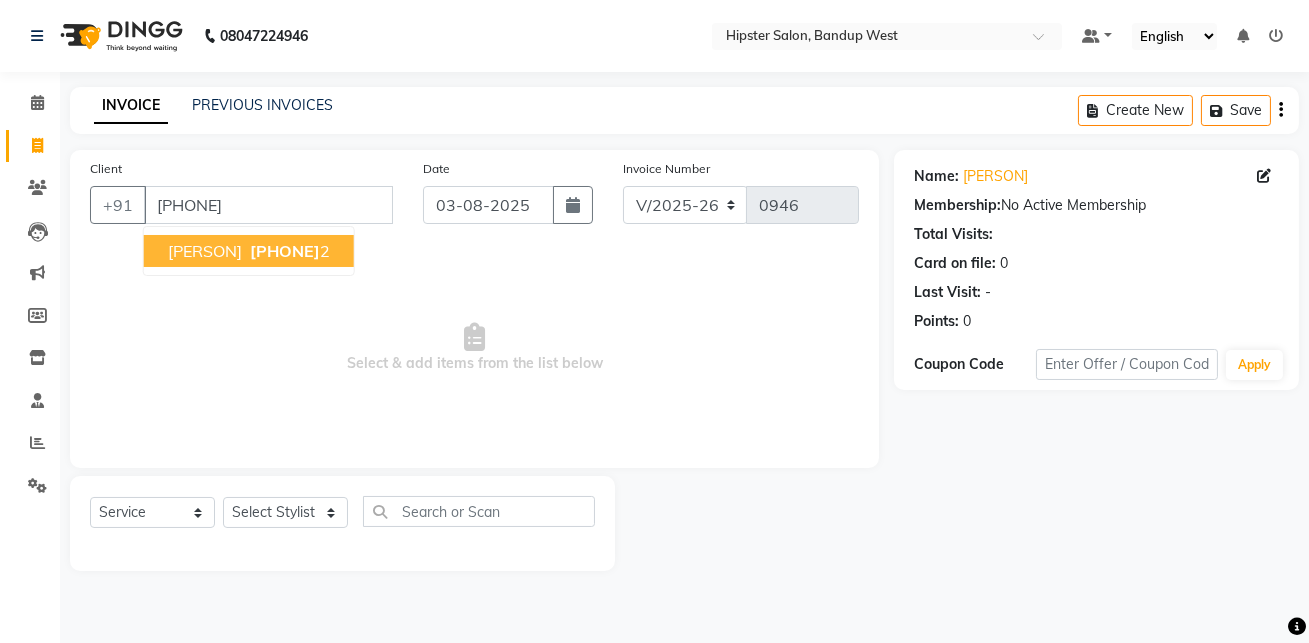 click on "[PHONE]" at bounding box center (285, 251) 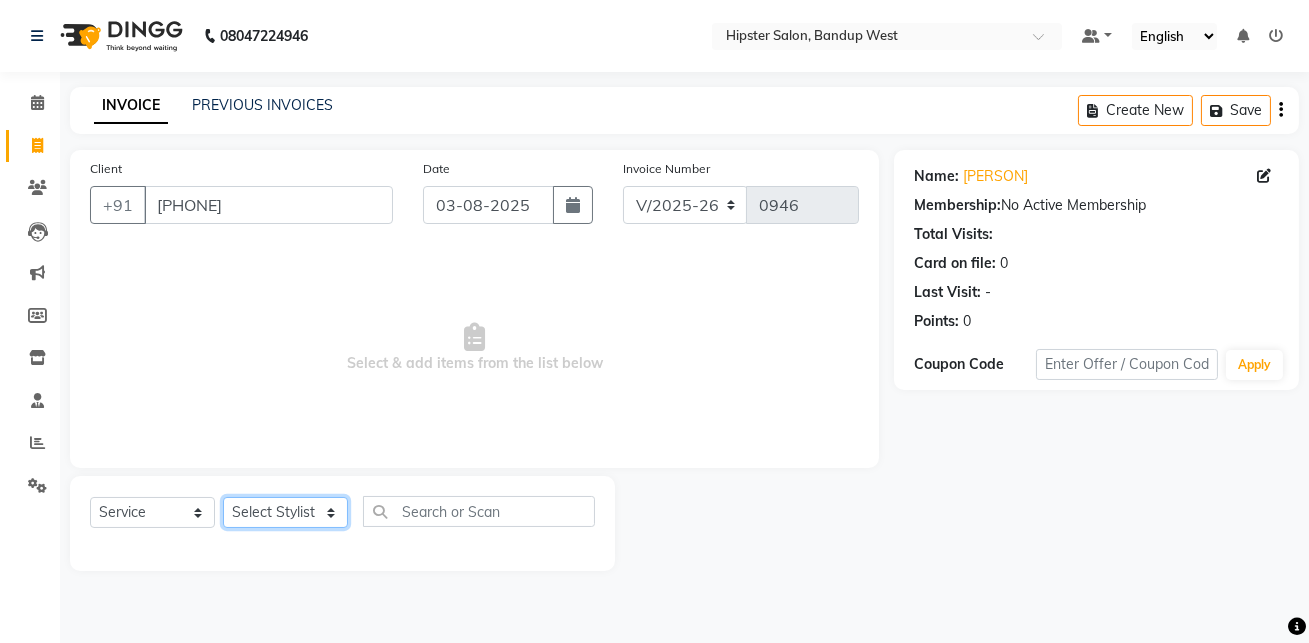 click on "Select Stylist [PERSON] [PERSON] [PERSON] [PERSON] [PERSON] [PERSON] [PERSON] [PERSON] [PERSON] [PERSON] [PERSON] [PERSON] [PERSON] [PERSON] [PERSON] [PERSON] [PERSON] [PERSON] [PERSON] [PERSON]" 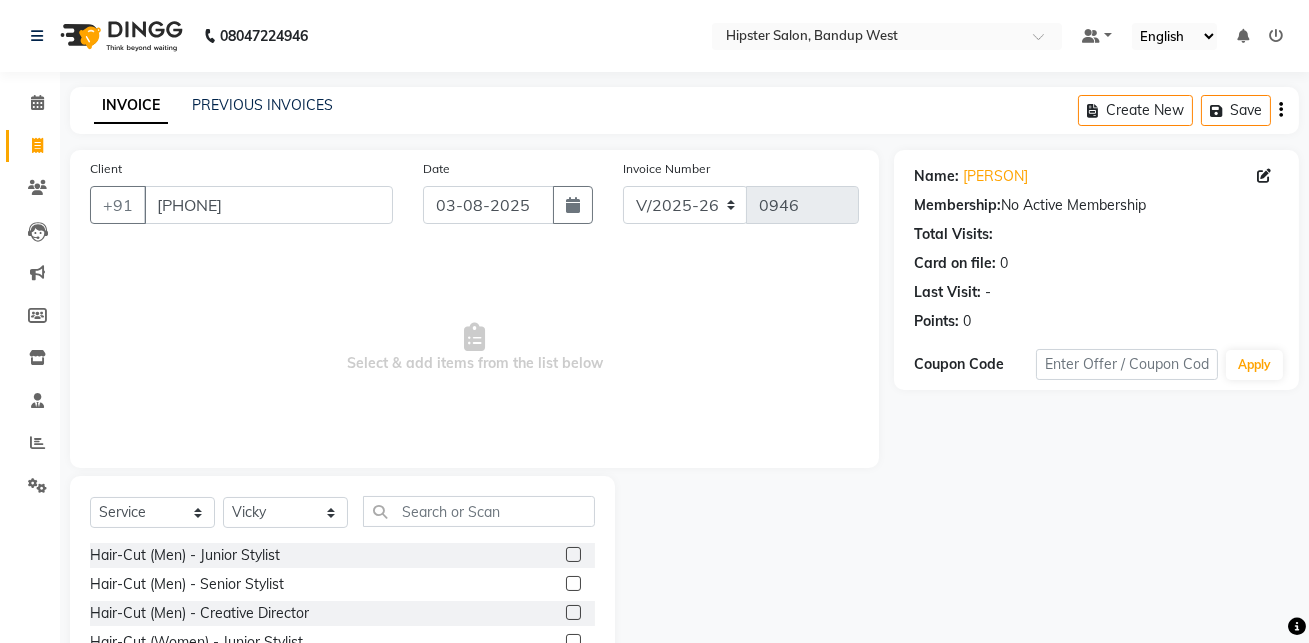 click 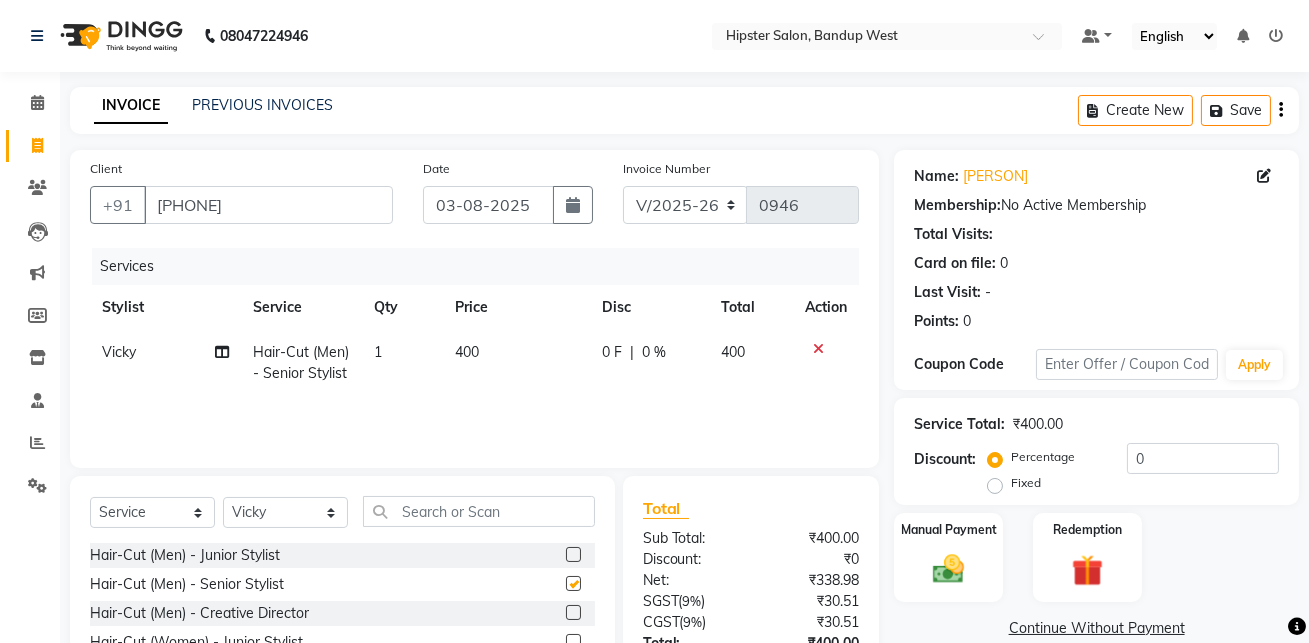 checkbox on "false" 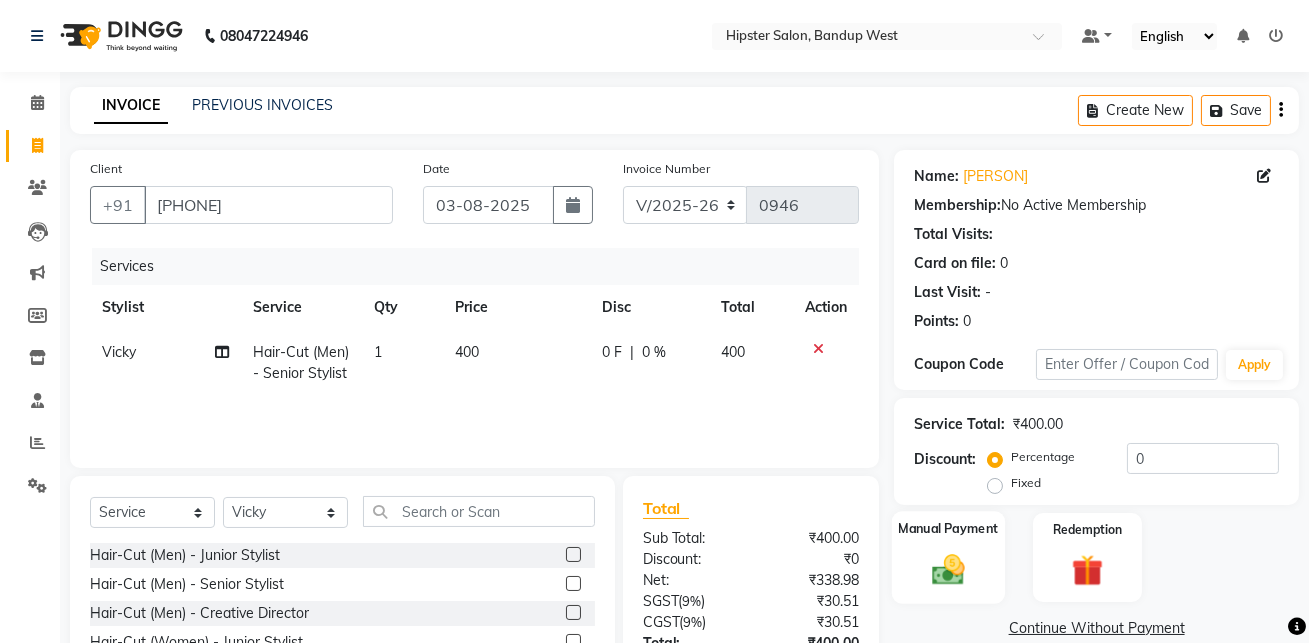 click on "Manual Payment" 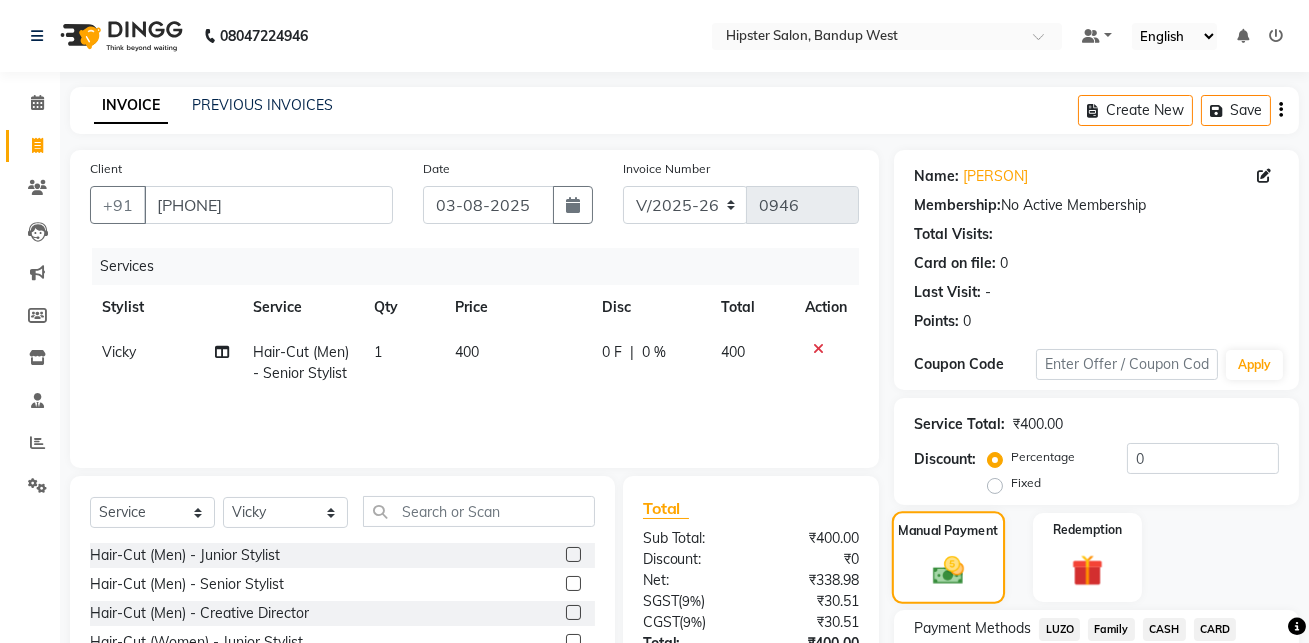 scroll, scrollTop: 159, scrollLeft: 0, axis: vertical 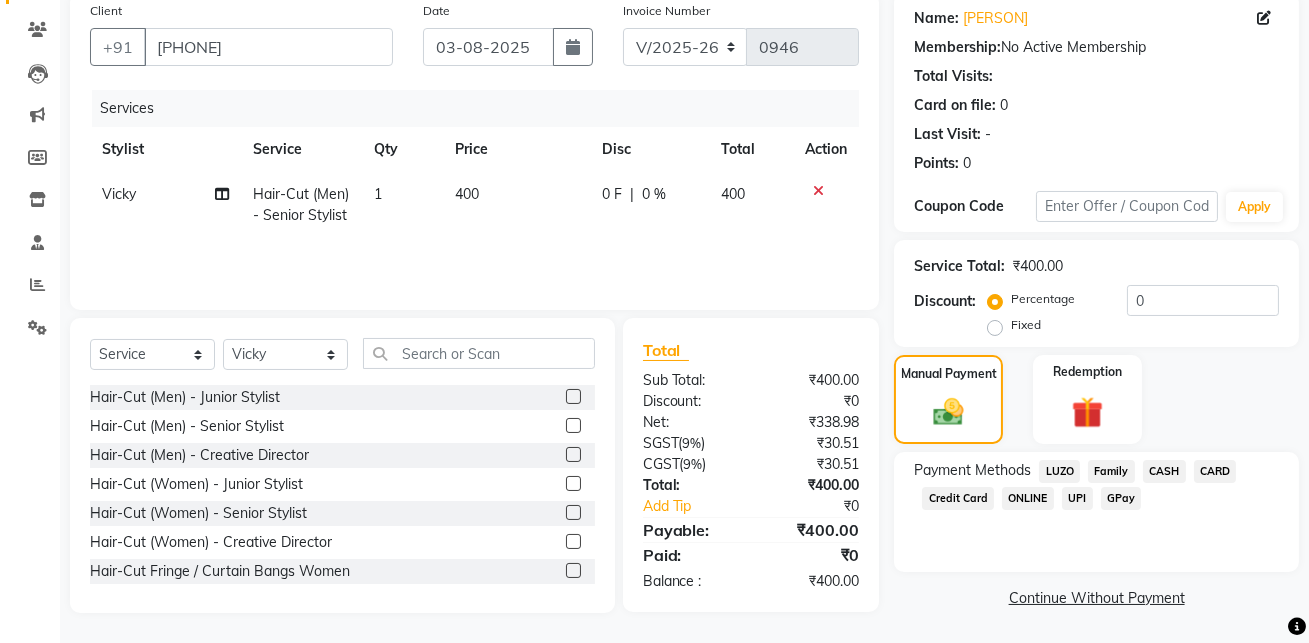 click on "GPay" 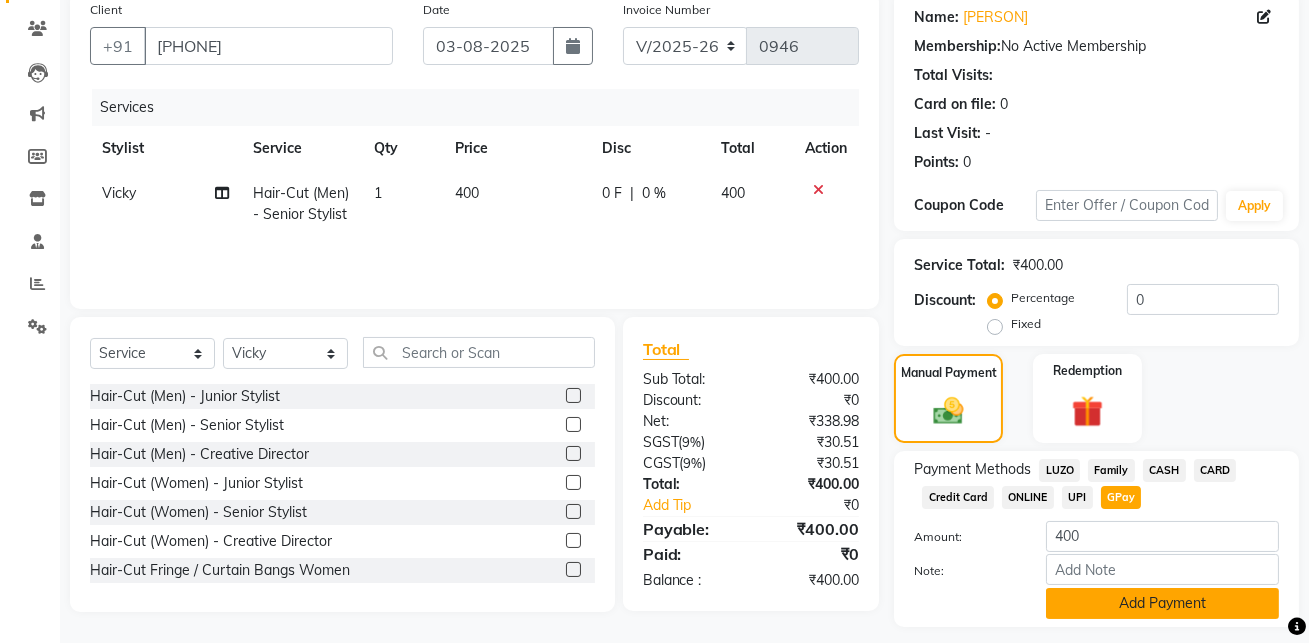 click on "Add Payment" 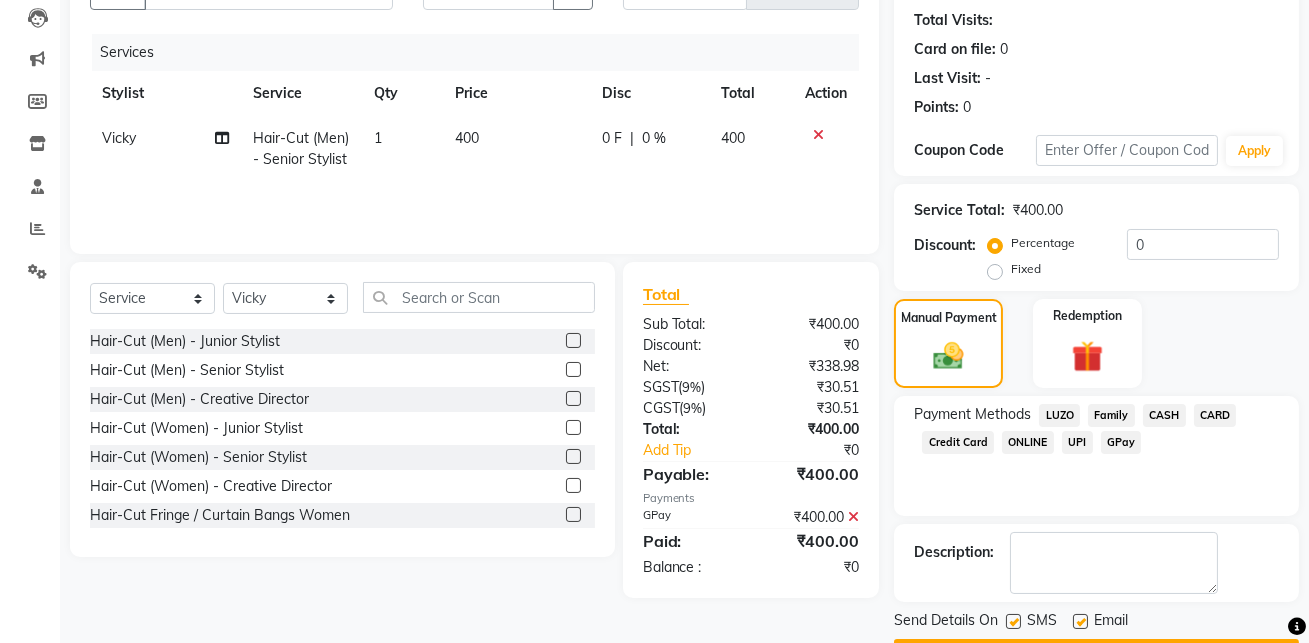 scroll, scrollTop: 270, scrollLeft: 0, axis: vertical 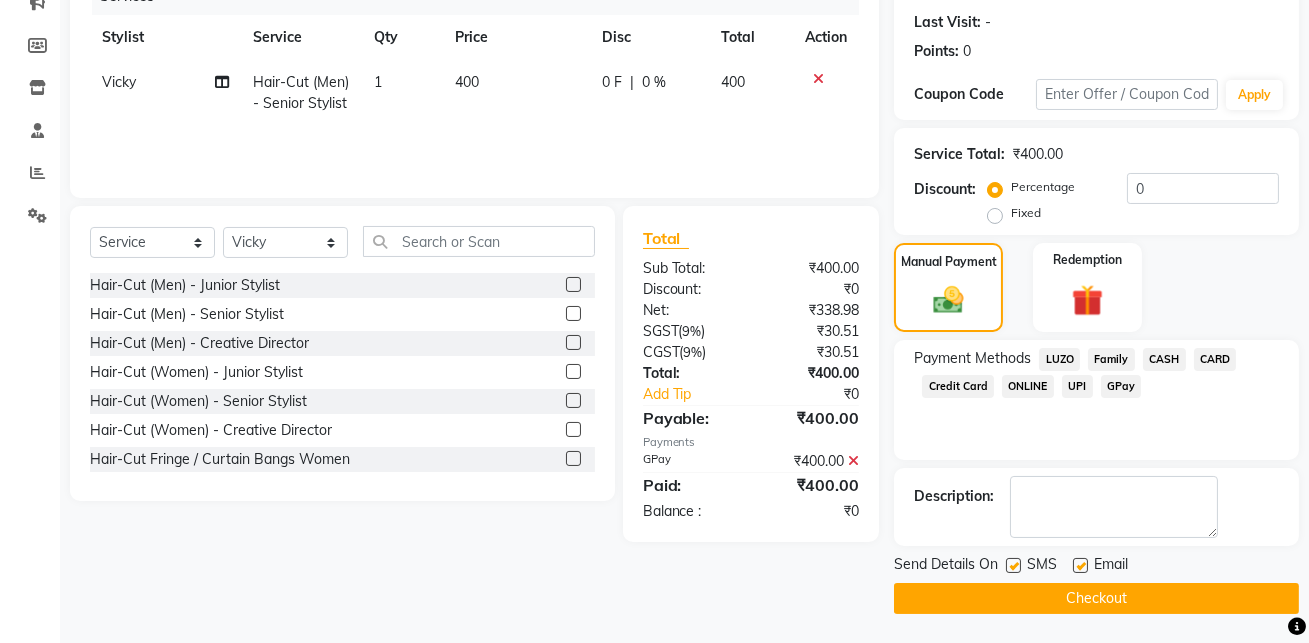 click on "Checkout" 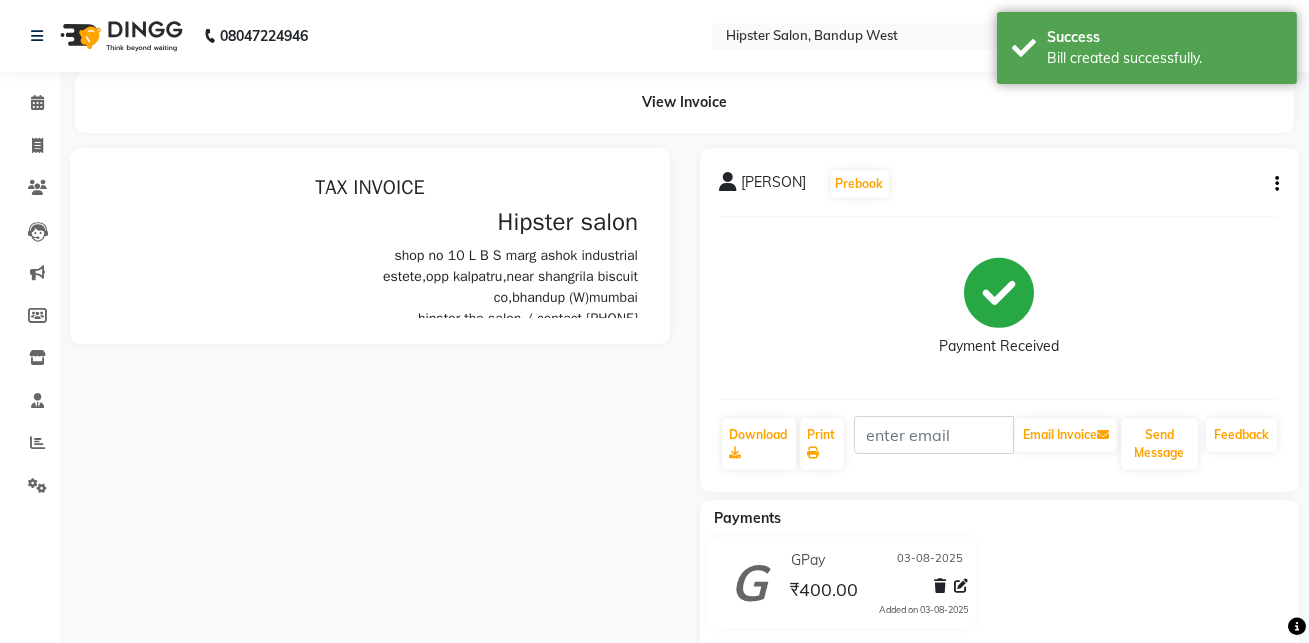 scroll, scrollTop: 0, scrollLeft: 0, axis: both 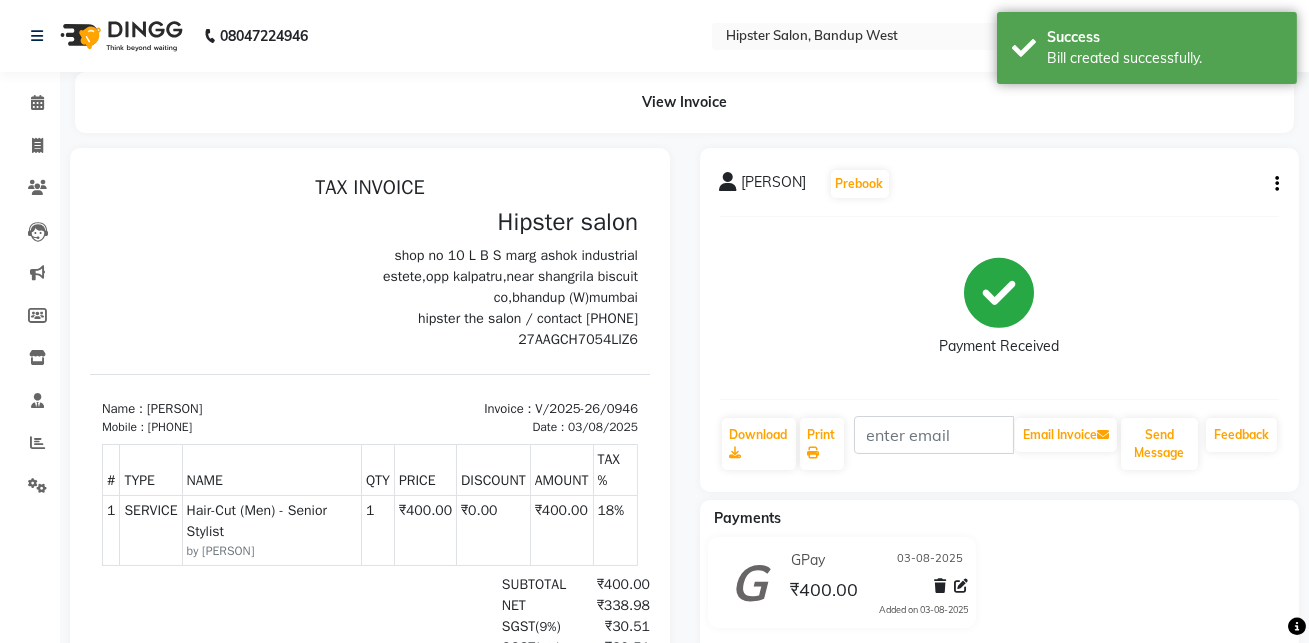select on "6746" 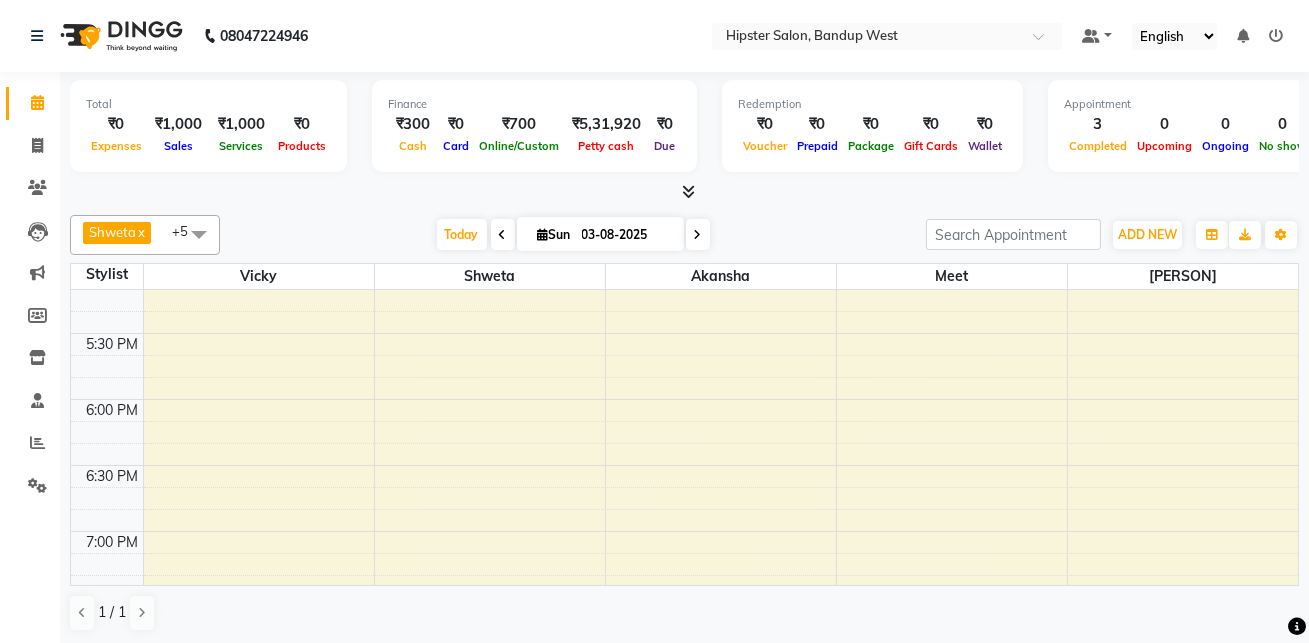 scroll, scrollTop: 1110, scrollLeft: 0, axis: vertical 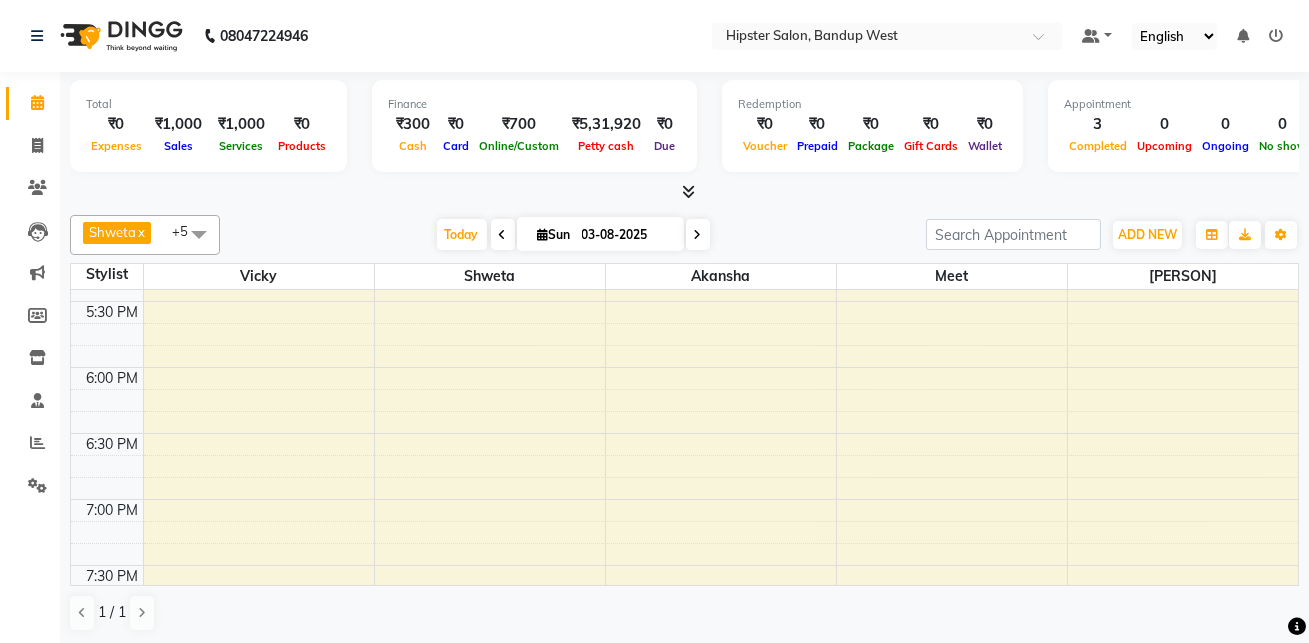 click on "9:00 AM 9:30 AM 10:00 AM 10:30 AM 11:00 AM 11:30 AM 12:00 PM 12:30 PM 1:00 PM 1:30 PM 2:00 PM 2:30 PM 3:00 PM 3:30 PM 4:00 PM 4:30 PM 5:00 PM 5:30 PM 6:00 PM 6:30 PM 7:00 PM 7:30 PM 8:00 PM 8:30 PM 9:00 PM 9:30 PM 10:00 PM 10:30 PM 11:00 PM 11:30 PM     [PERSON], TK03, 11:35 AM-12:05 PM, Hair-Cut (Men) - Senior Stylist" at bounding box center (684, 169) 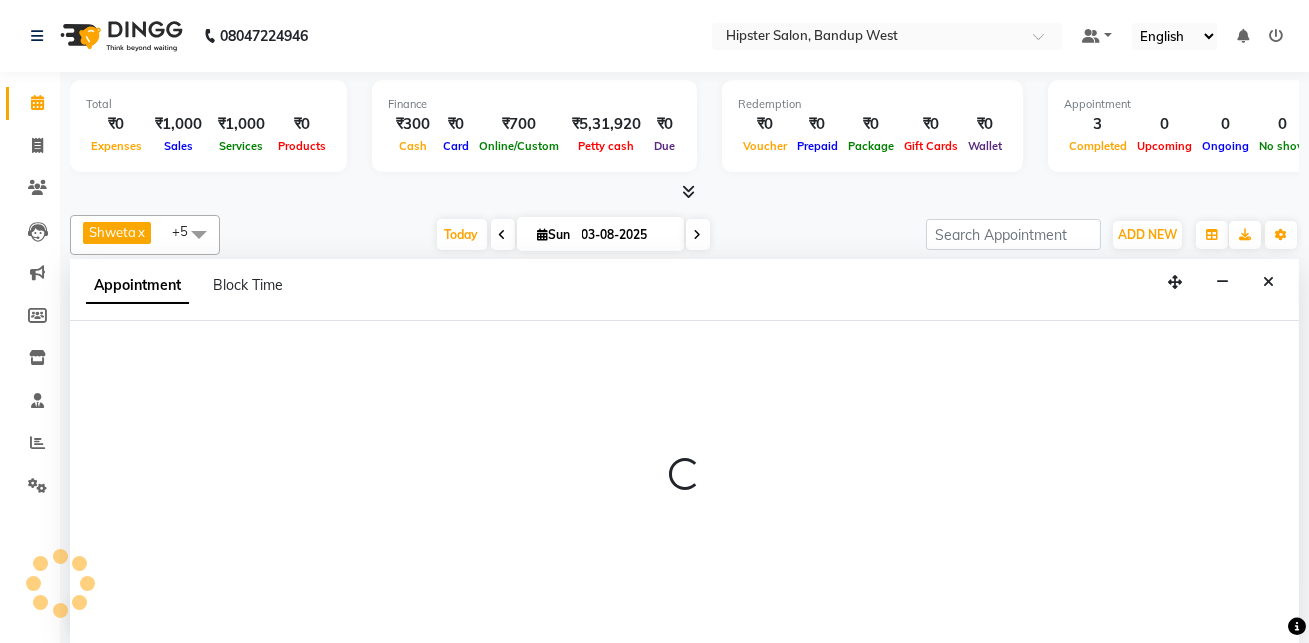 scroll, scrollTop: 0, scrollLeft: 0, axis: both 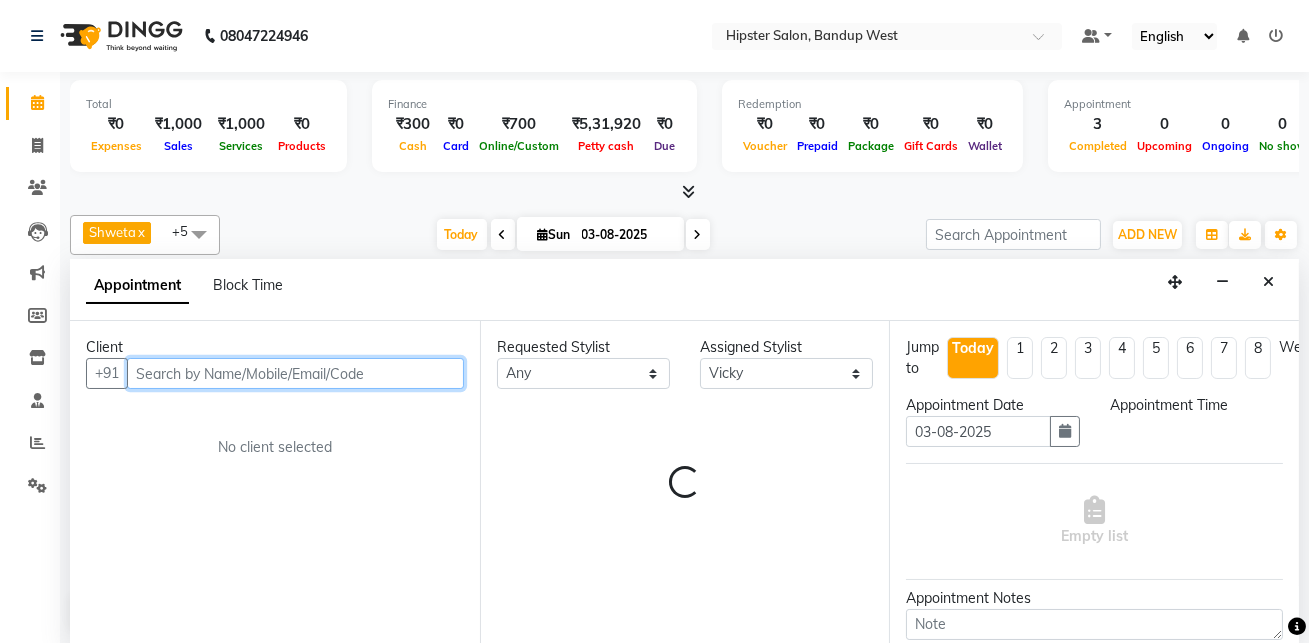 select on "1140" 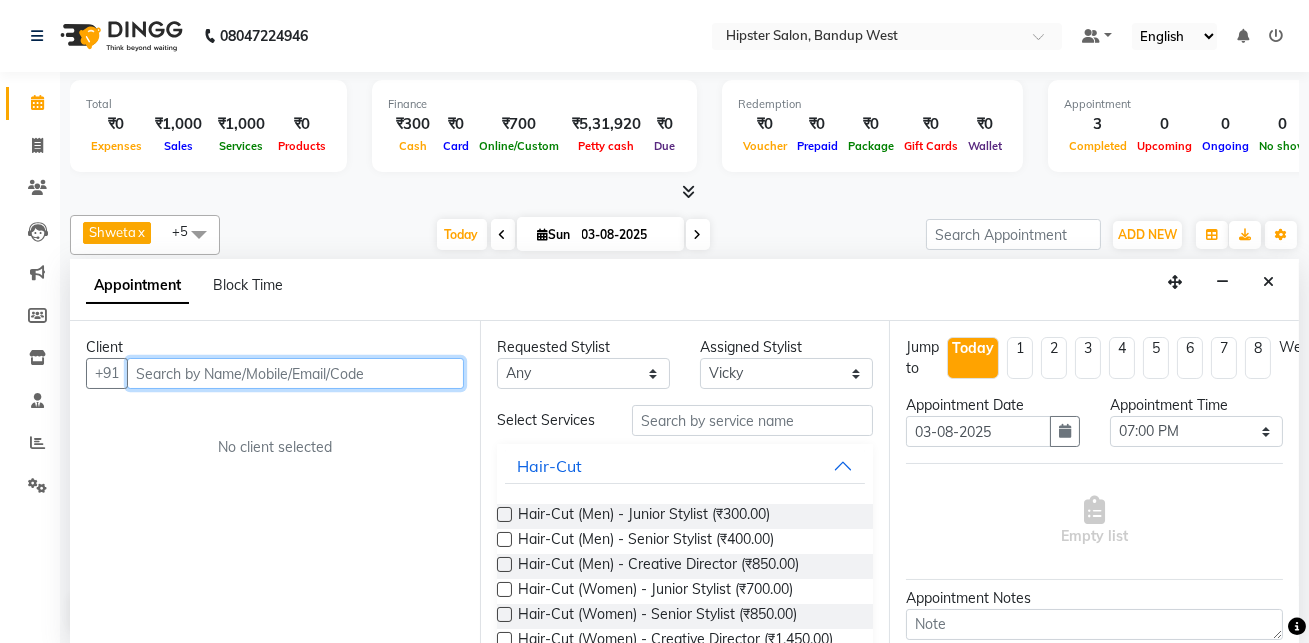 click at bounding box center [295, 373] 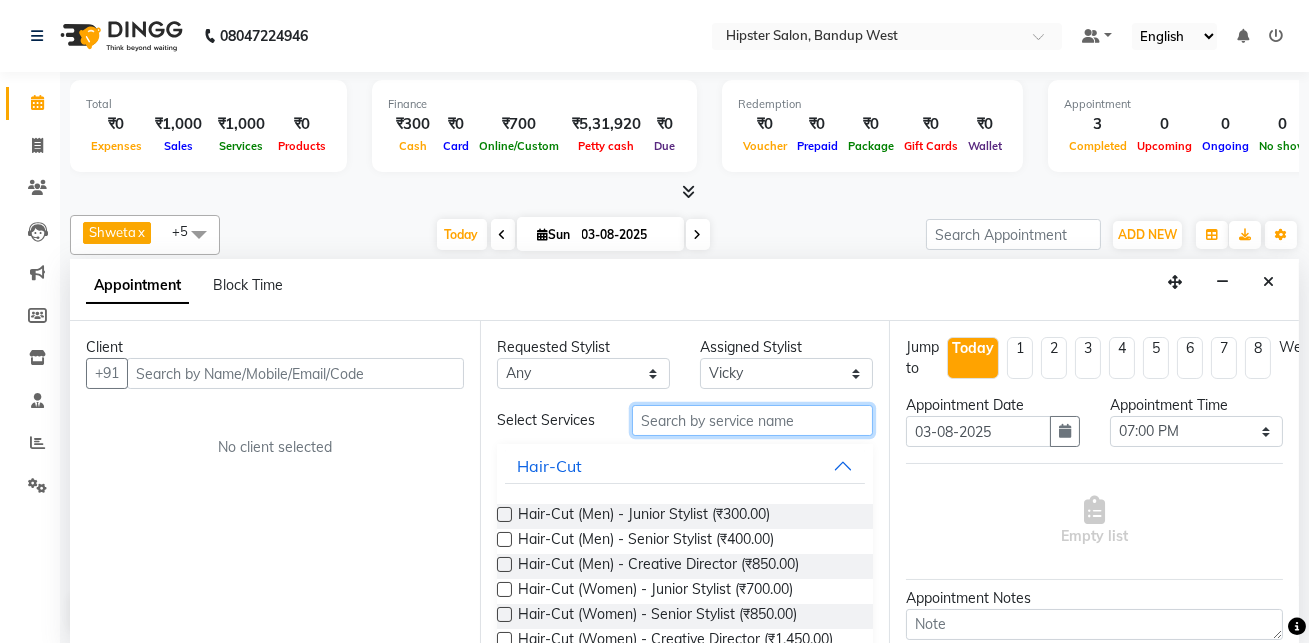 click at bounding box center [752, 420] 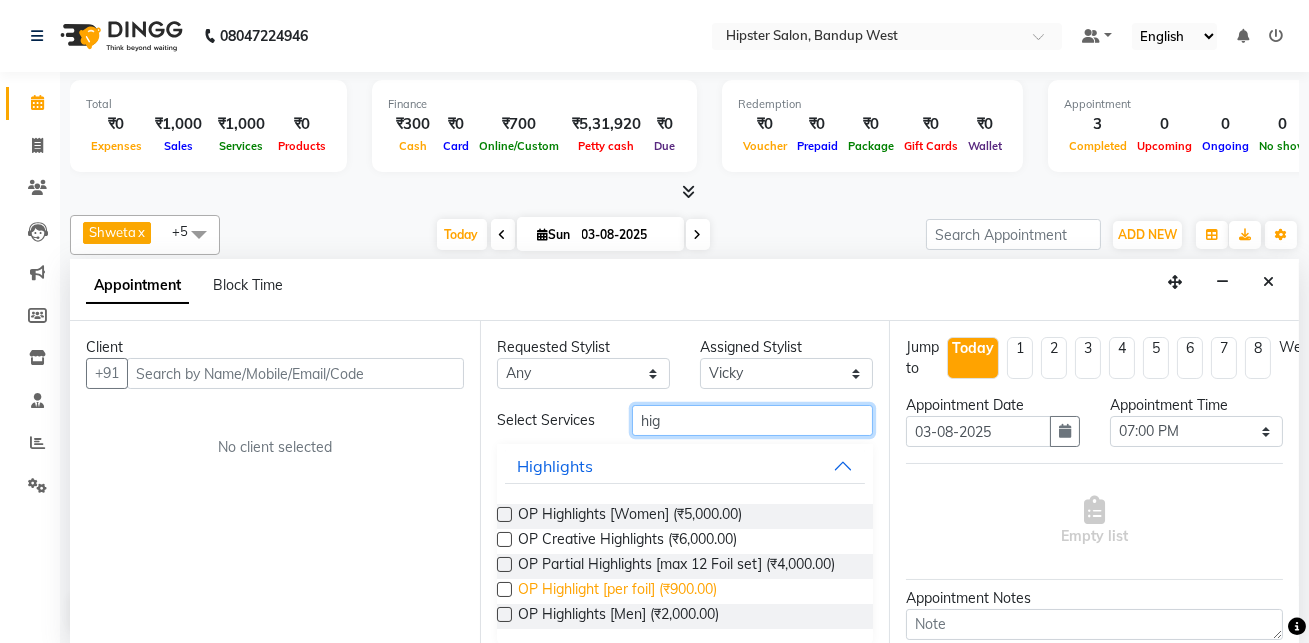 type on "hig" 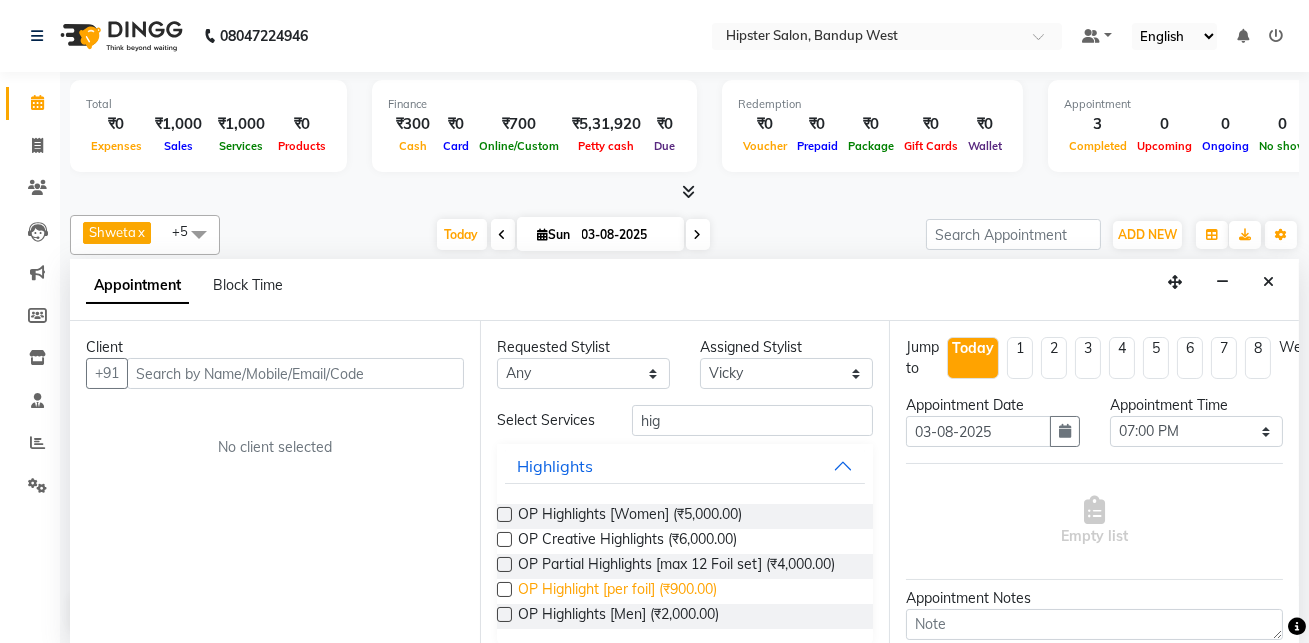 click on "OP Highlight [per foil] (₹900.00)" at bounding box center [617, 591] 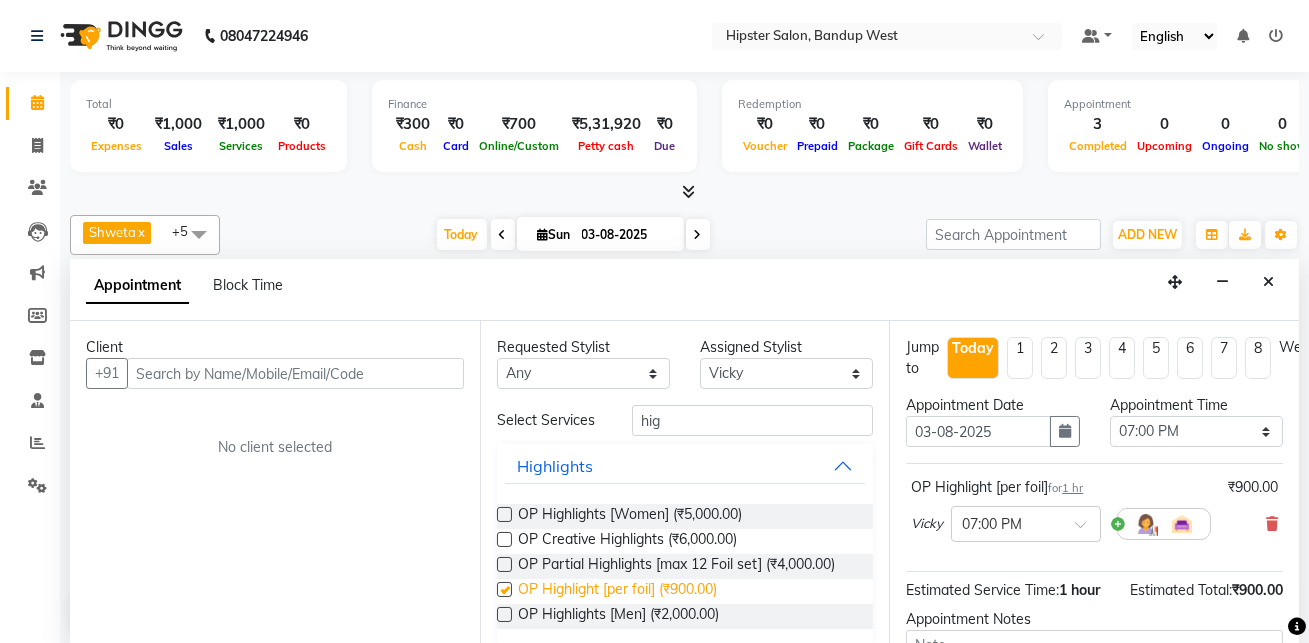 checkbox on "false" 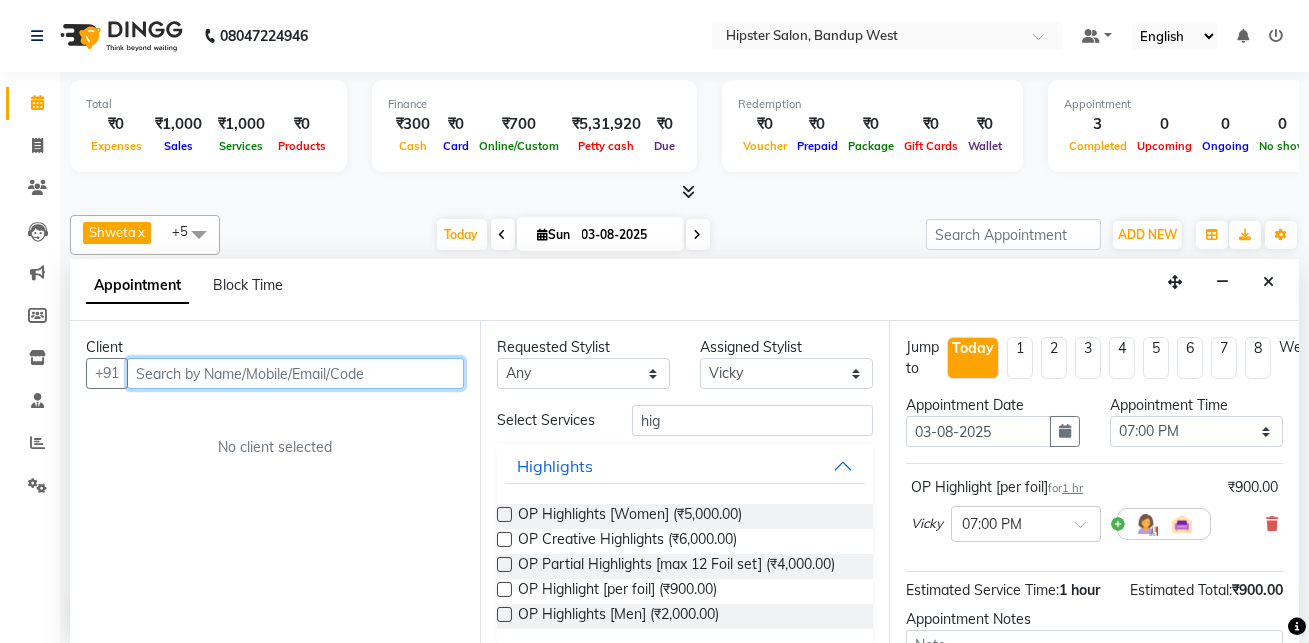 click at bounding box center (295, 373) 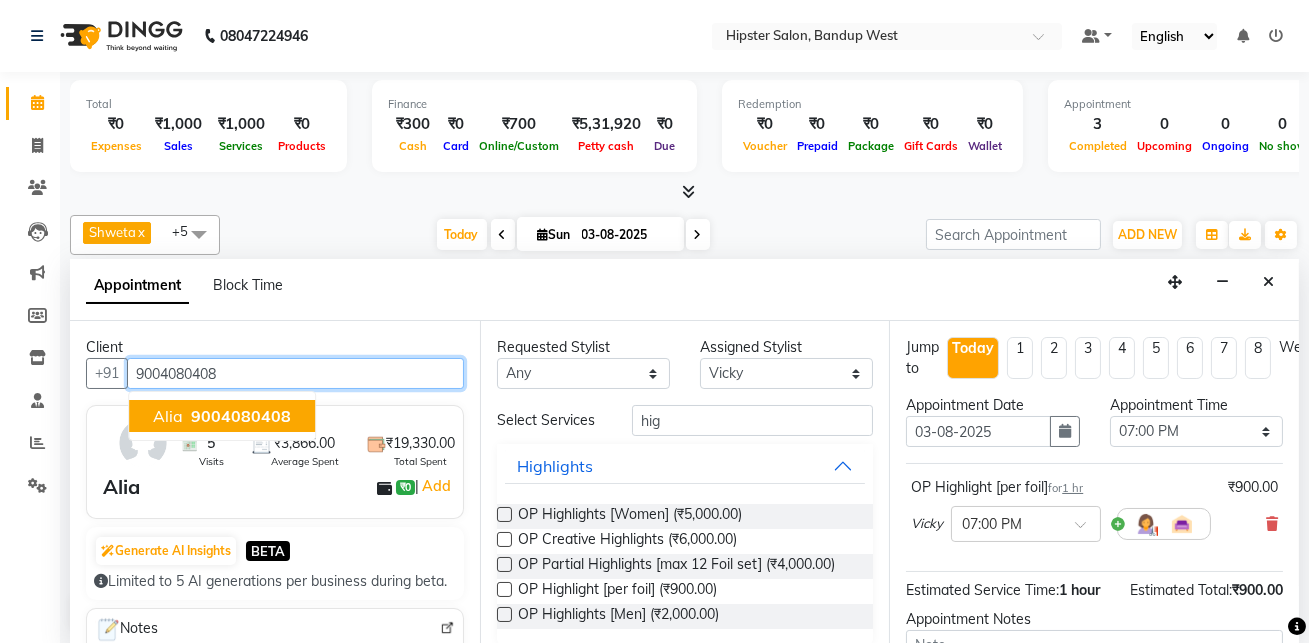 click on "[PERSON]  [PHONE]" at bounding box center (222, 416) 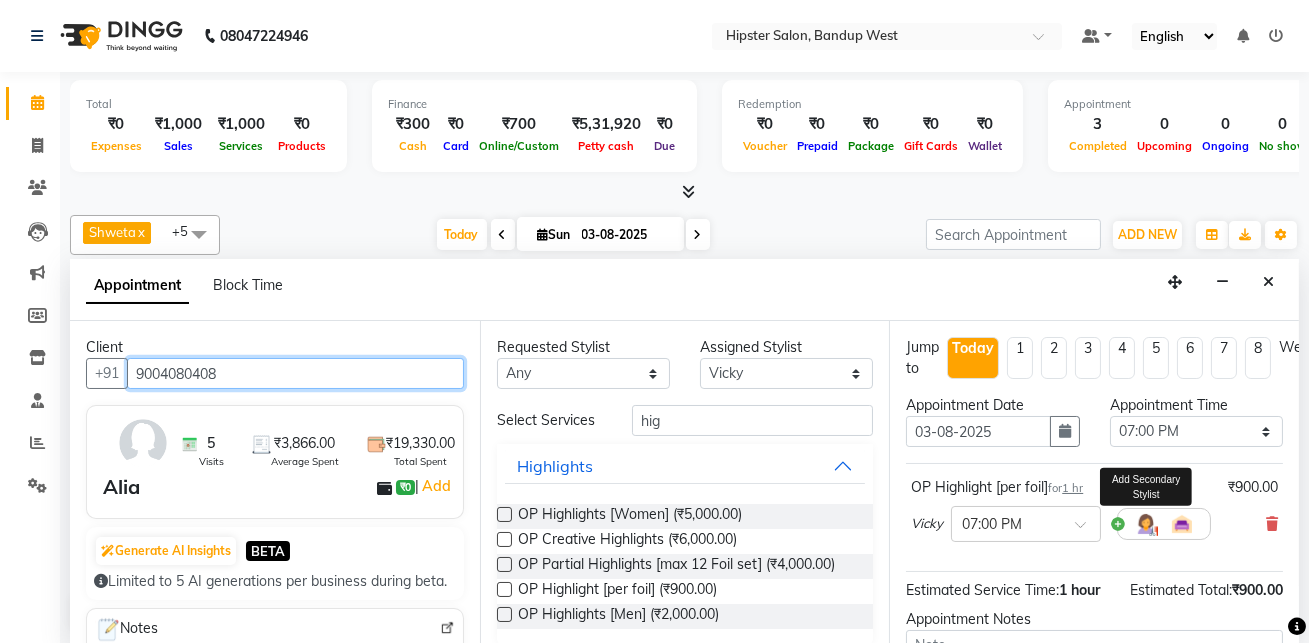 scroll, scrollTop: 201, scrollLeft: 0, axis: vertical 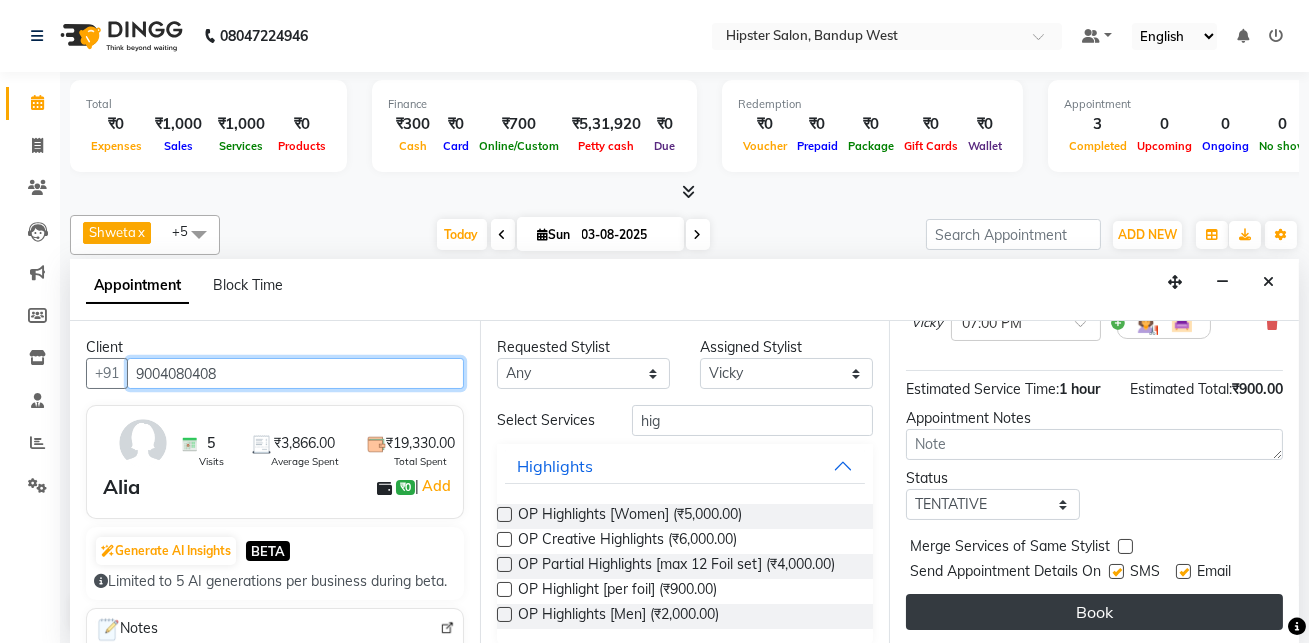 type on "9004080408" 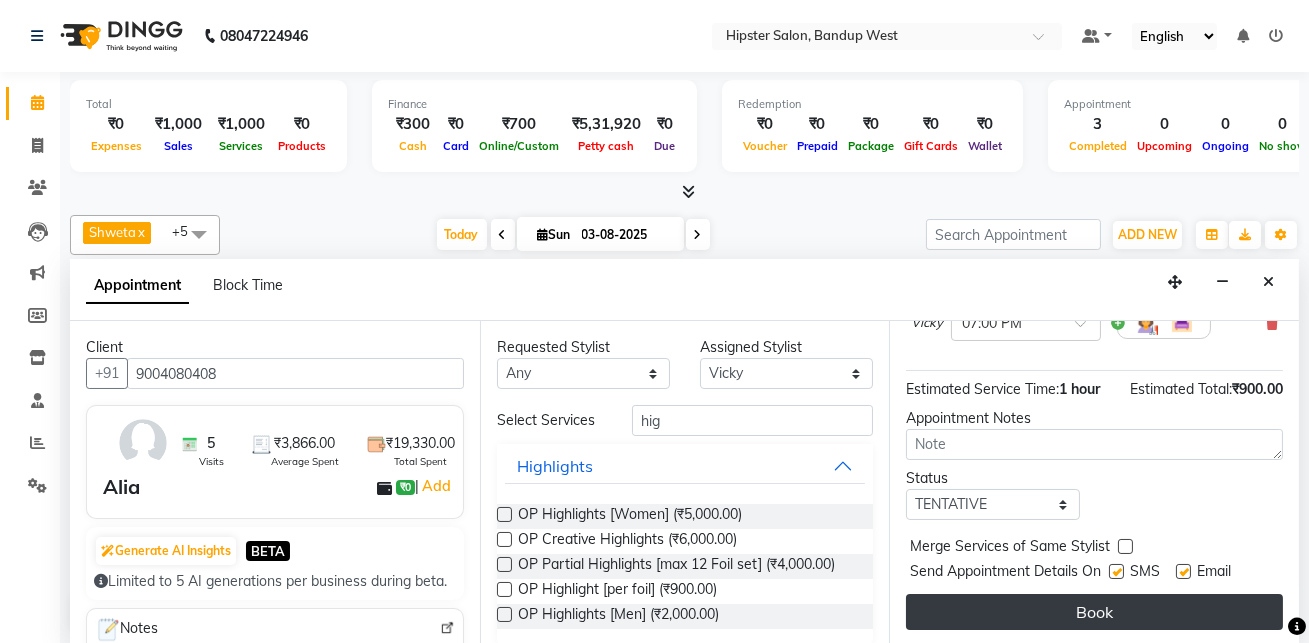 click on "Book" at bounding box center [1094, 612] 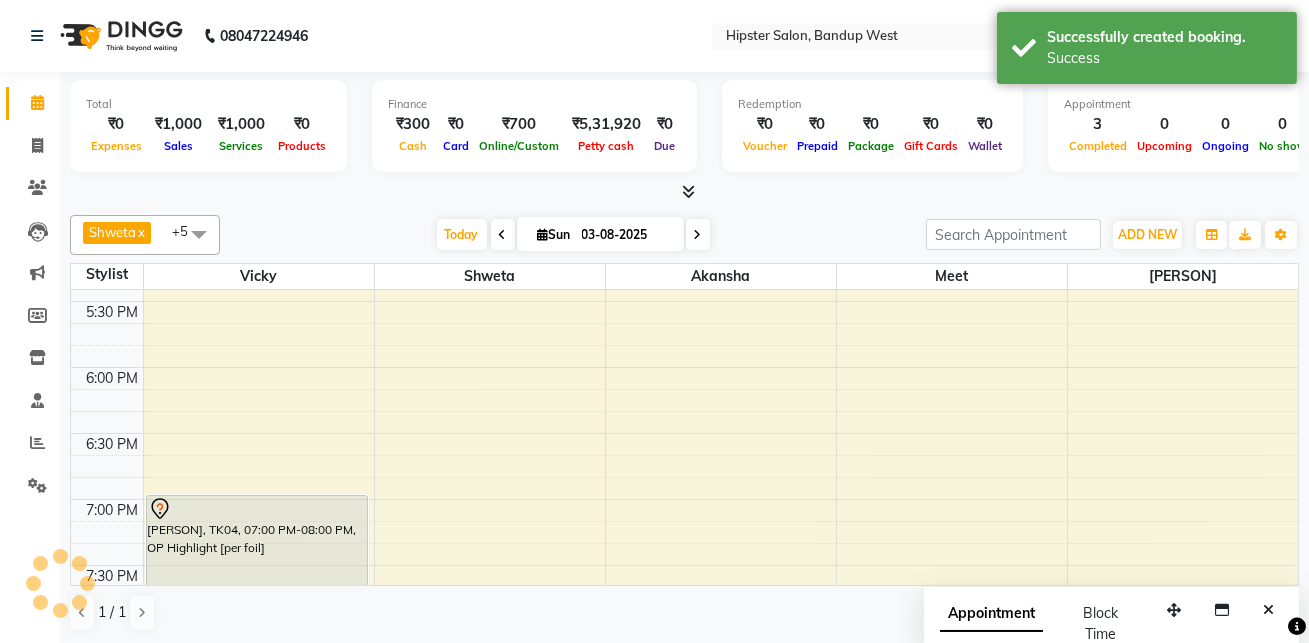 scroll, scrollTop: 0, scrollLeft: 0, axis: both 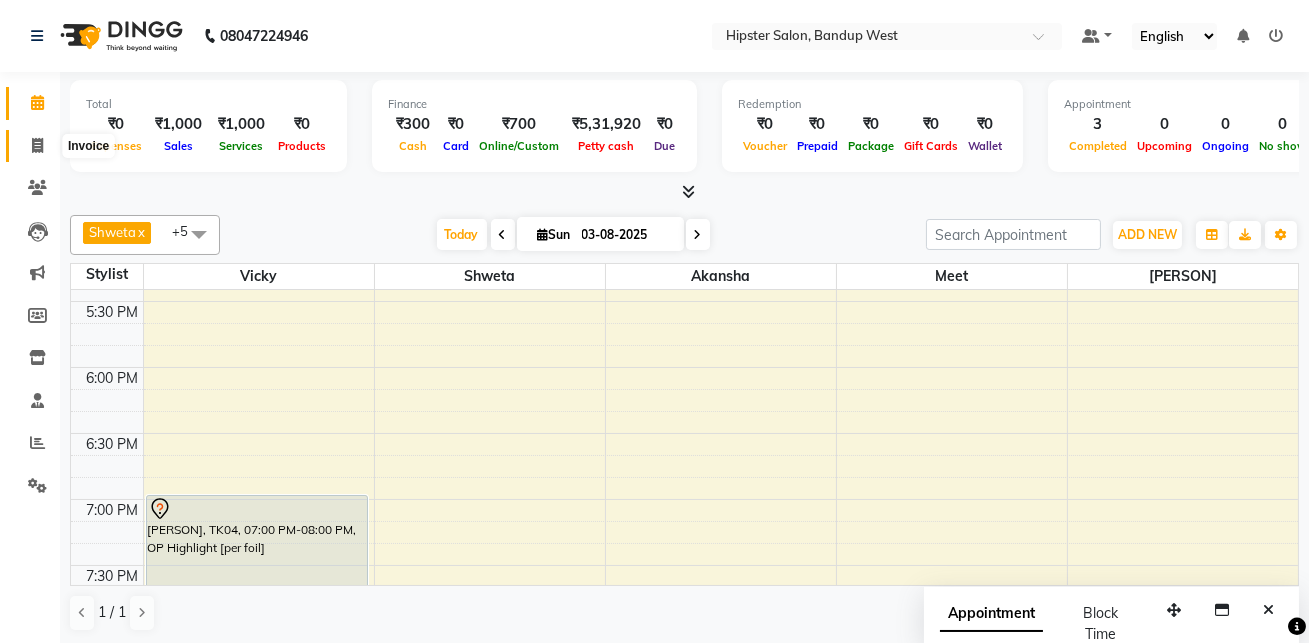 click 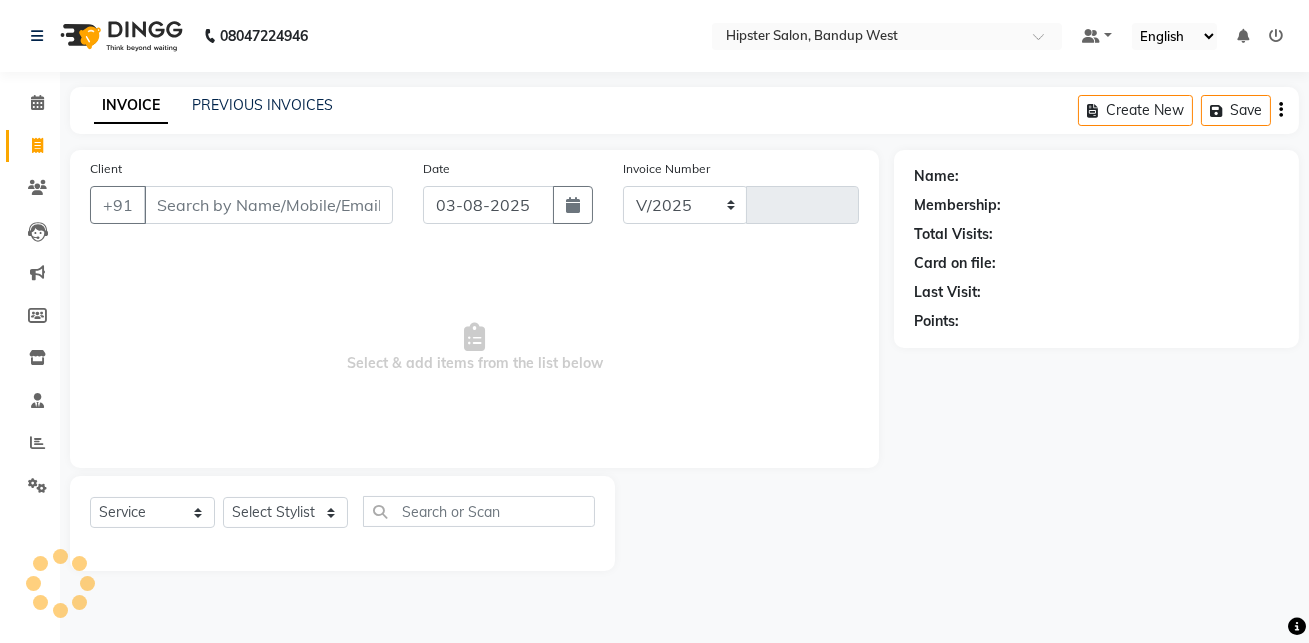 select on "6746" 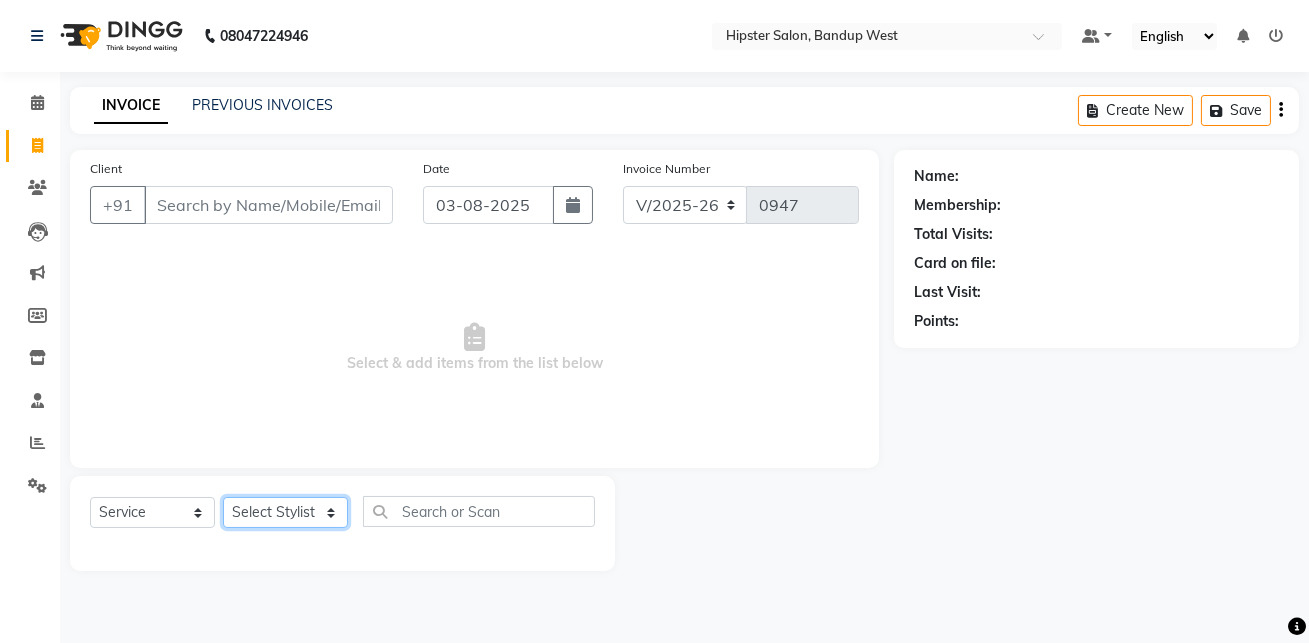 click on "Select Stylist [PERSON] [PERSON] [PERSON] [PERSON] [PERSON] [PERSON] [PERSON] [PERSON] [PERSON] [PERSON] [PERSON] [PERSON] [PERSON] [PERSON] [PERSON] [PERSON] [PERSON] [PERSON] [PERSON] [PERSON]" 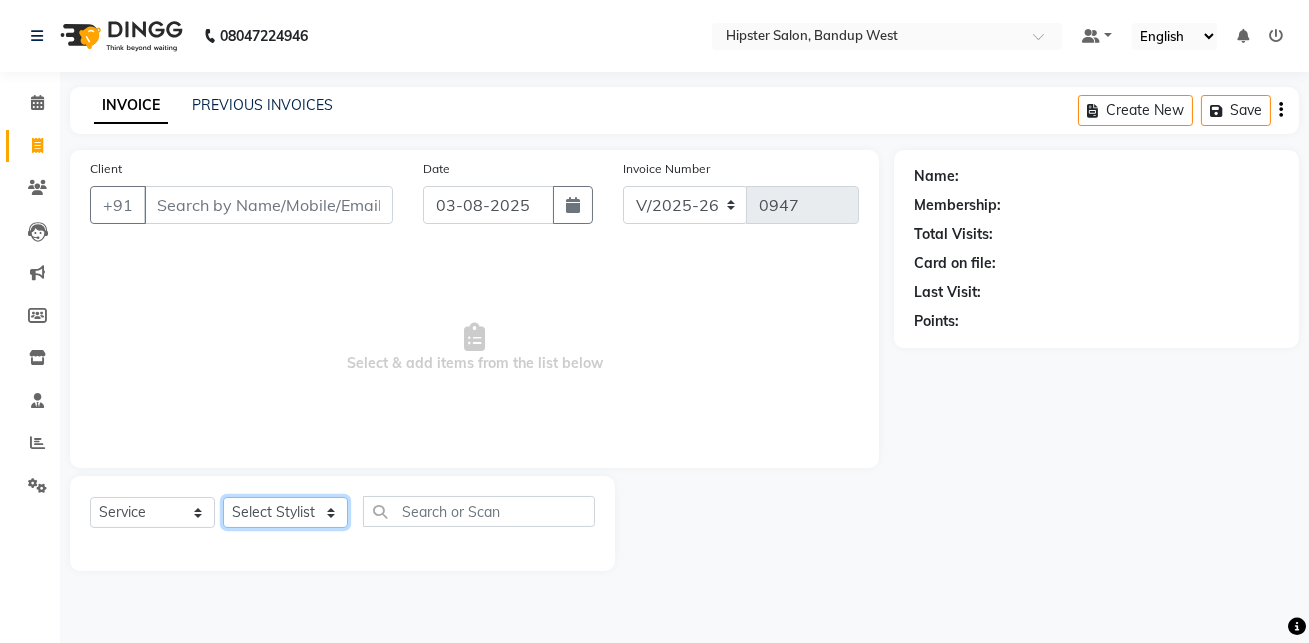 select on "52835" 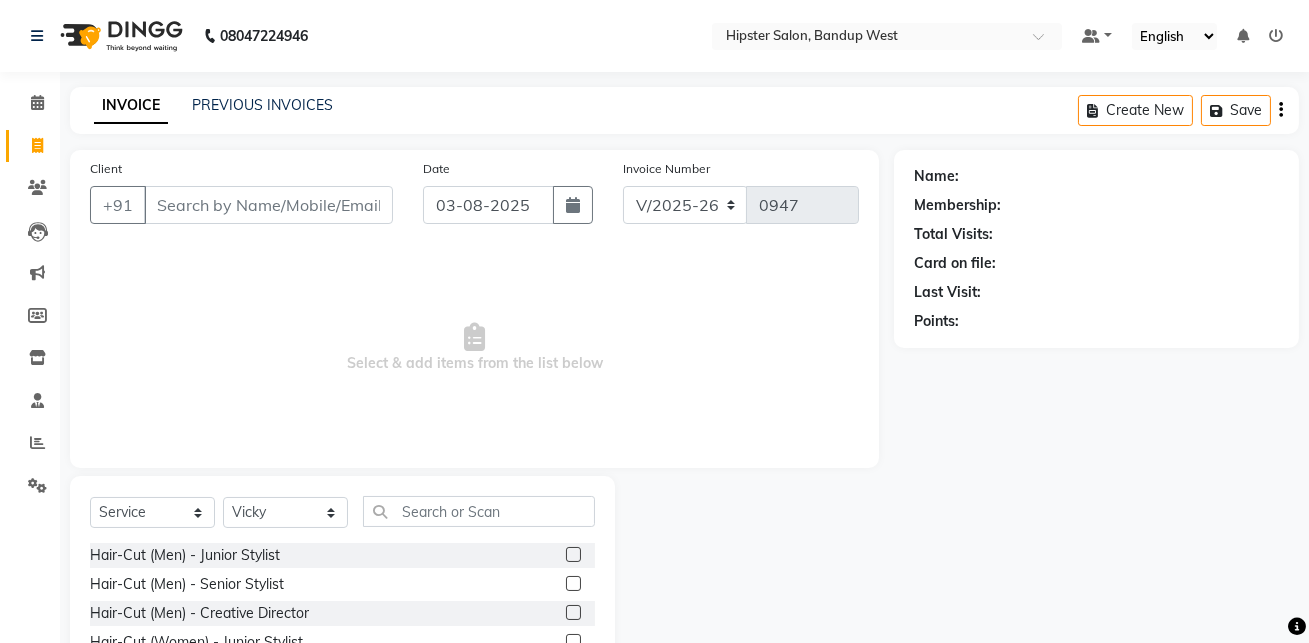 click 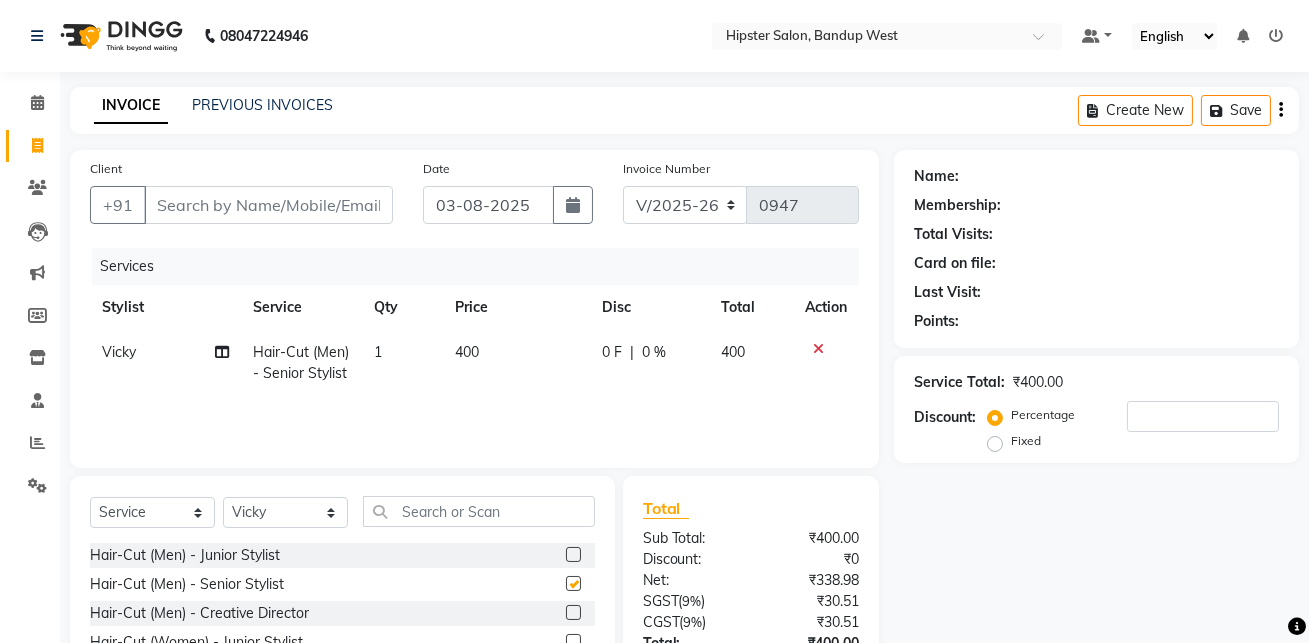 checkbox on "false" 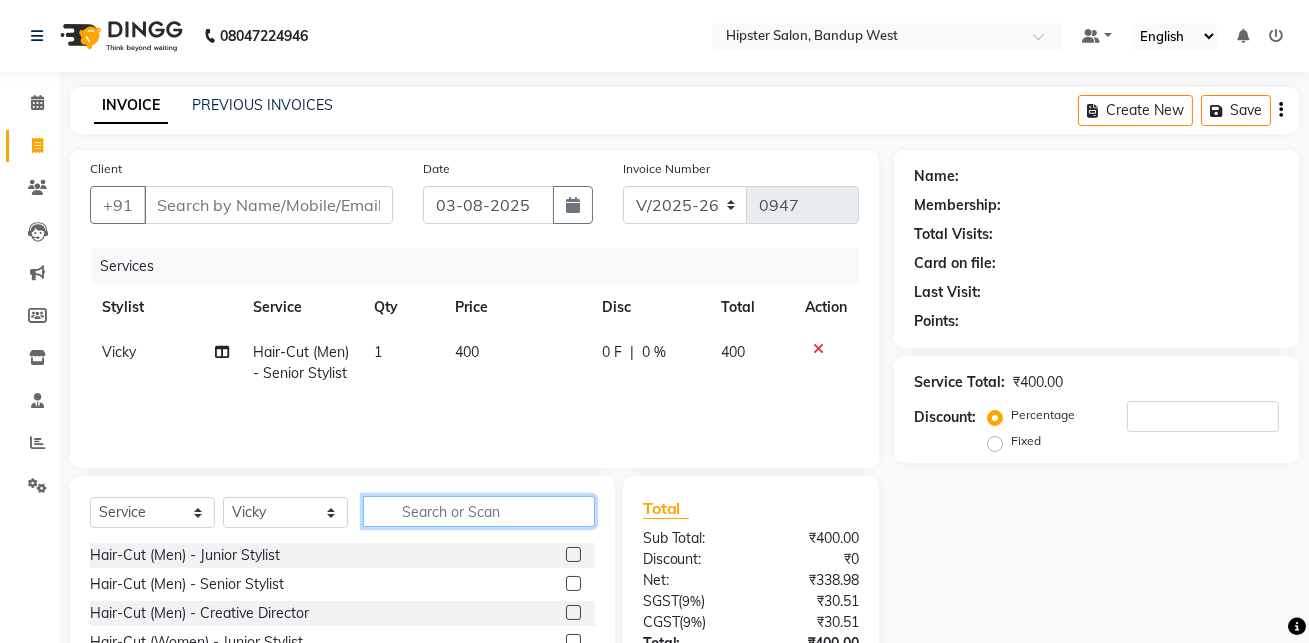 click 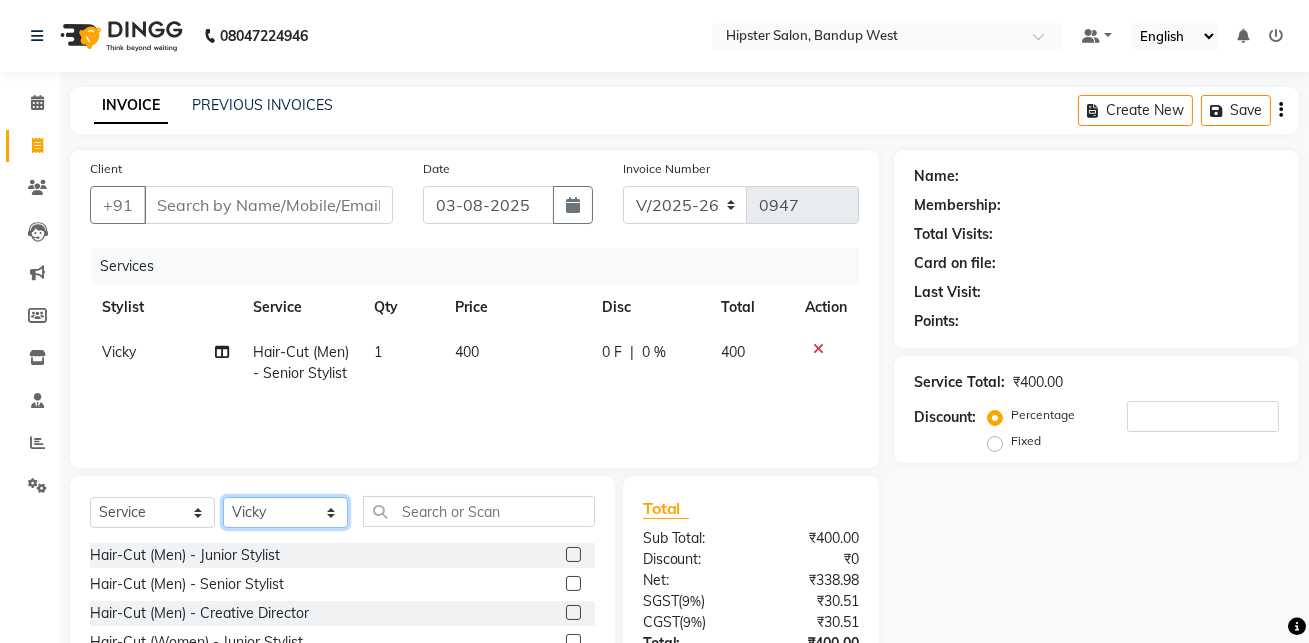 click on "Select Stylist [PERSON] [PERSON] [PERSON] [PERSON] [PERSON] [PERSON] [PERSON] [PERSON] [PERSON] [PERSON] [PERSON] [PERSON] [PERSON] [PERSON] [PERSON] [PERSON] [PERSON] [PERSON] [PERSON] [PERSON]" 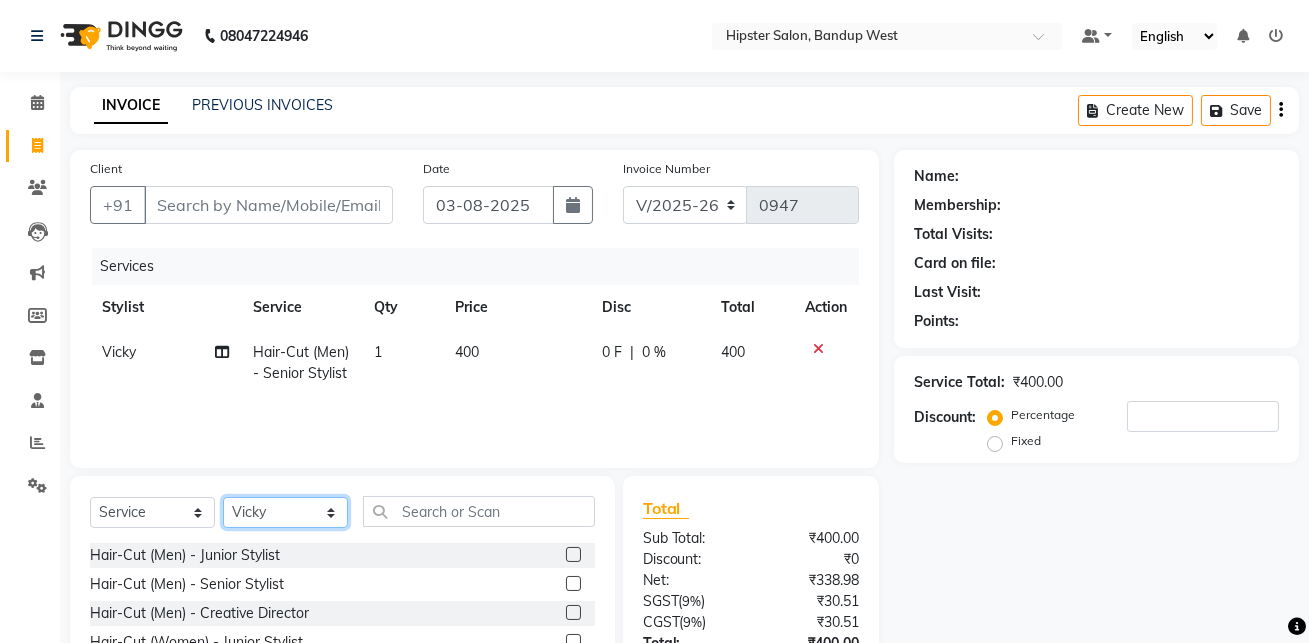 select on "52885" 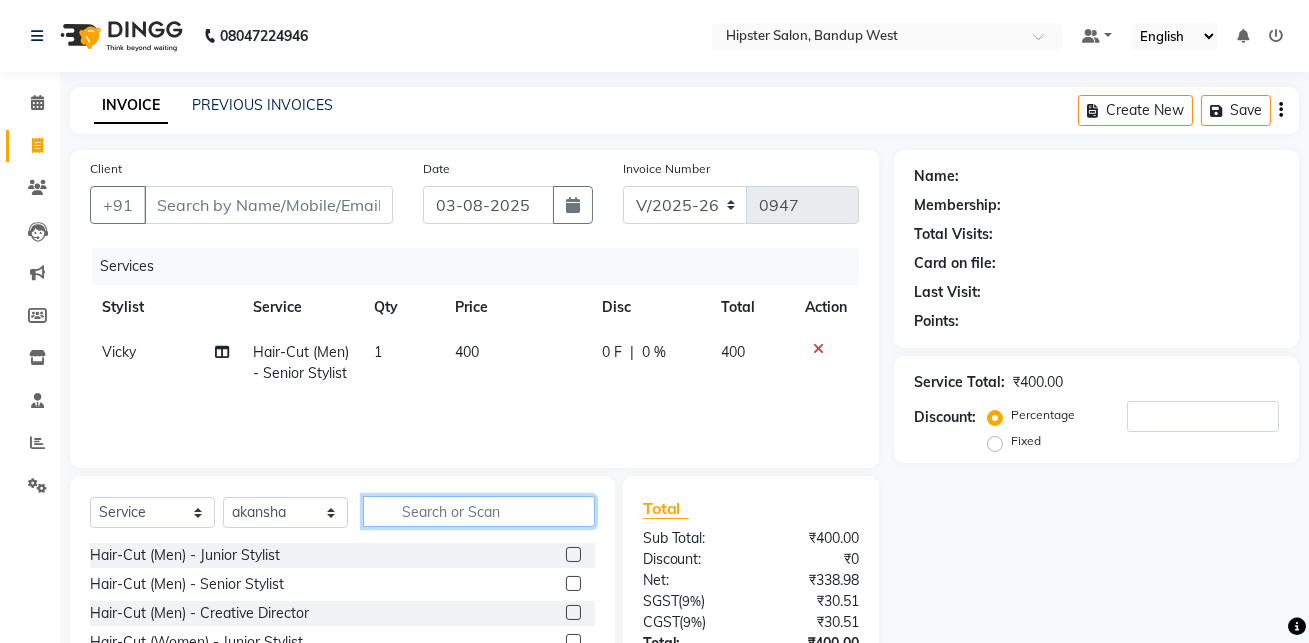 click 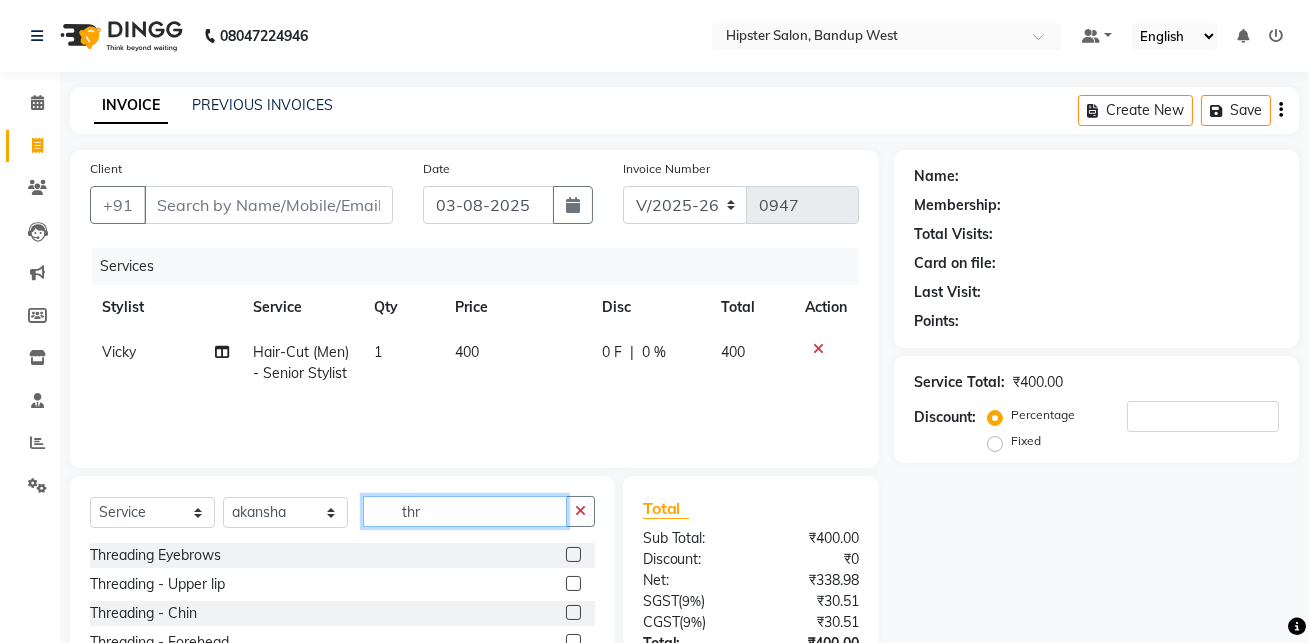 type on "thr" 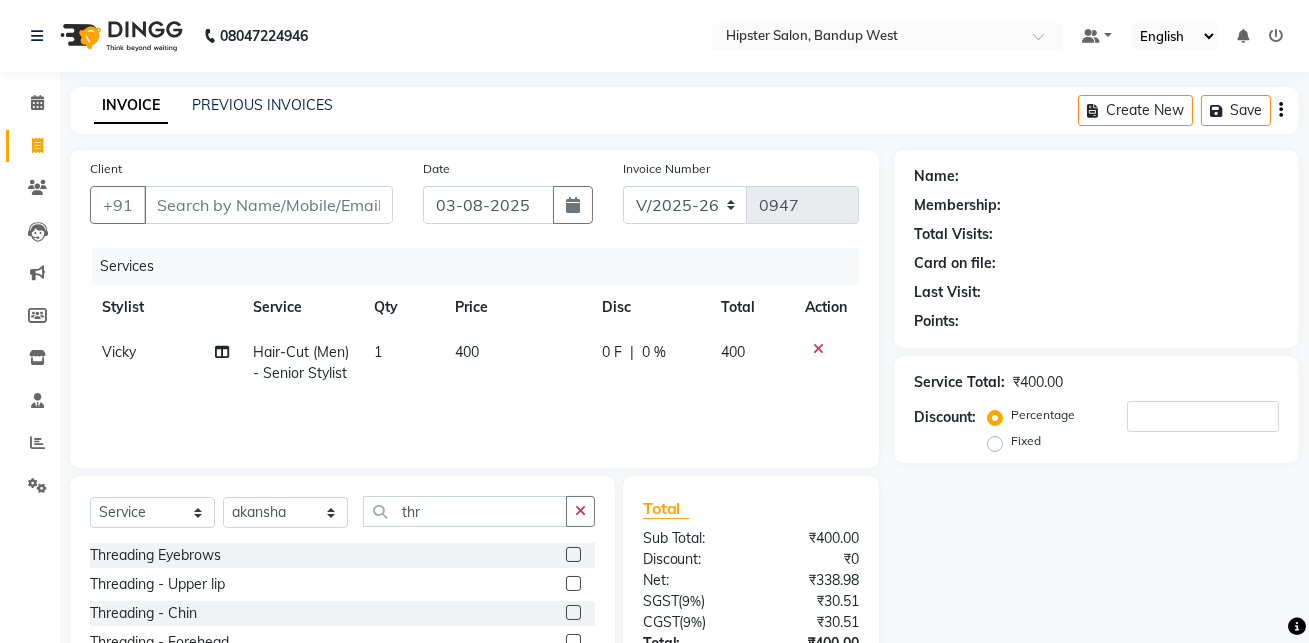 click 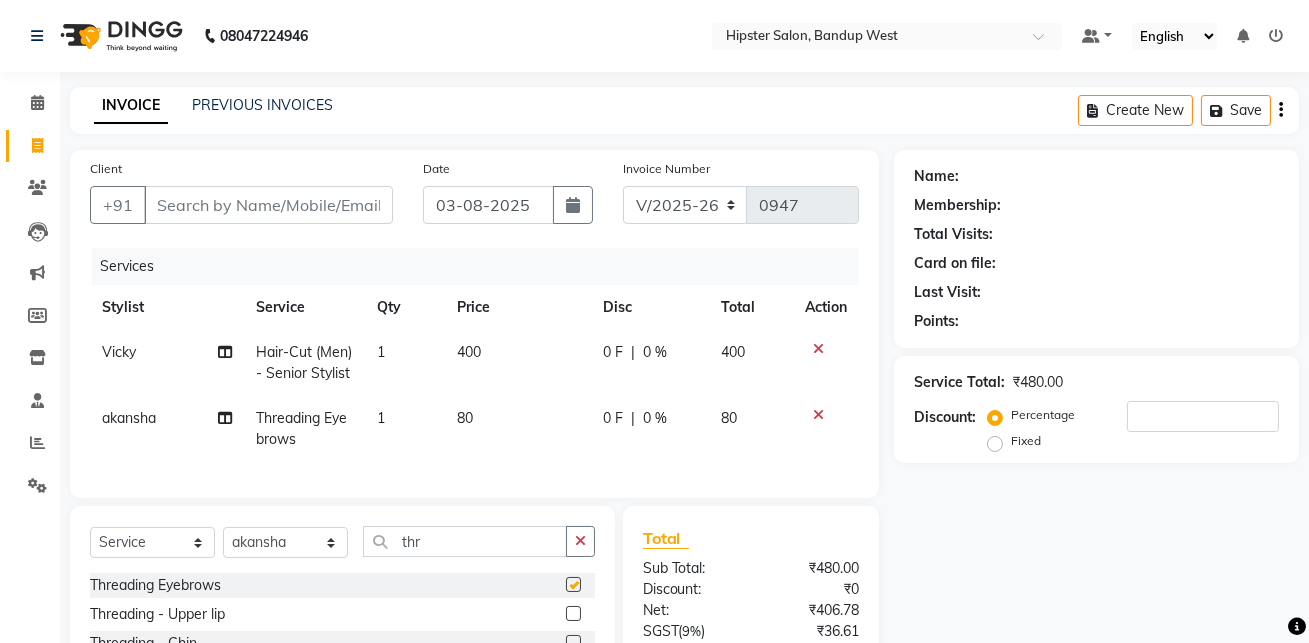 checkbox on "false" 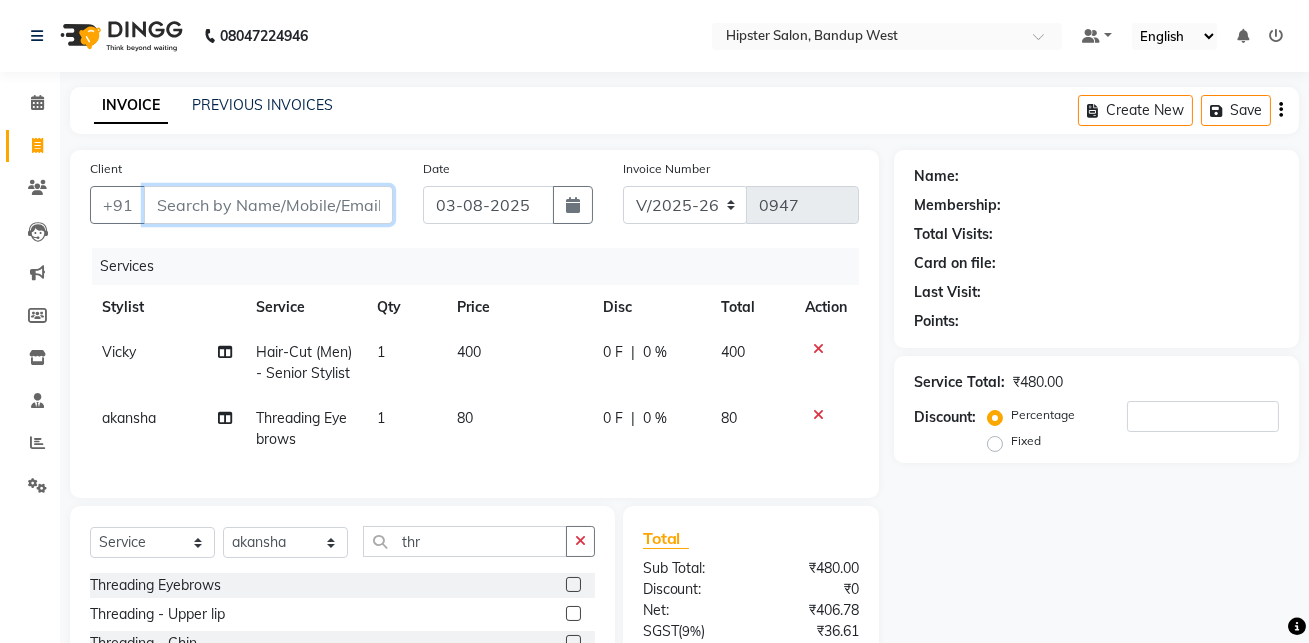 click on "Client" at bounding box center [268, 205] 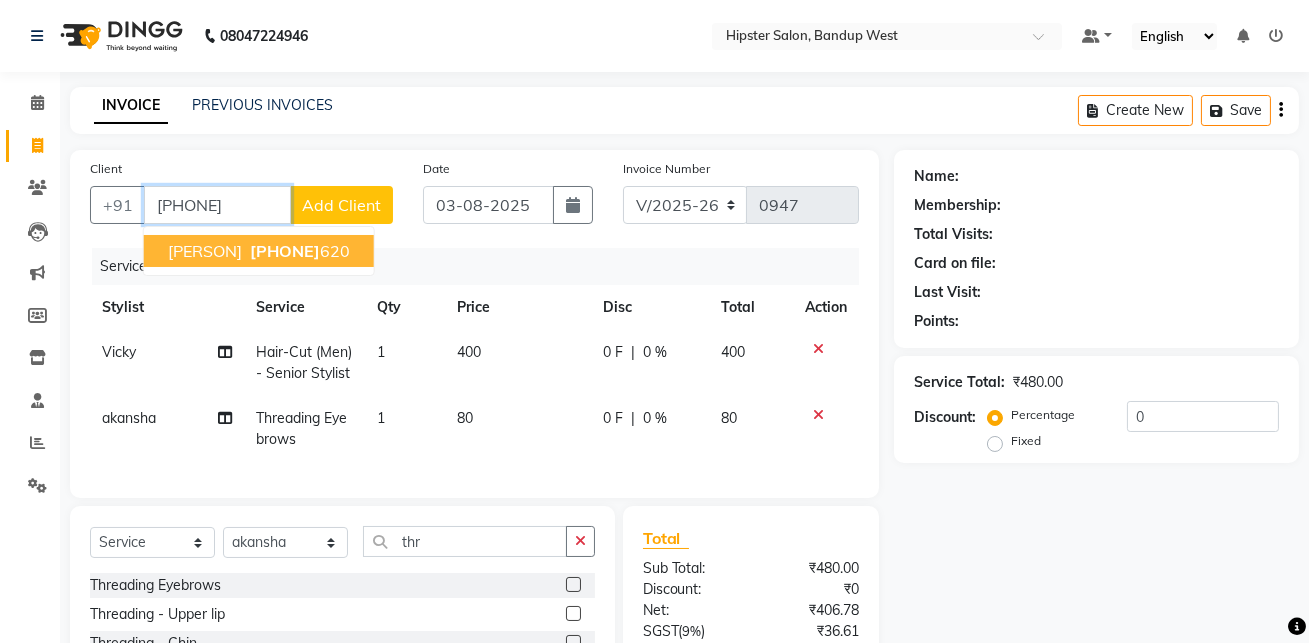 click on "[PHONE]" at bounding box center [298, 251] 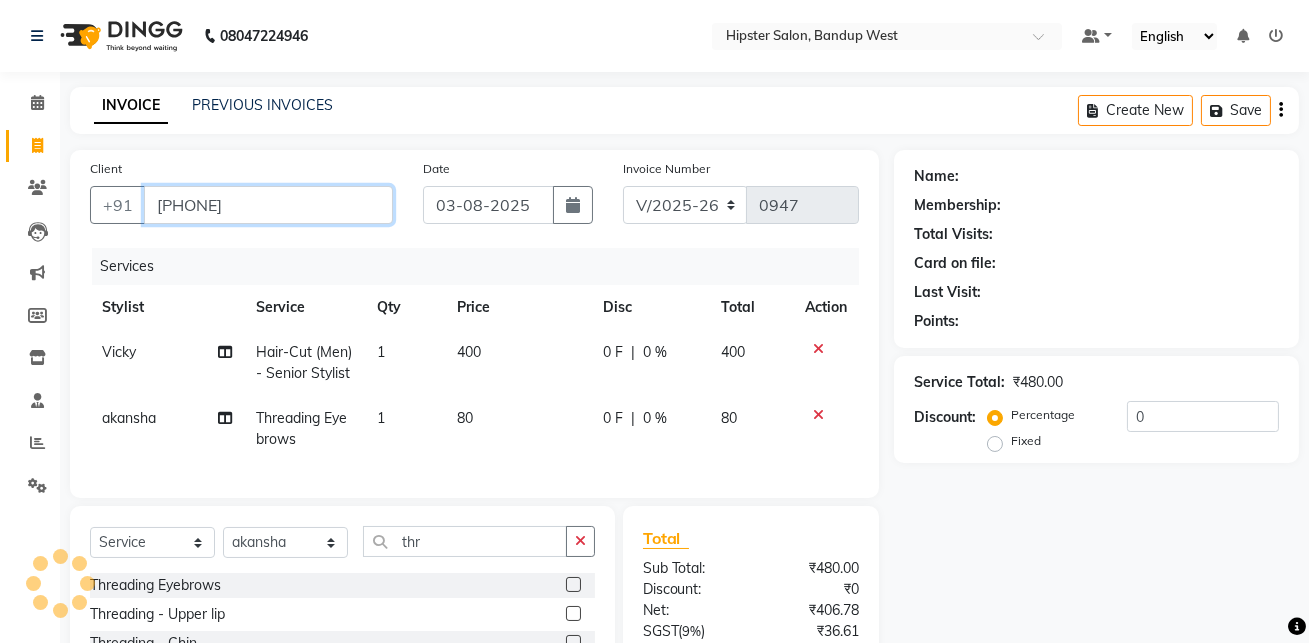 type on "[PHONE]" 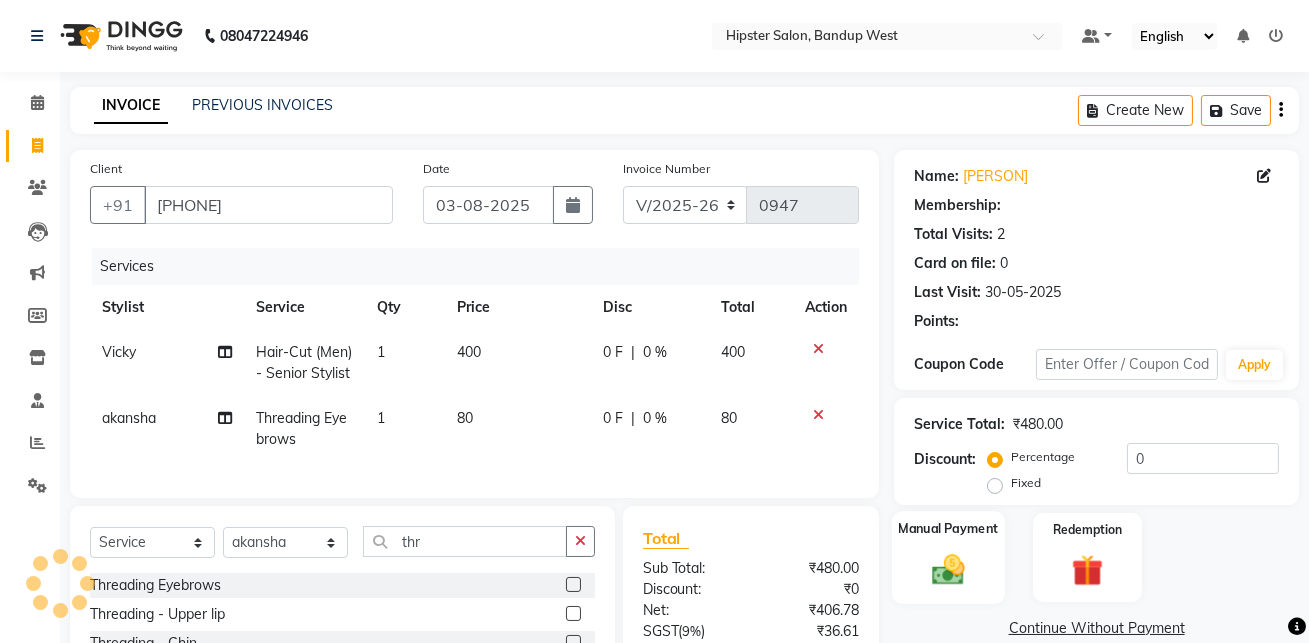 click on "Manual Payment" 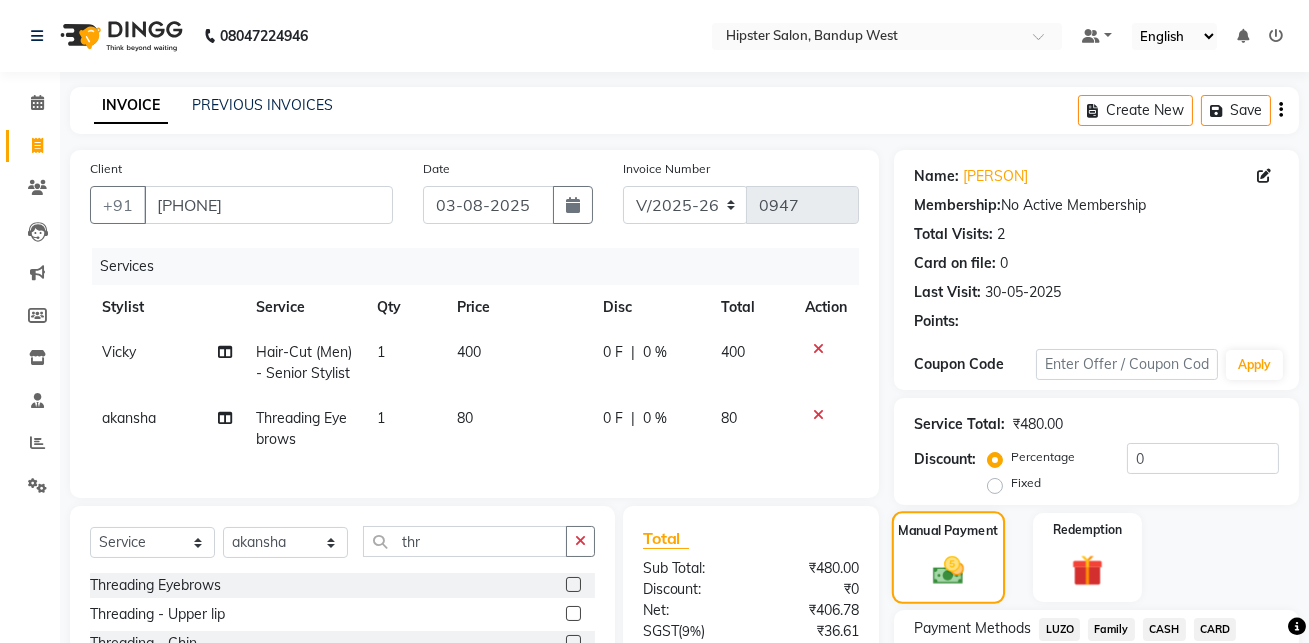 scroll, scrollTop: 189, scrollLeft: 0, axis: vertical 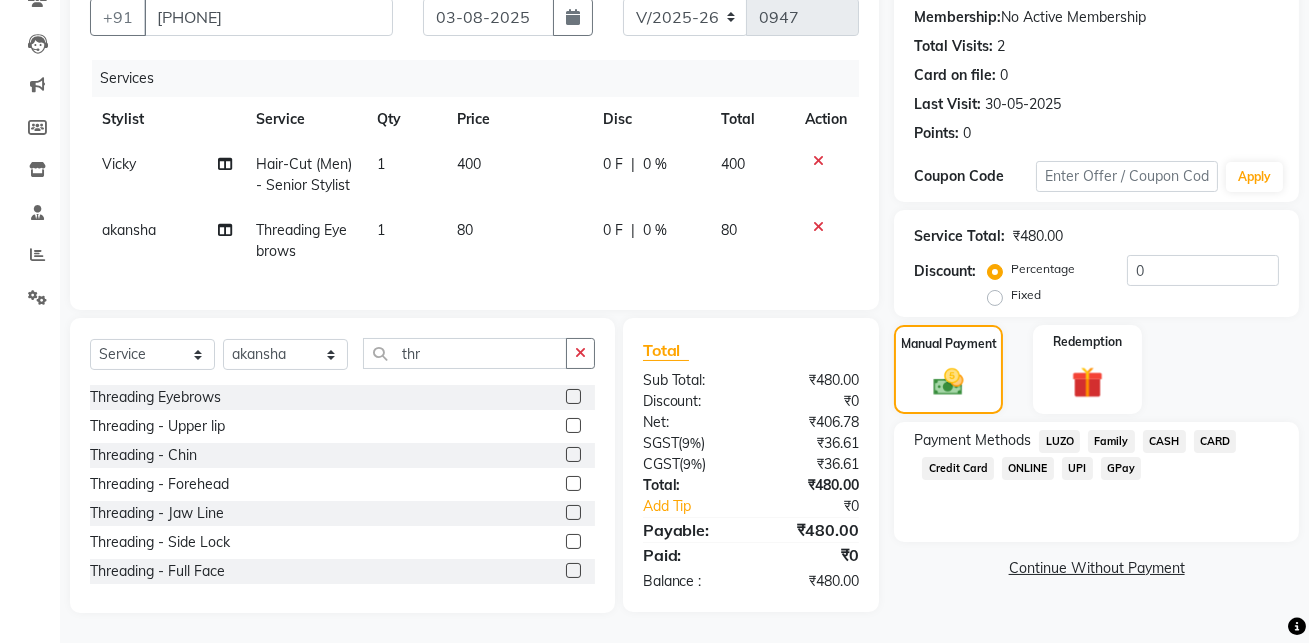 click on "GPay" 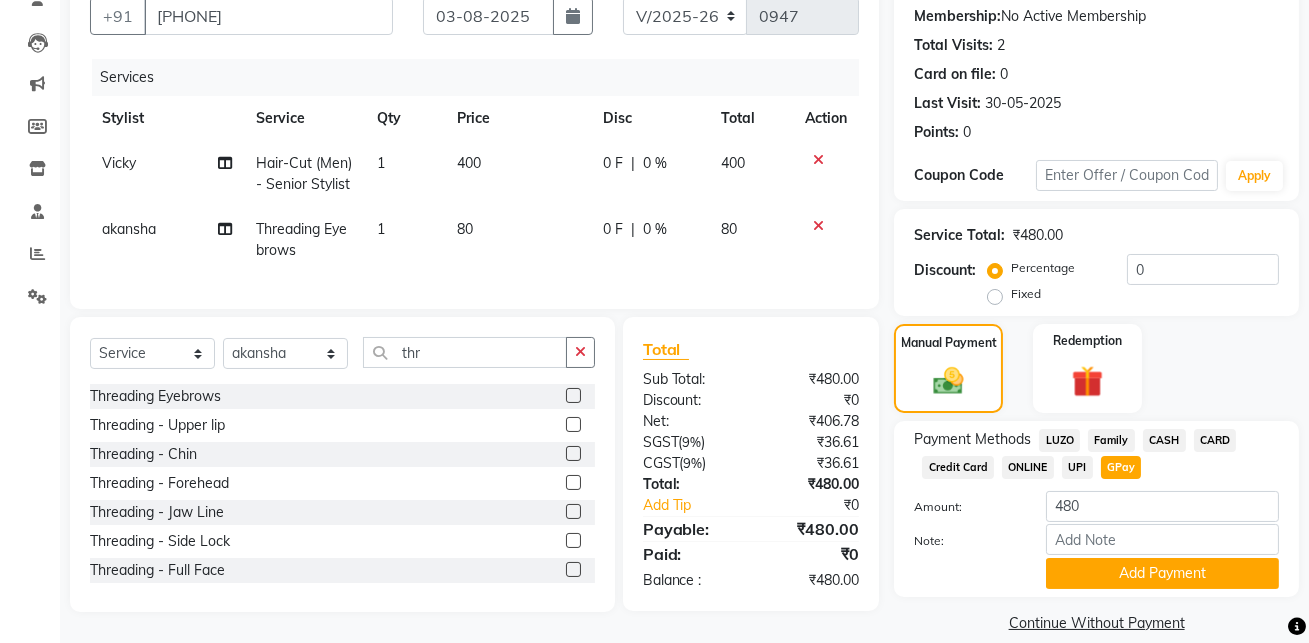 scroll, scrollTop: 214, scrollLeft: 0, axis: vertical 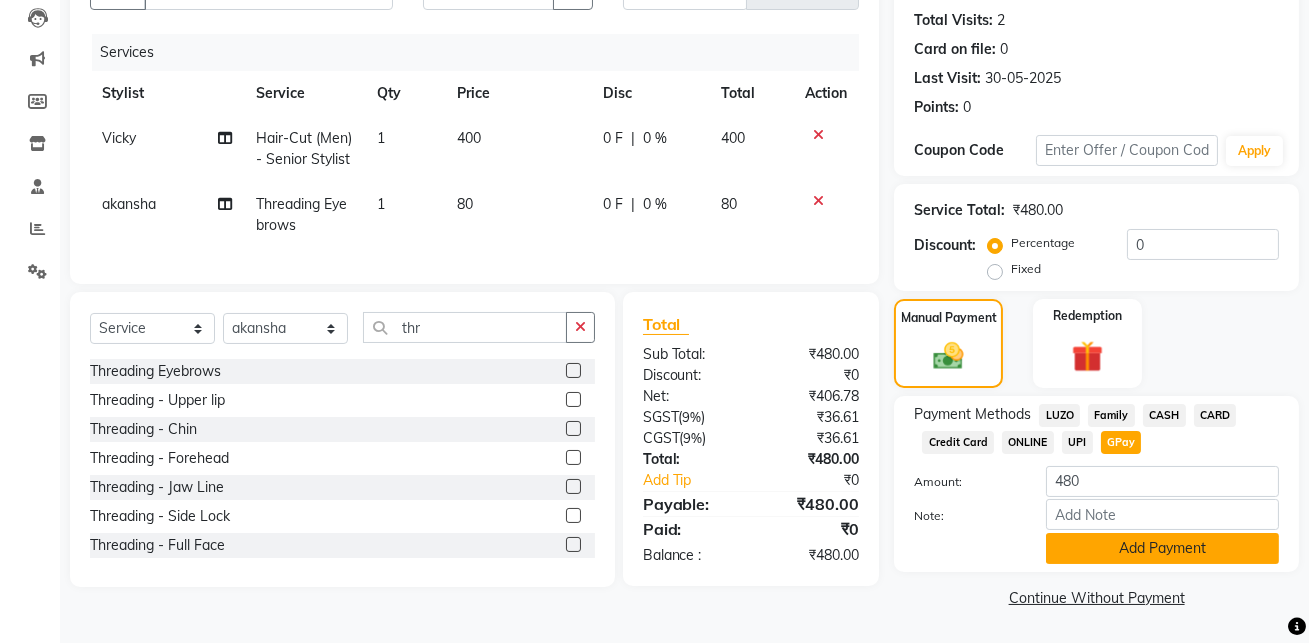 click on "Add Payment" 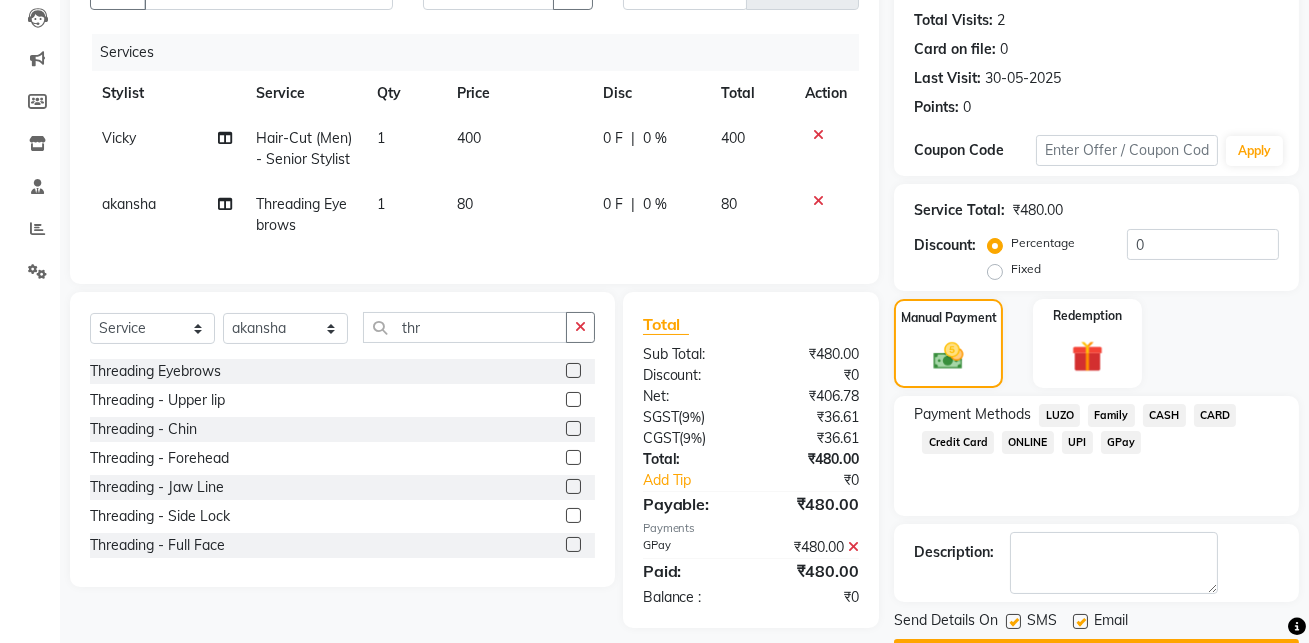 scroll, scrollTop: 270, scrollLeft: 0, axis: vertical 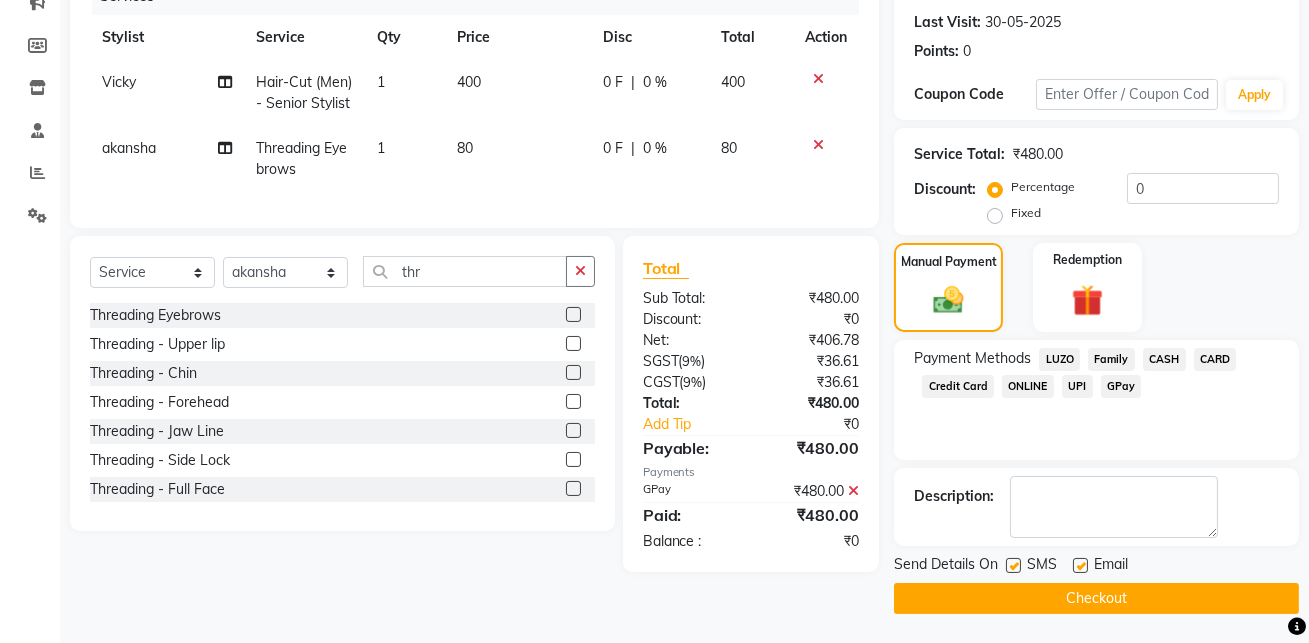 click on "Checkout" 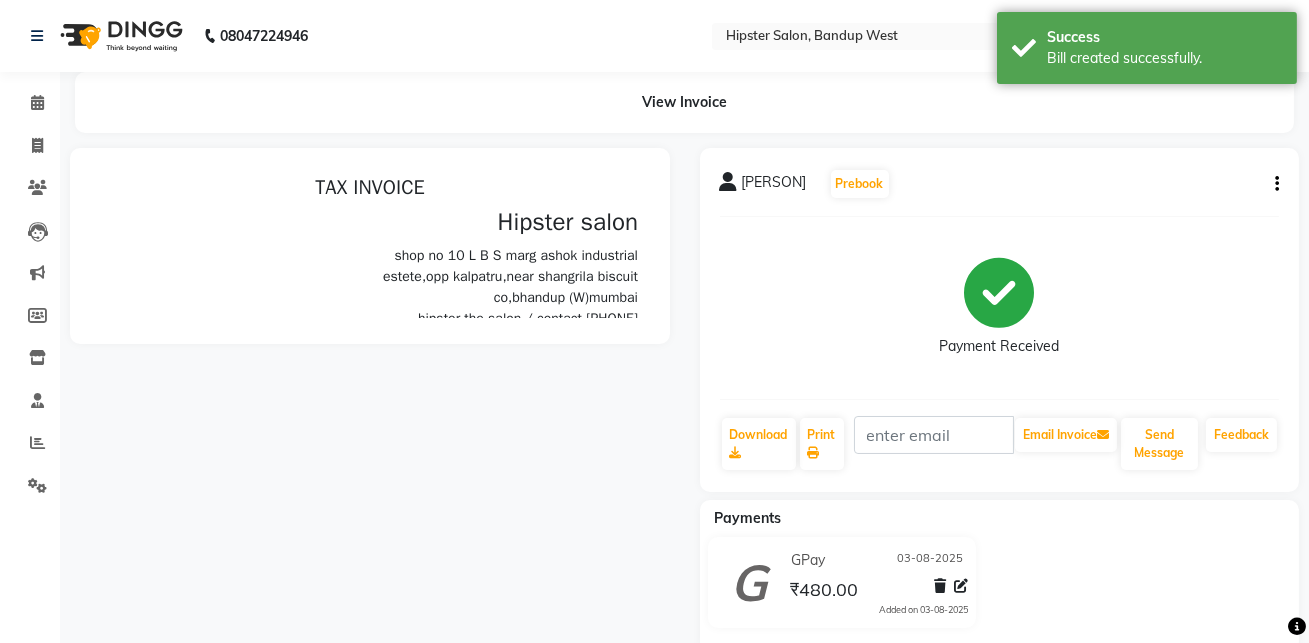 scroll, scrollTop: 0, scrollLeft: 0, axis: both 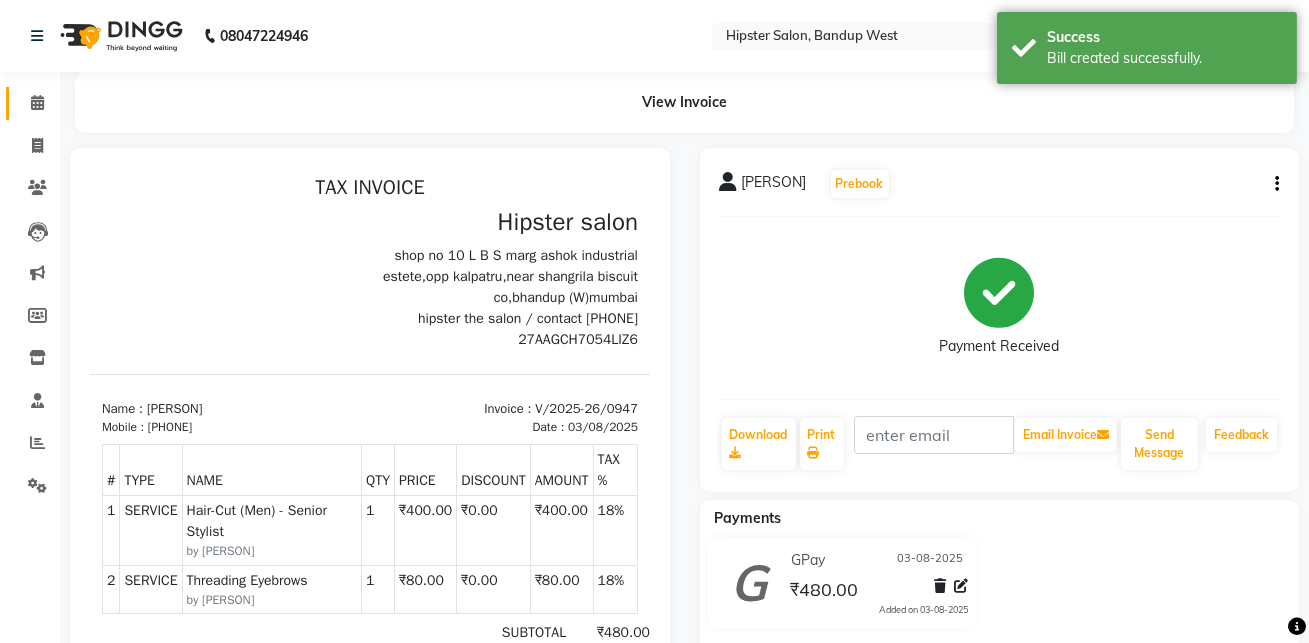 click 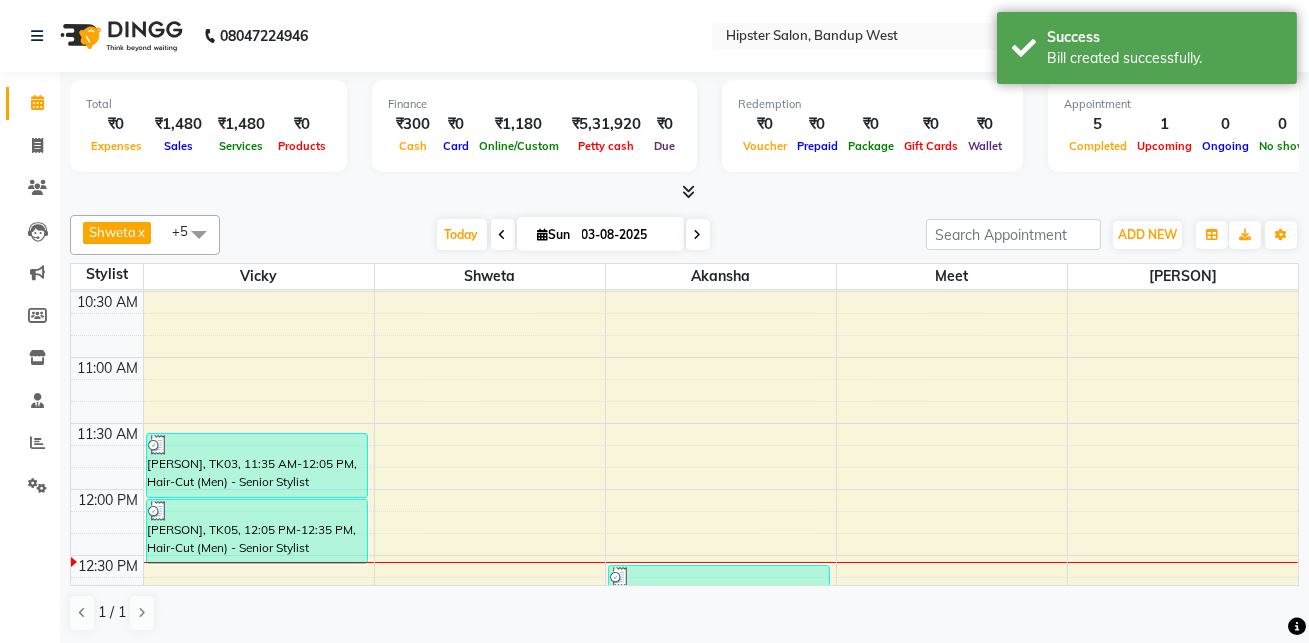 scroll, scrollTop: 197, scrollLeft: 0, axis: vertical 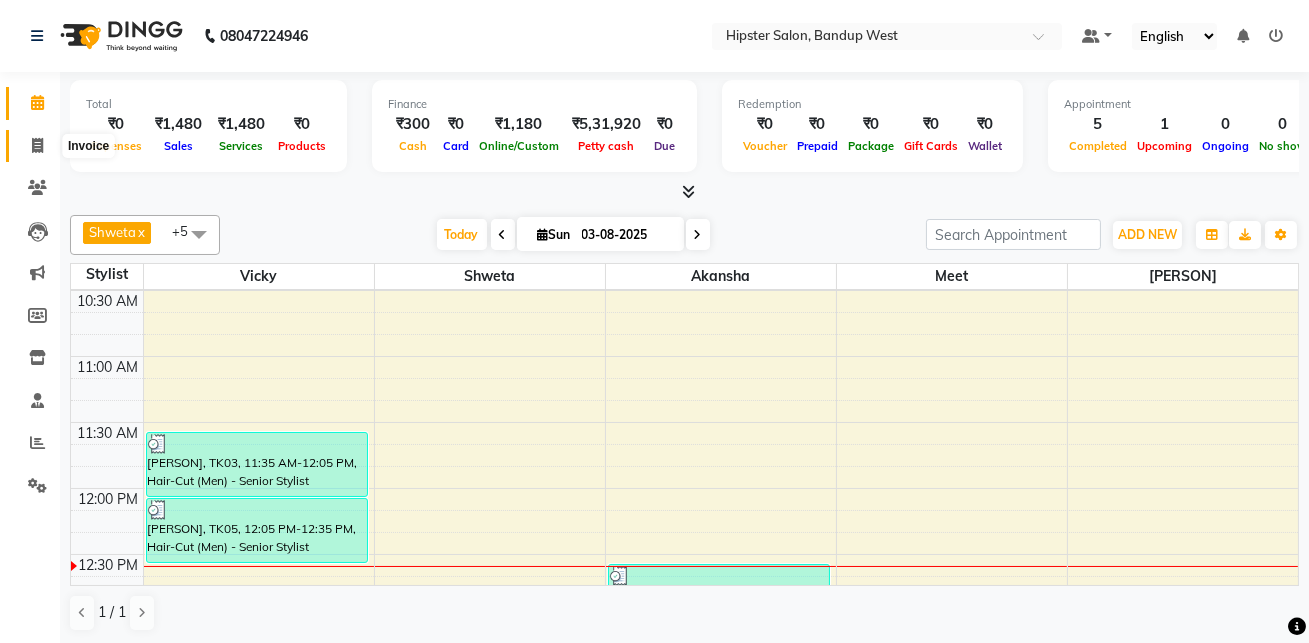 click 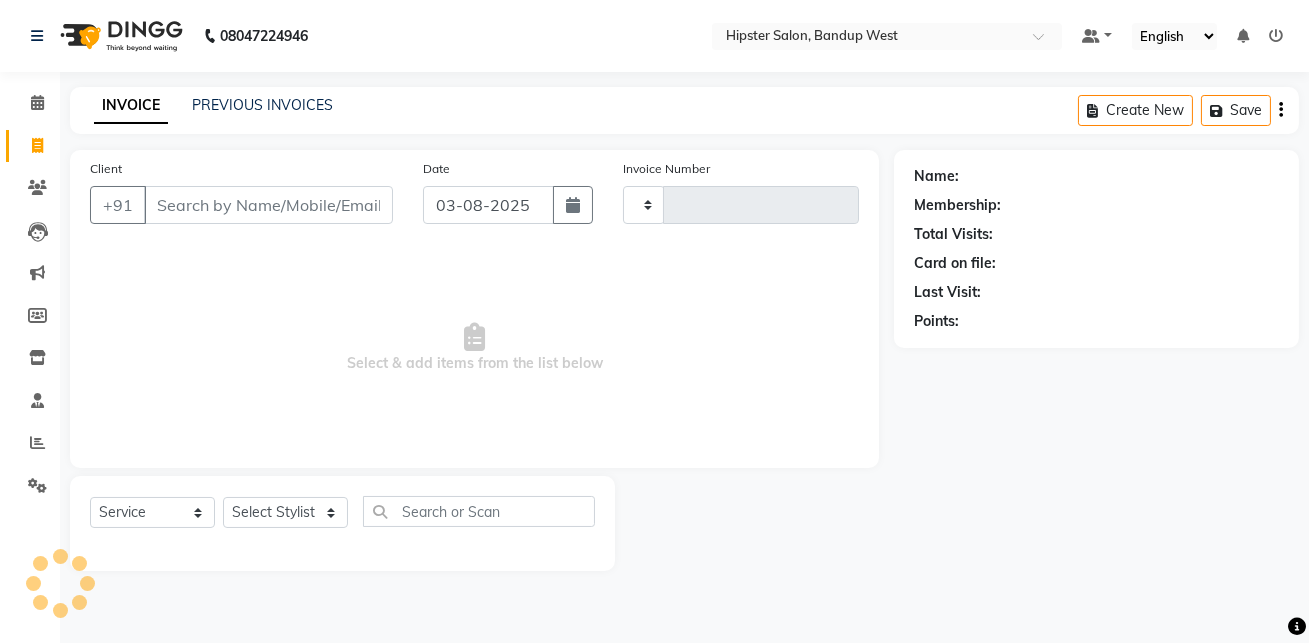type on "0948" 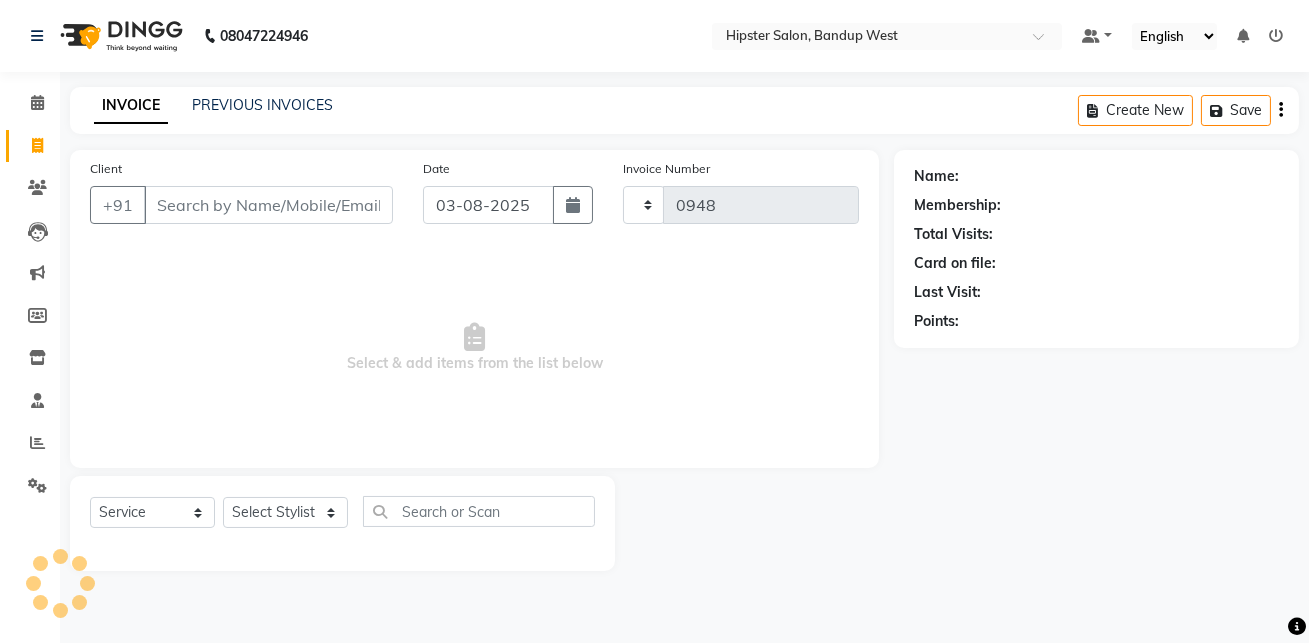 select on "6746" 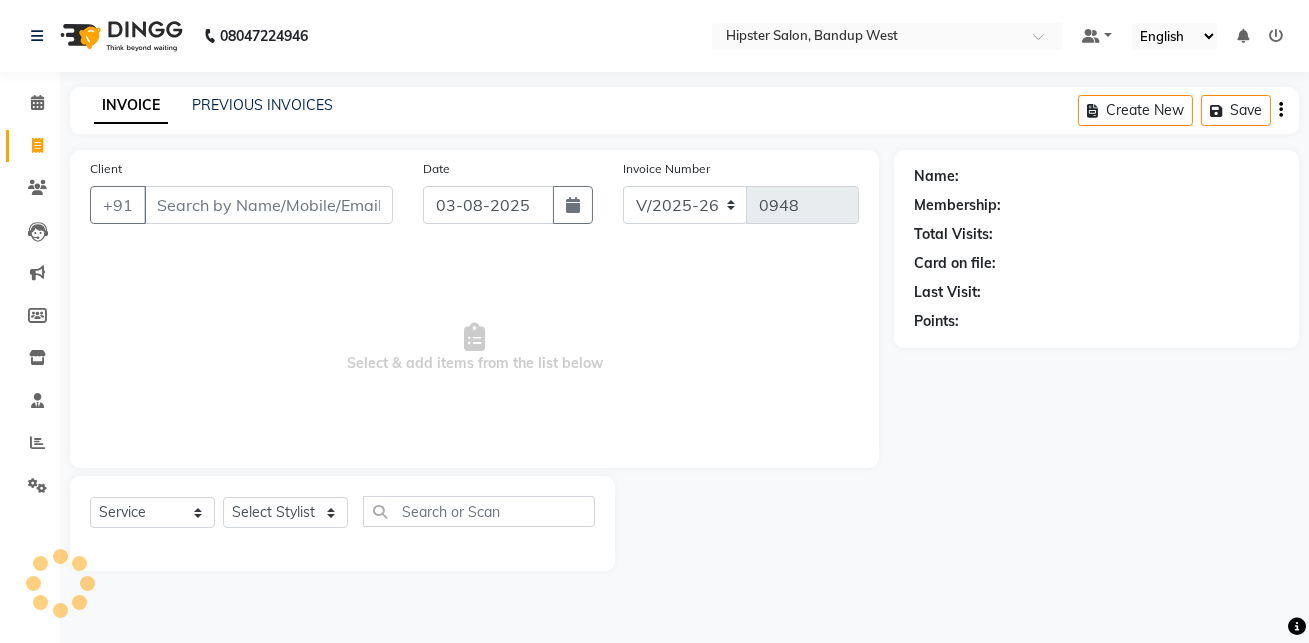 click on "Client" at bounding box center [268, 205] 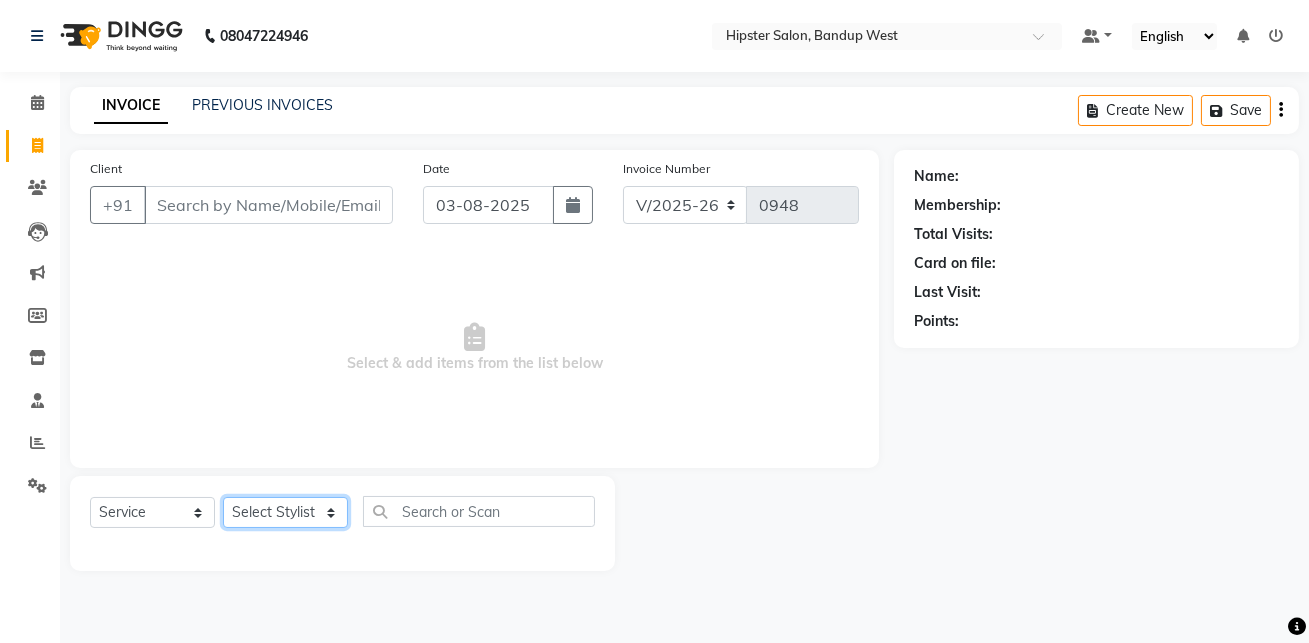click on "Select Stylist [PERSON] [PERSON] [PERSON] [PERSON] [PERSON] [PERSON] [PERSON] [PERSON] [PERSON] [PERSON] [PERSON] [PERSON] [PERSON] [PERSON] [PERSON] [PERSON] [PERSON] [PERSON] [PERSON] [PERSON]" 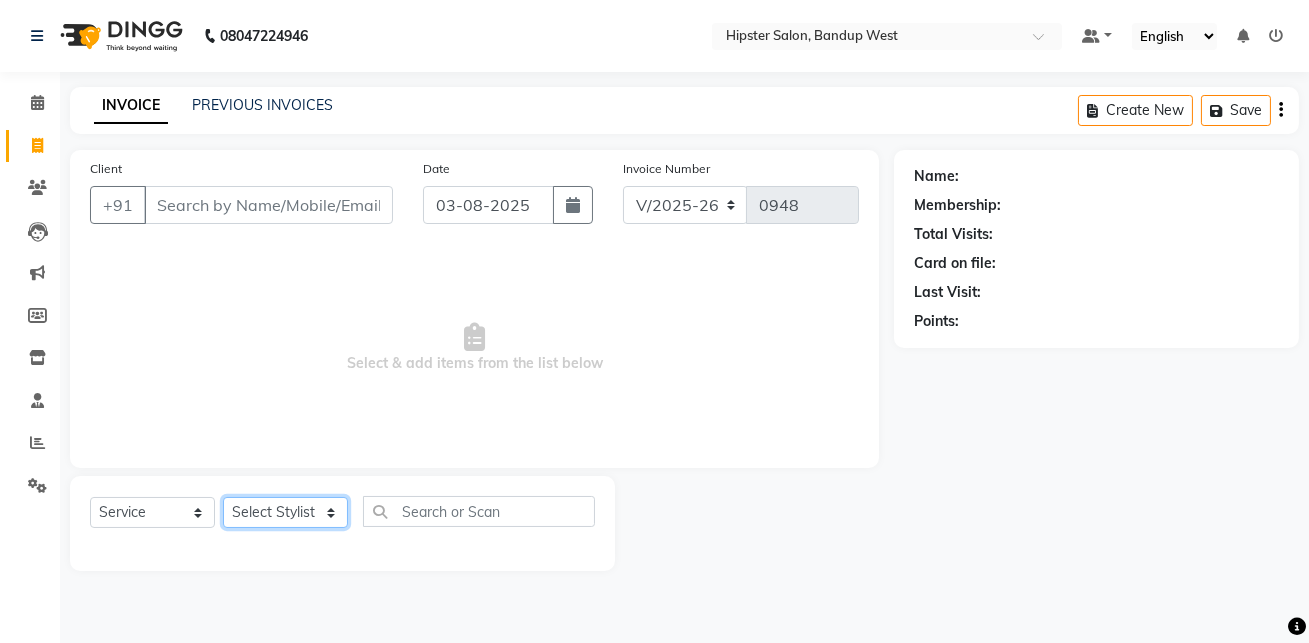 select on "53140" 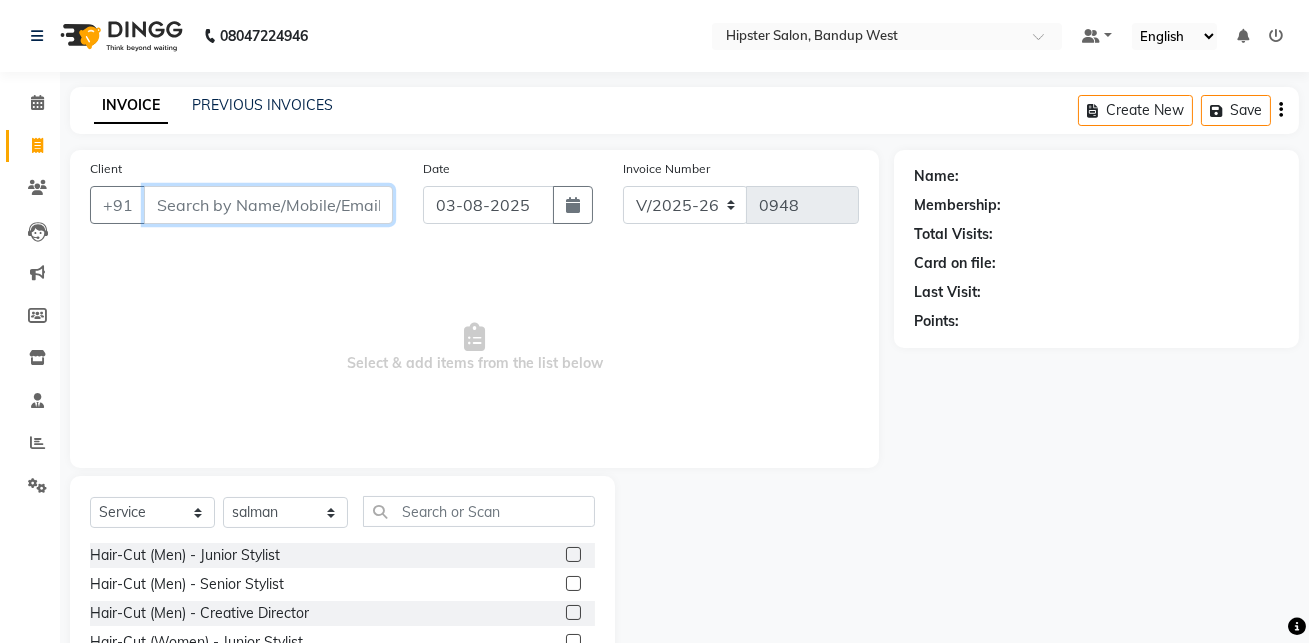 click on "Client" at bounding box center [268, 205] 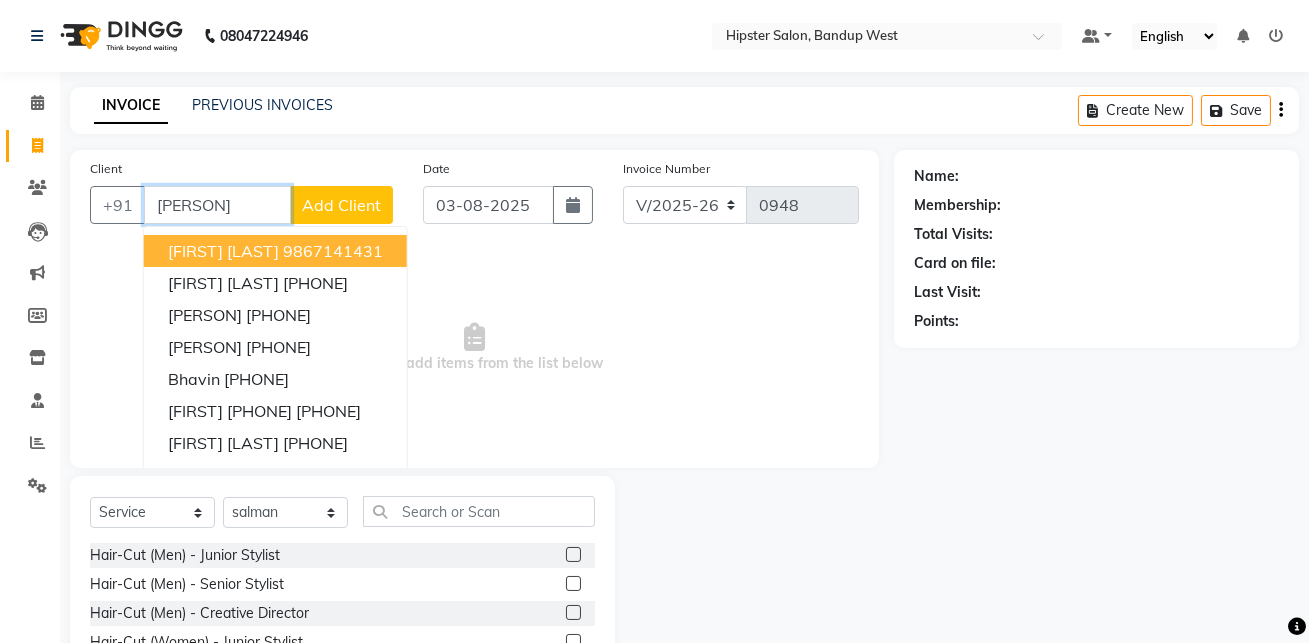 click on "[FIRST] [LAST]" at bounding box center (223, 251) 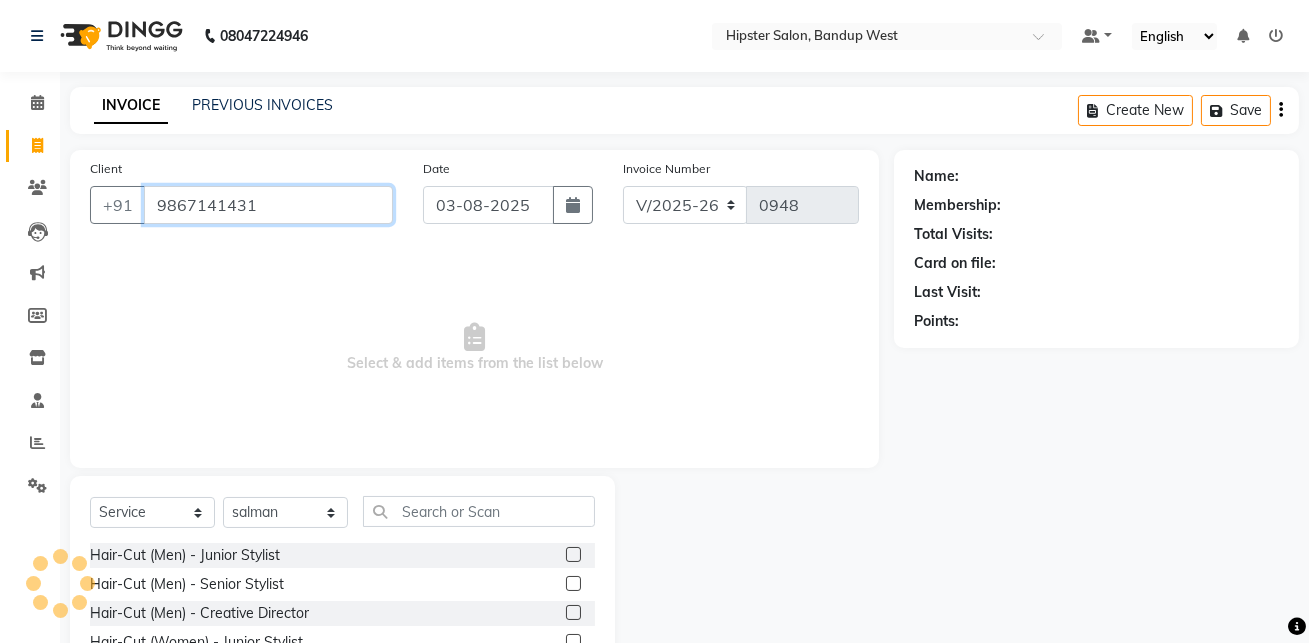 type on "9867141431" 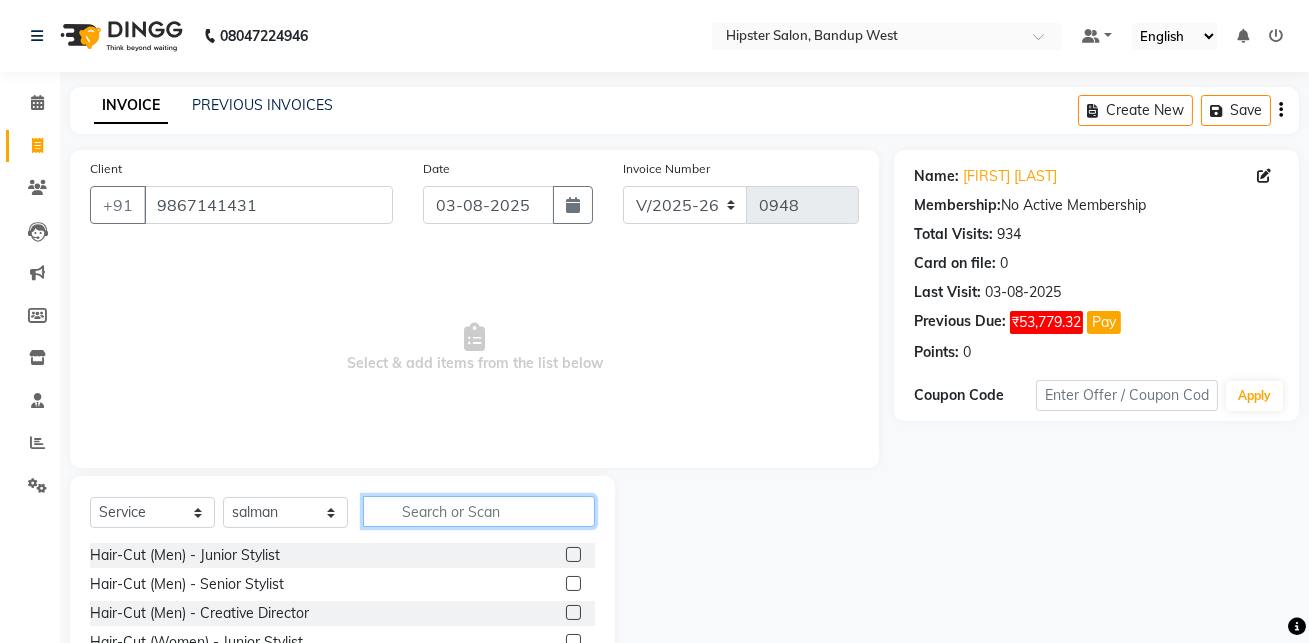 click 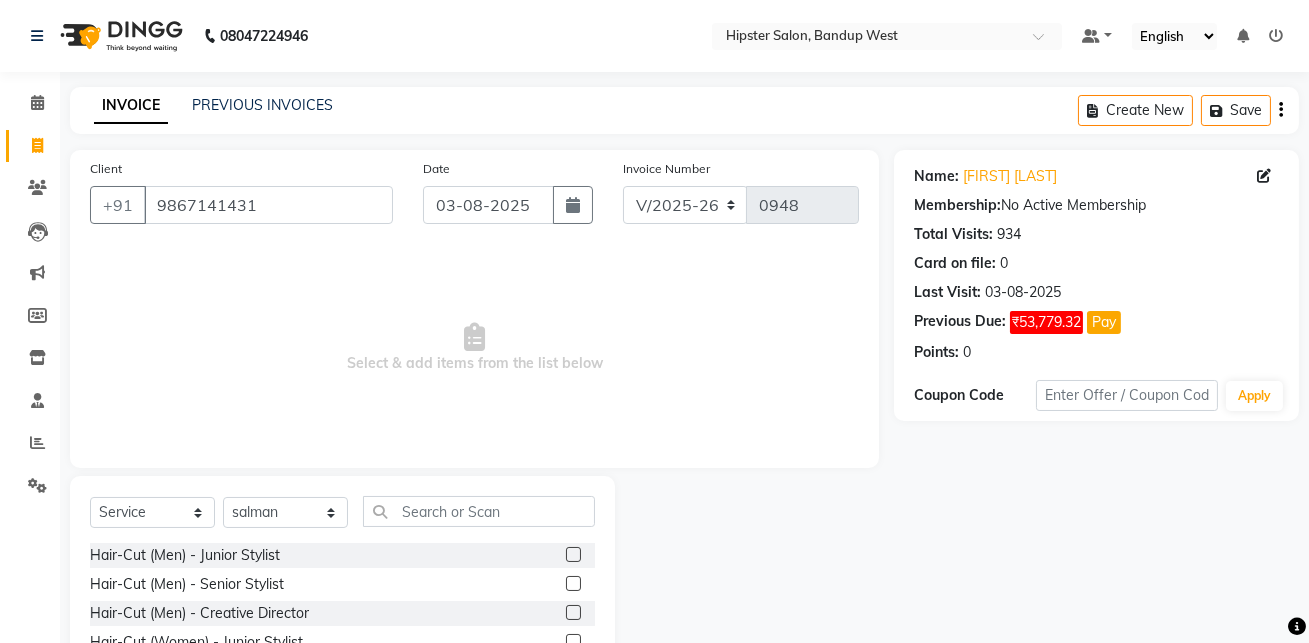 click 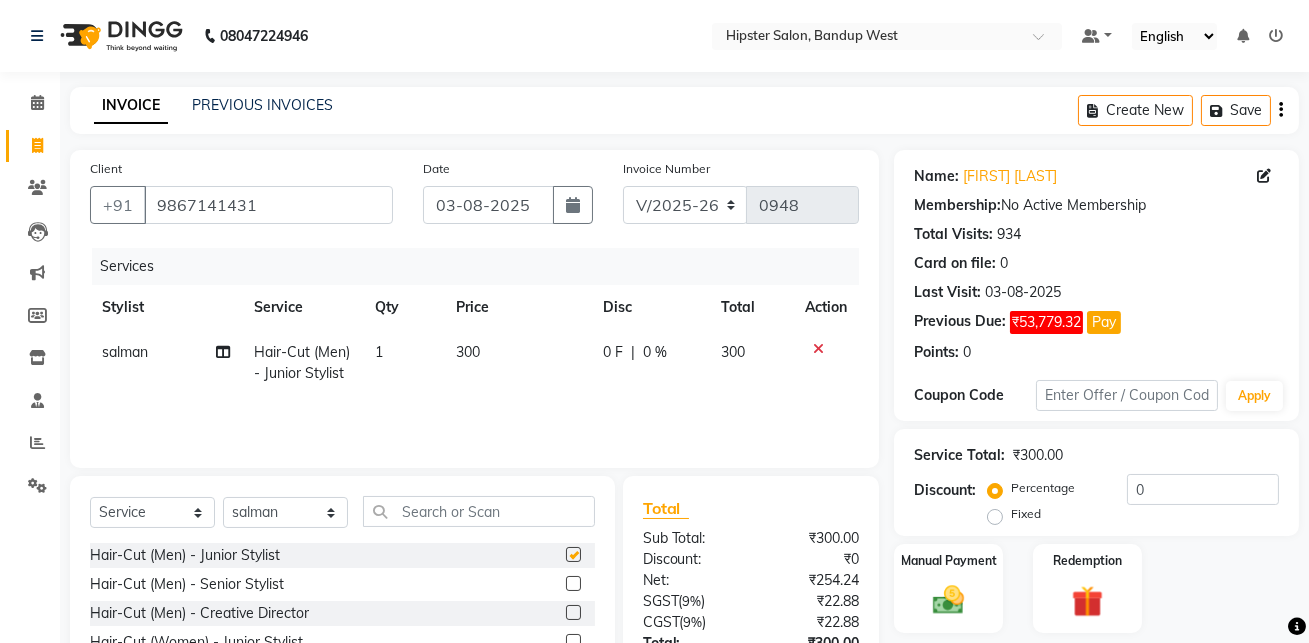 checkbox on "false" 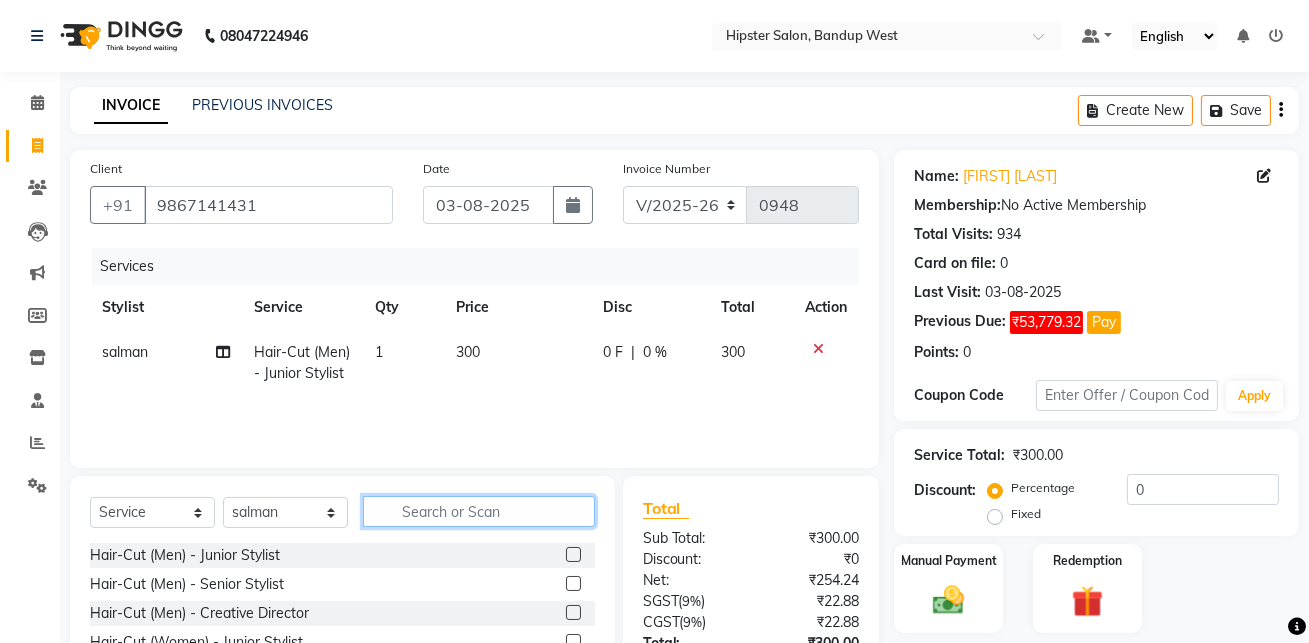 click 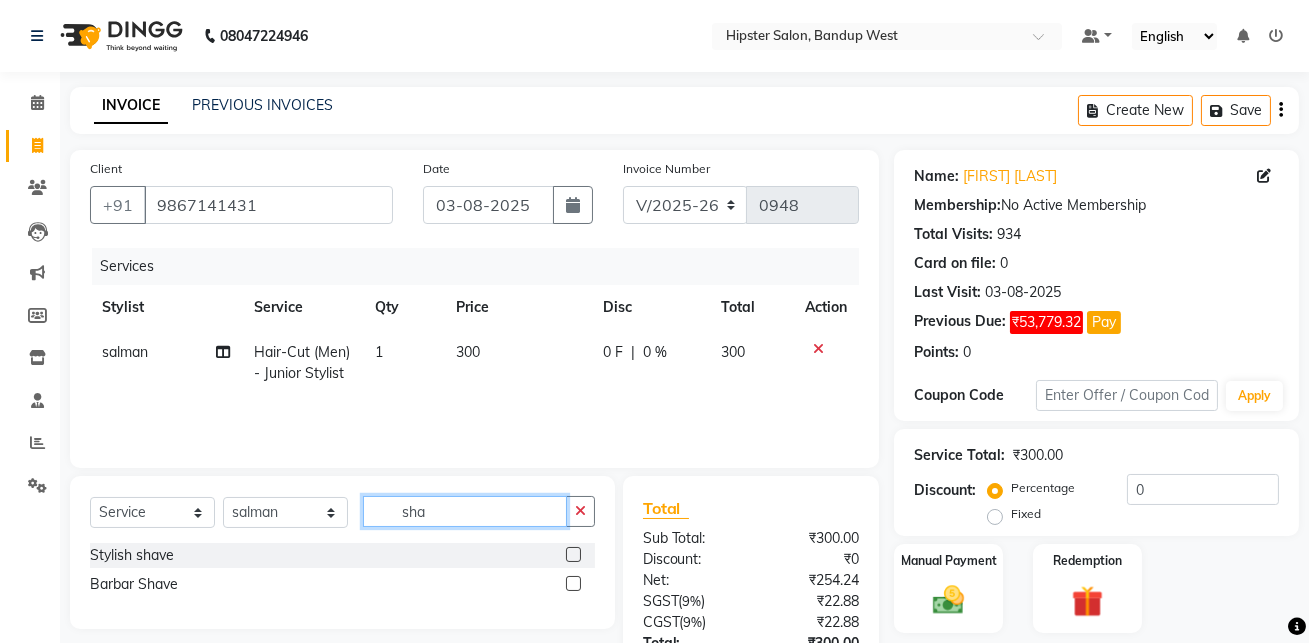 type on "sha" 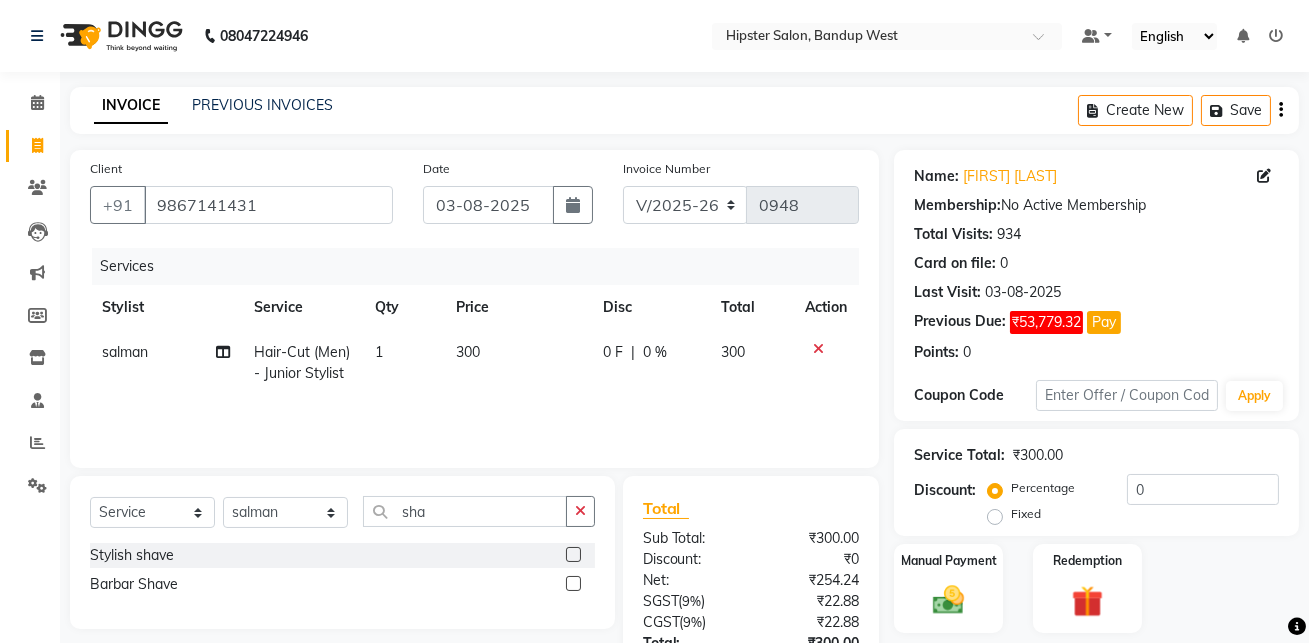 click 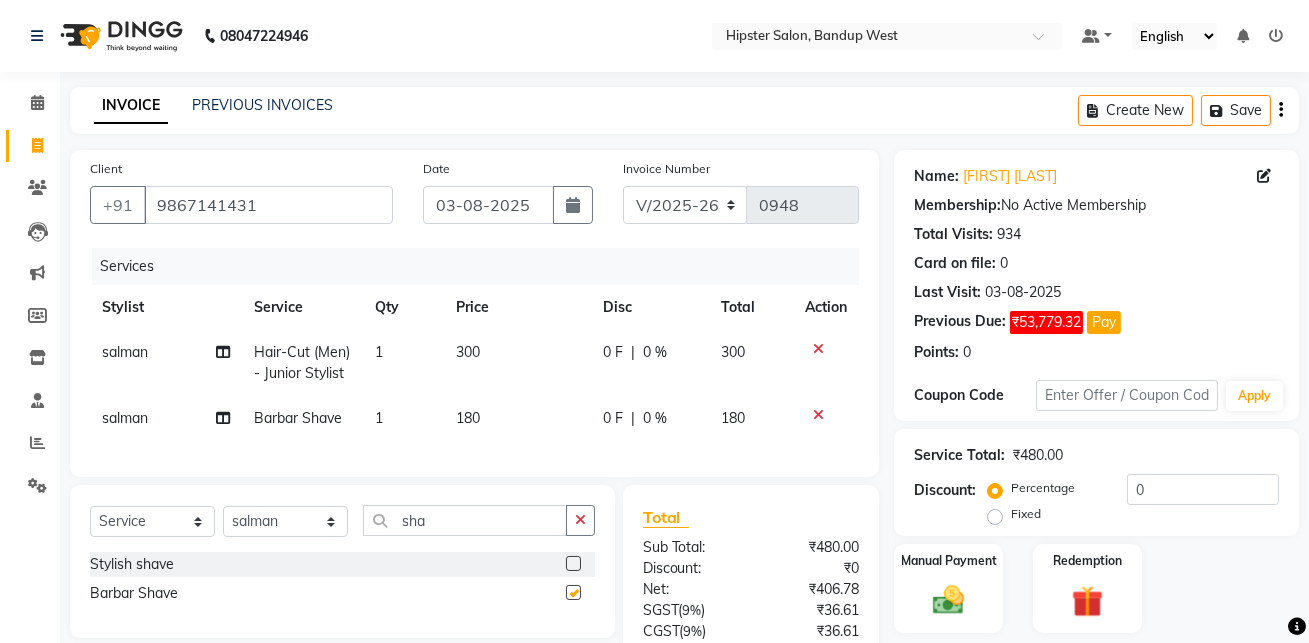 checkbox on "false" 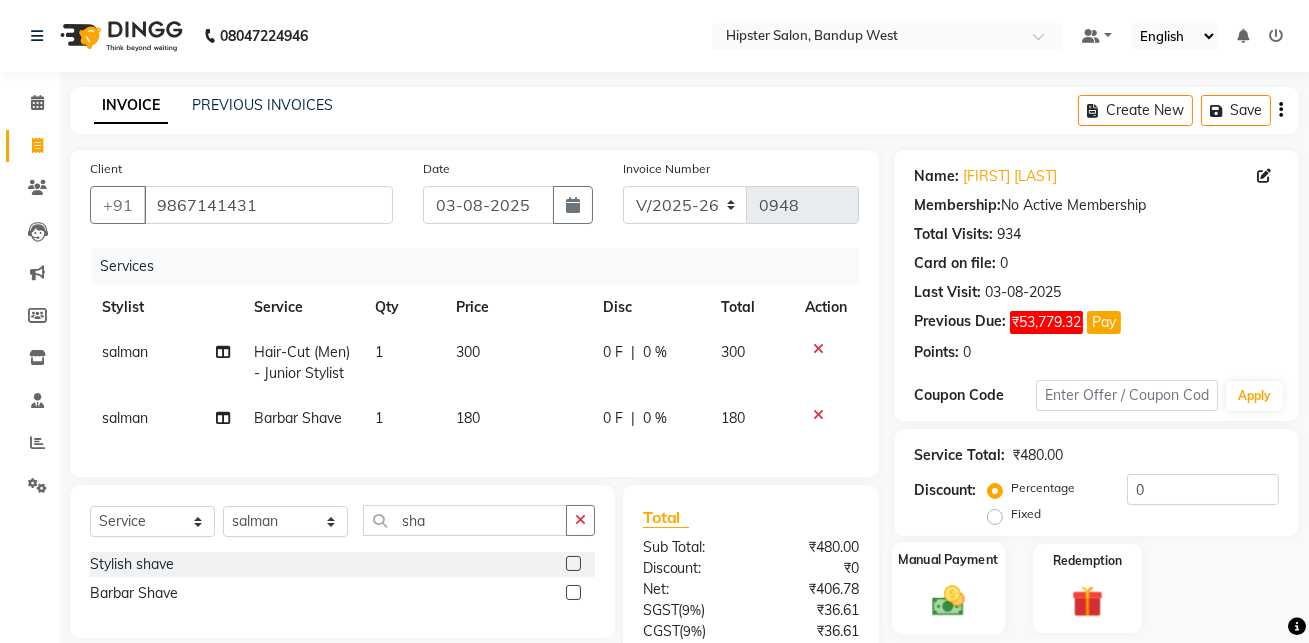 scroll, scrollTop: 149, scrollLeft: 0, axis: vertical 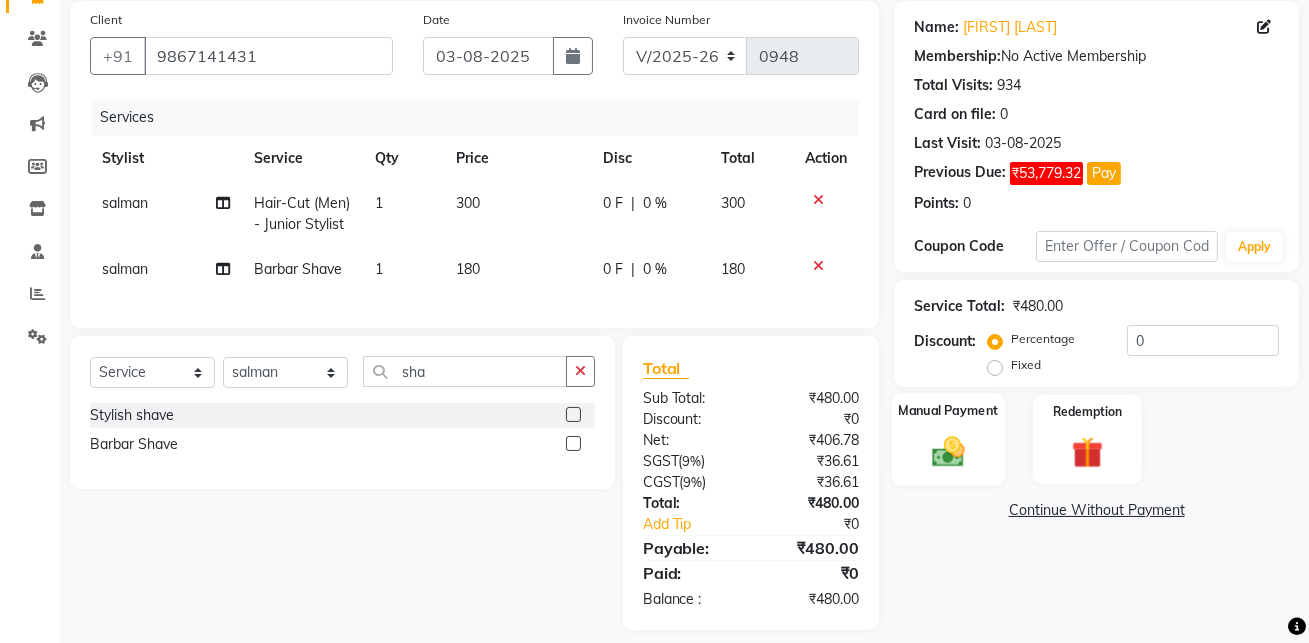 click 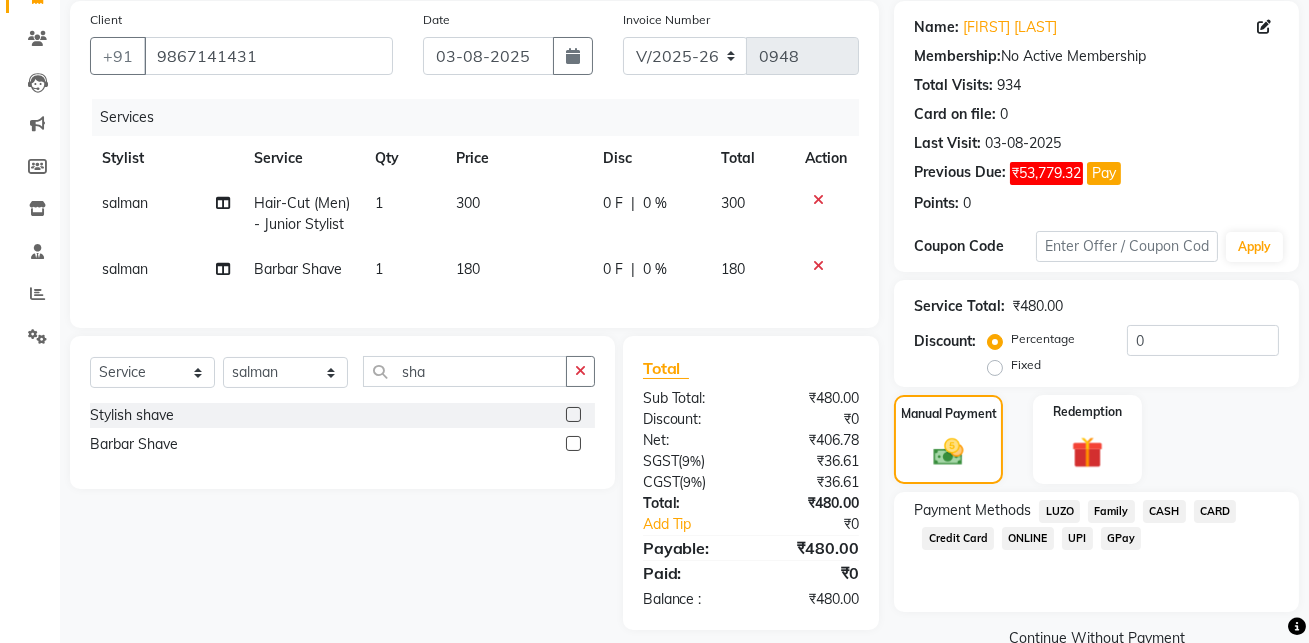click on "GPay" 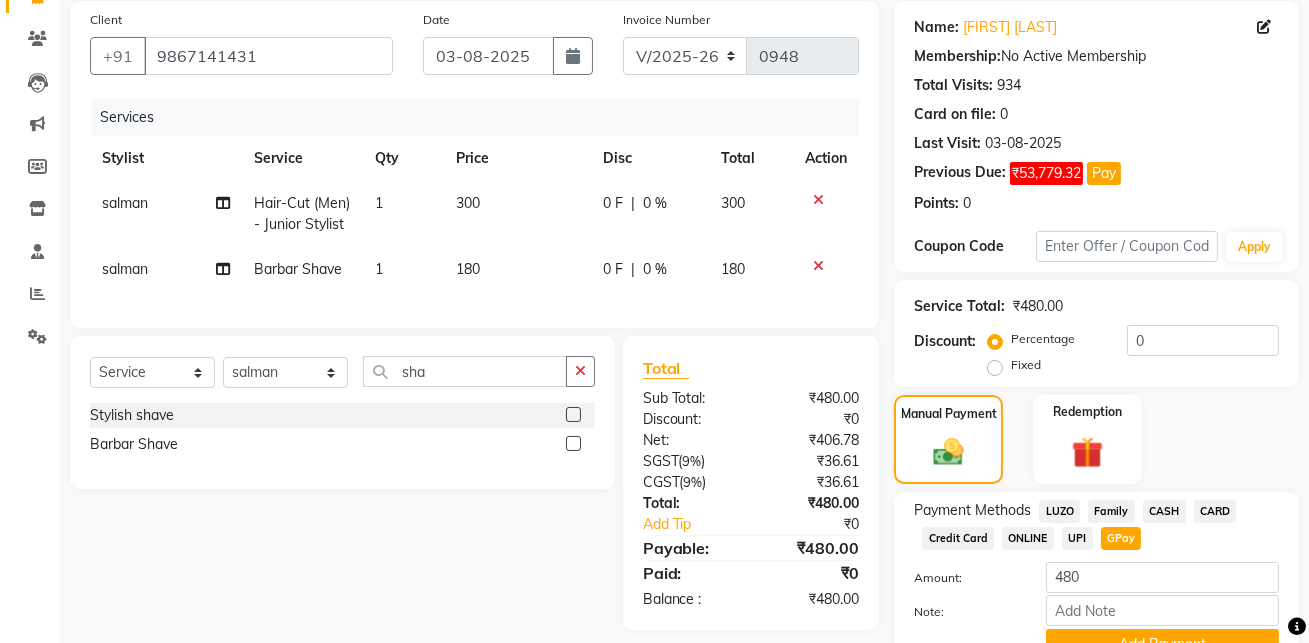 scroll, scrollTop: 245, scrollLeft: 0, axis: vertical 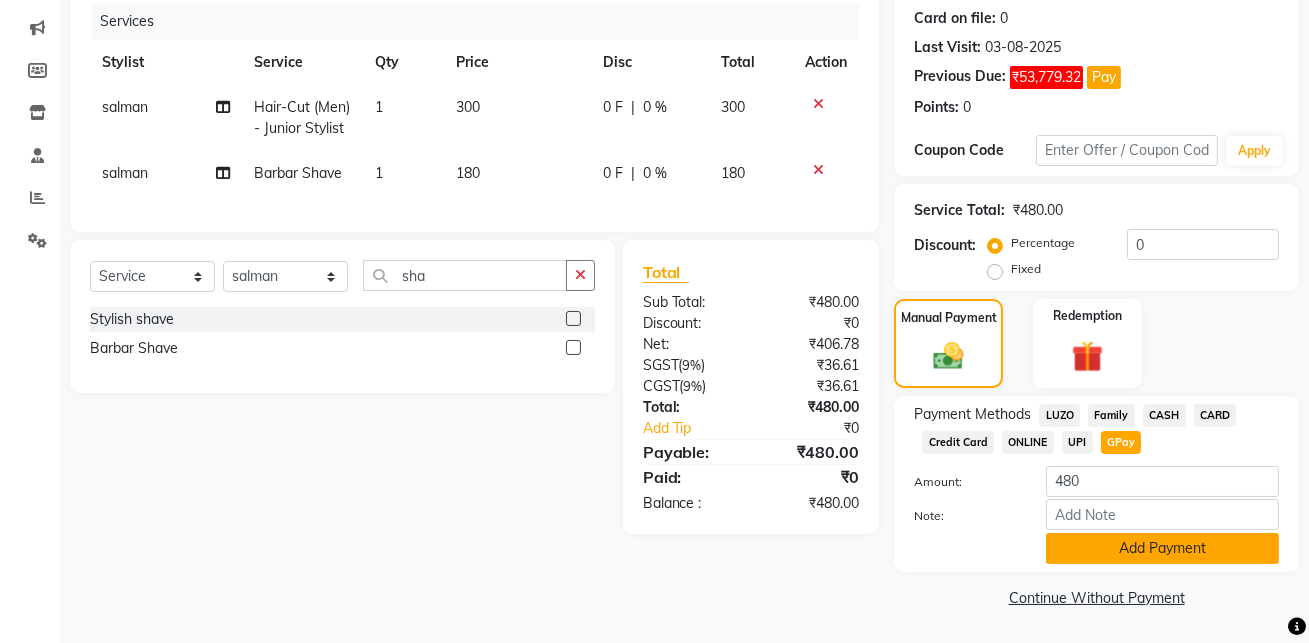 click on "Add Payment" 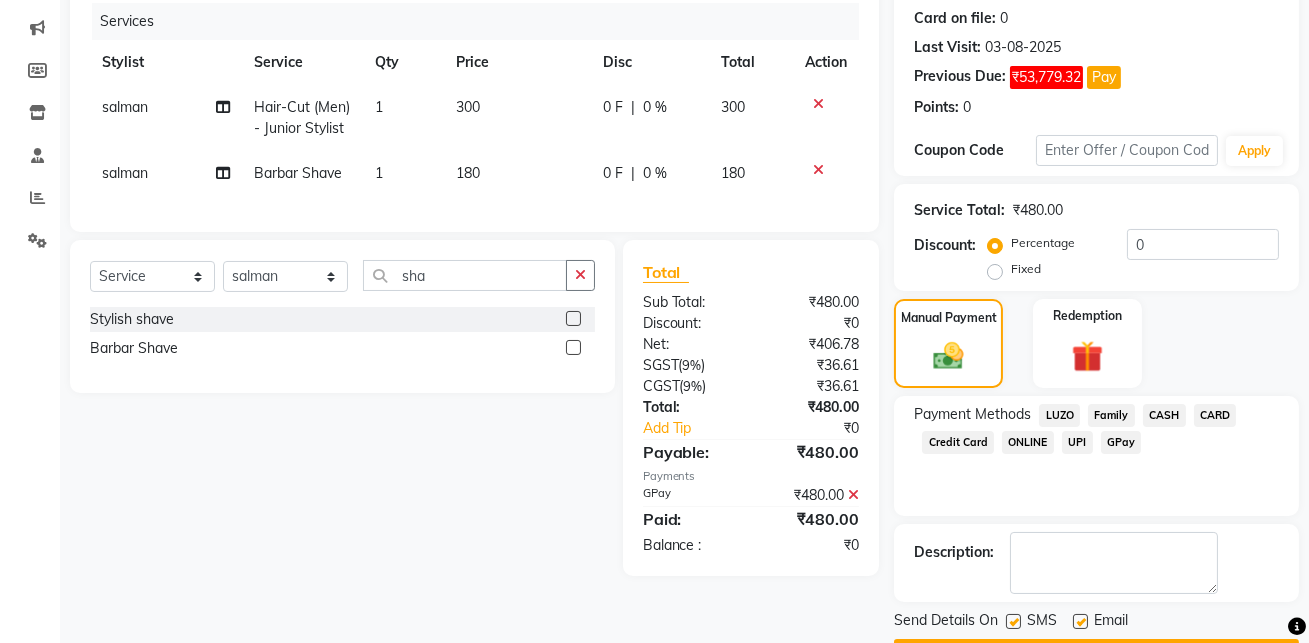 scroll, scrollTop: 301, scrollLeft: 0, axis: vertical 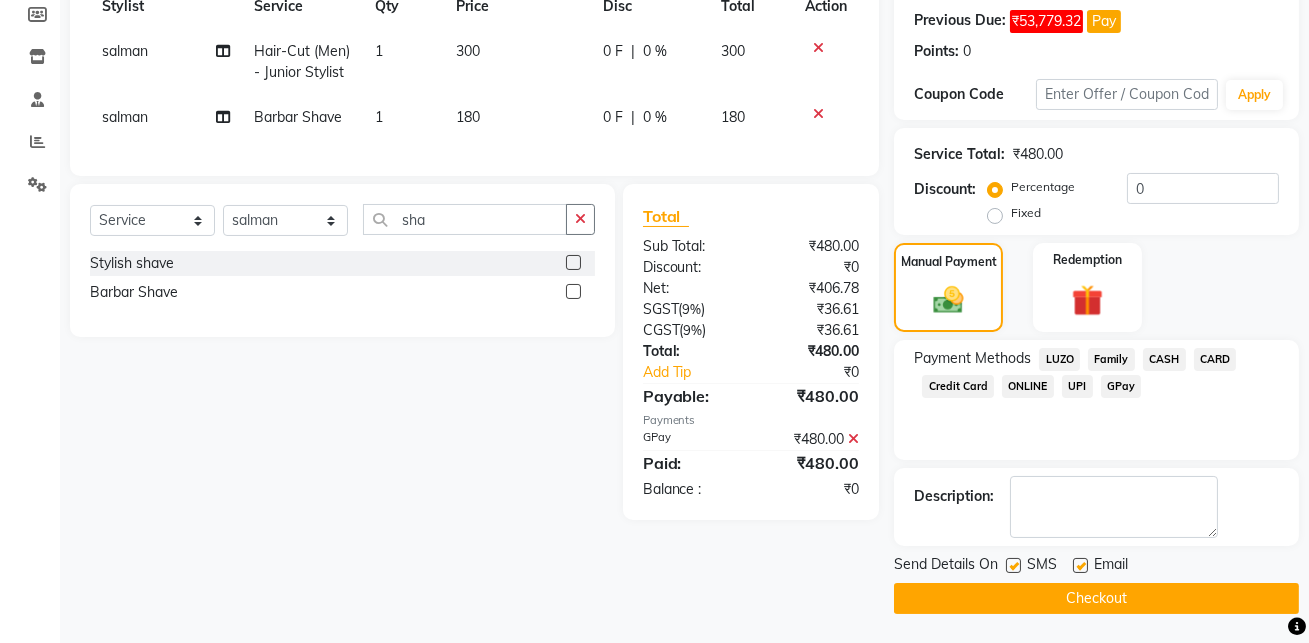 click 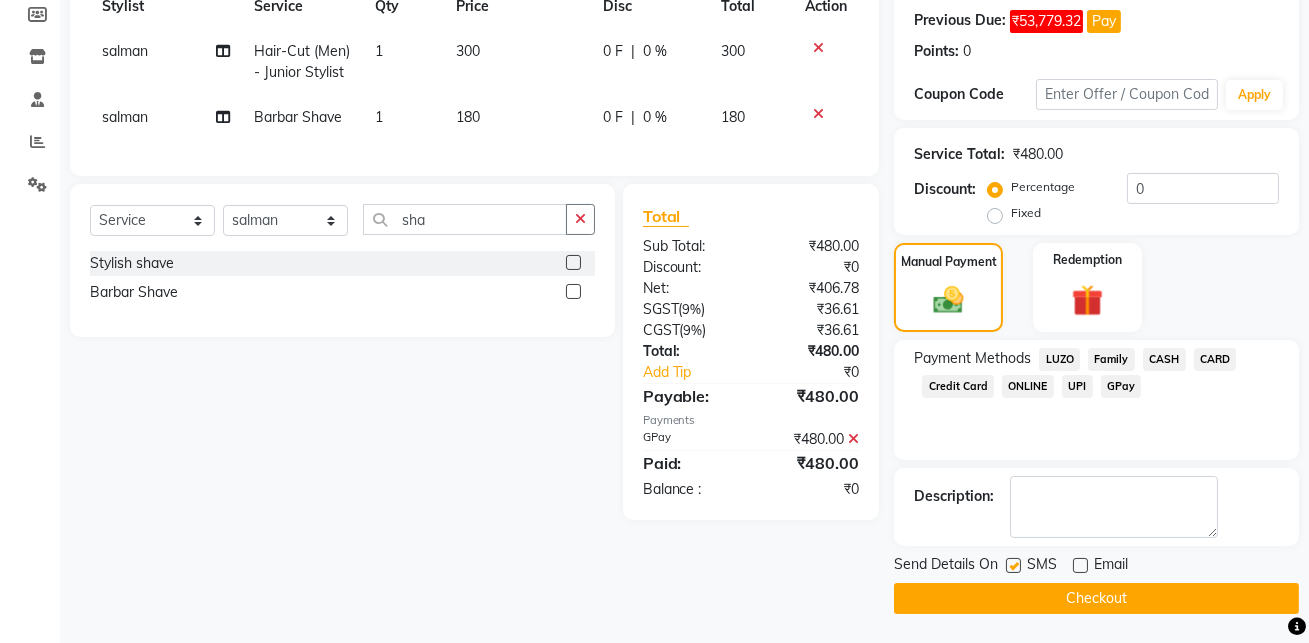 click 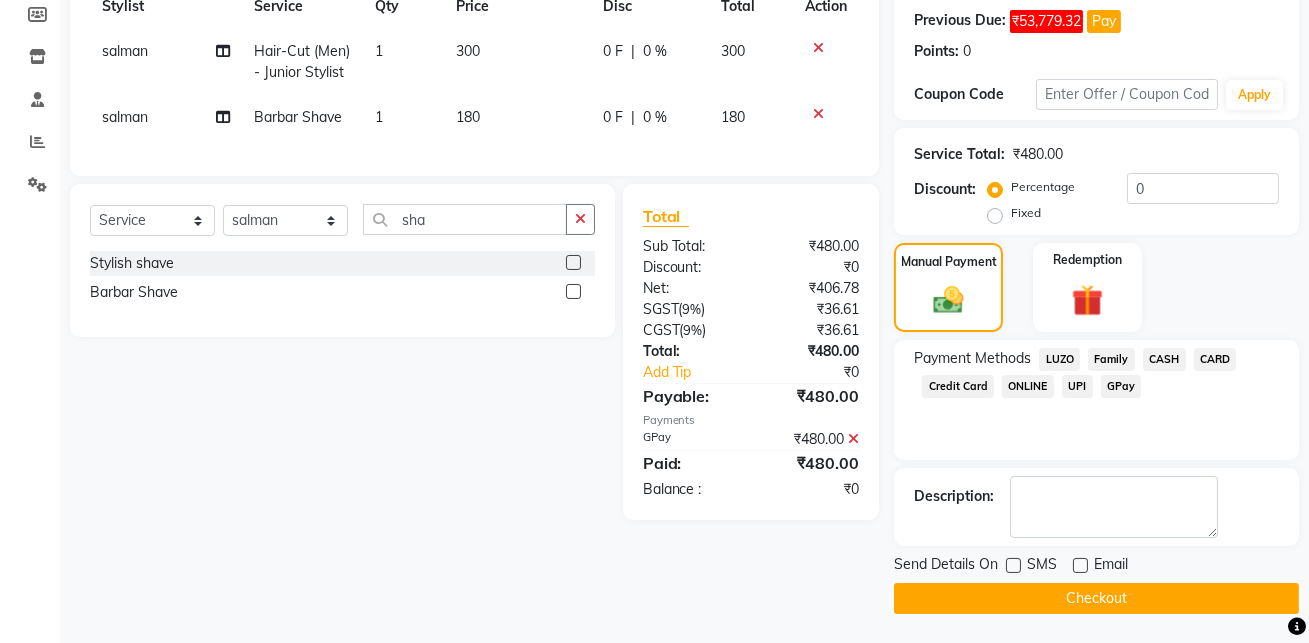 click on "Checkout" 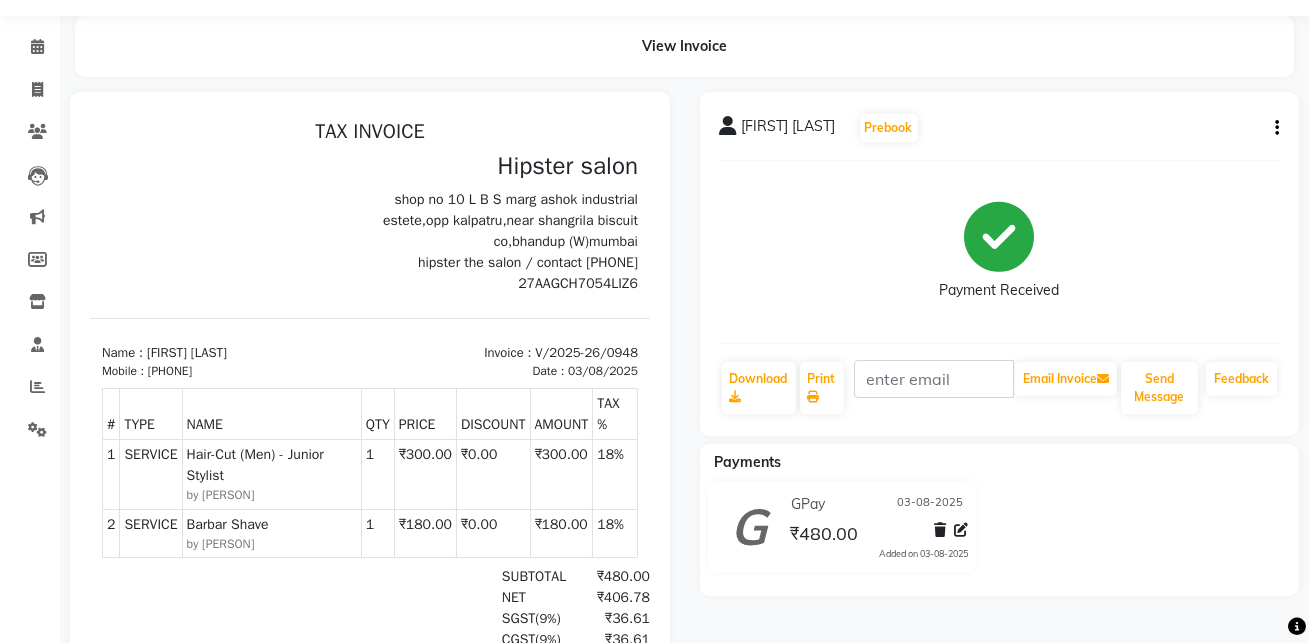 scroll, scrollTop: 0, scrollLeft: 0, axis: both 